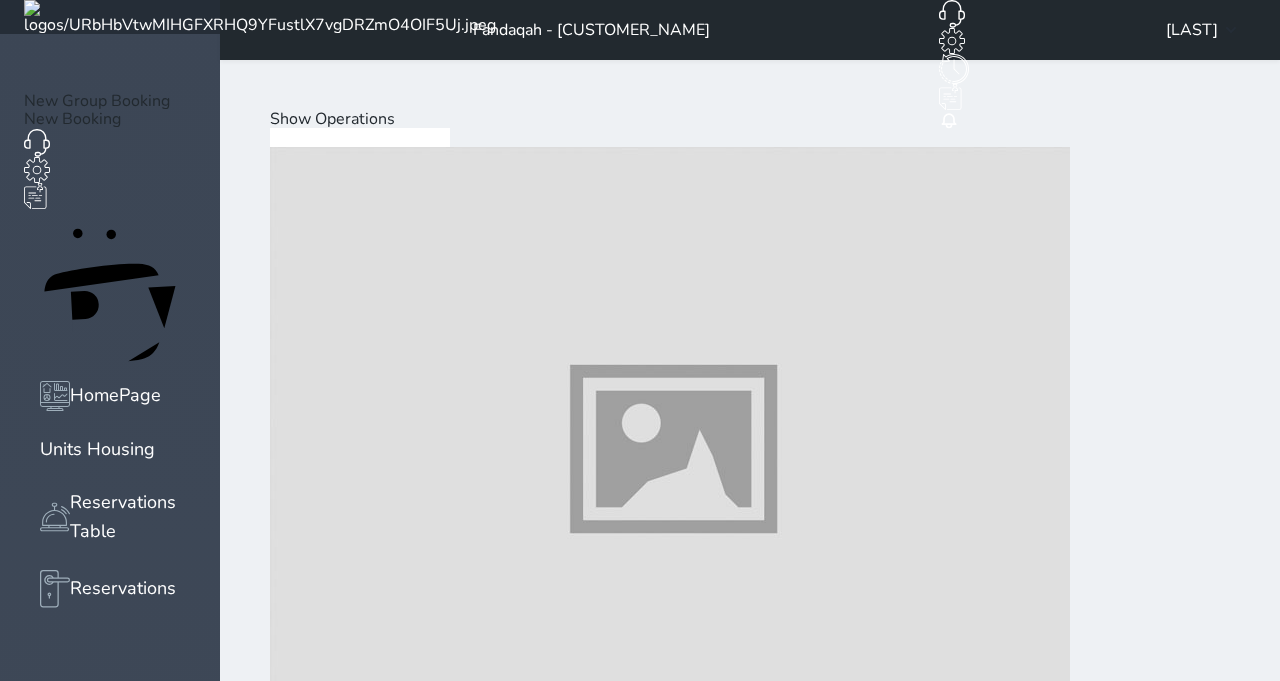scroll, scrollTop: 187, scrollLeft: 0, axis: vertical 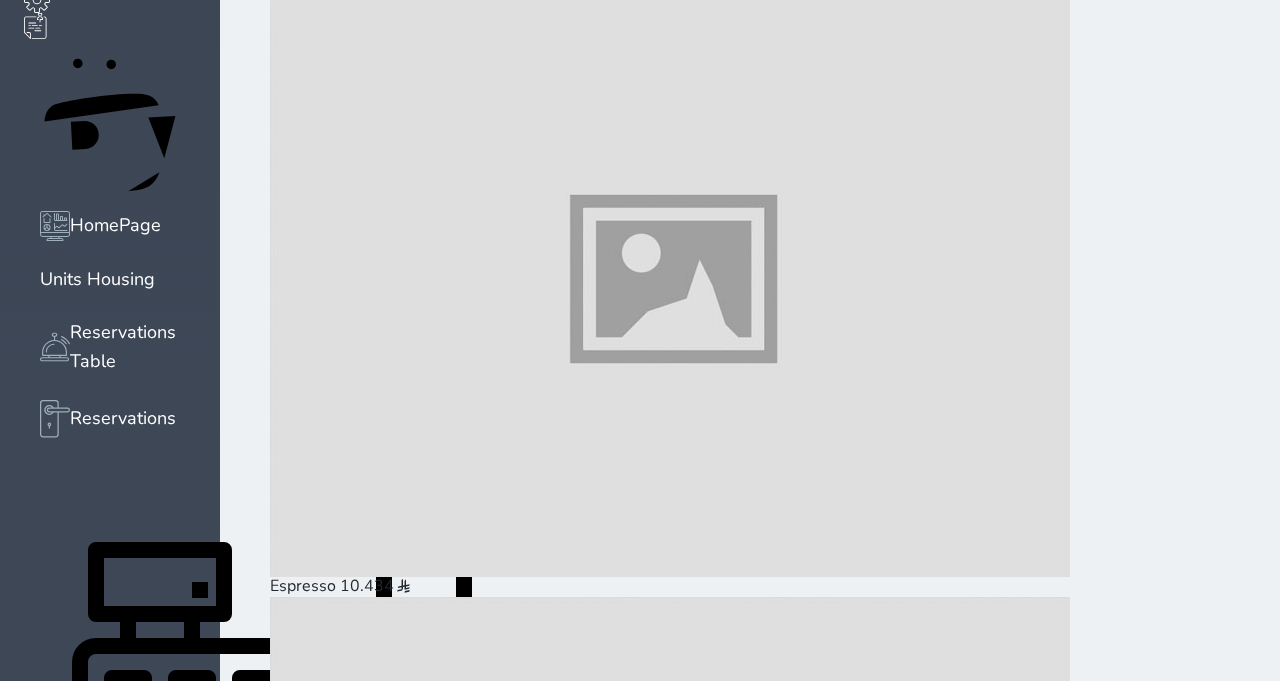click 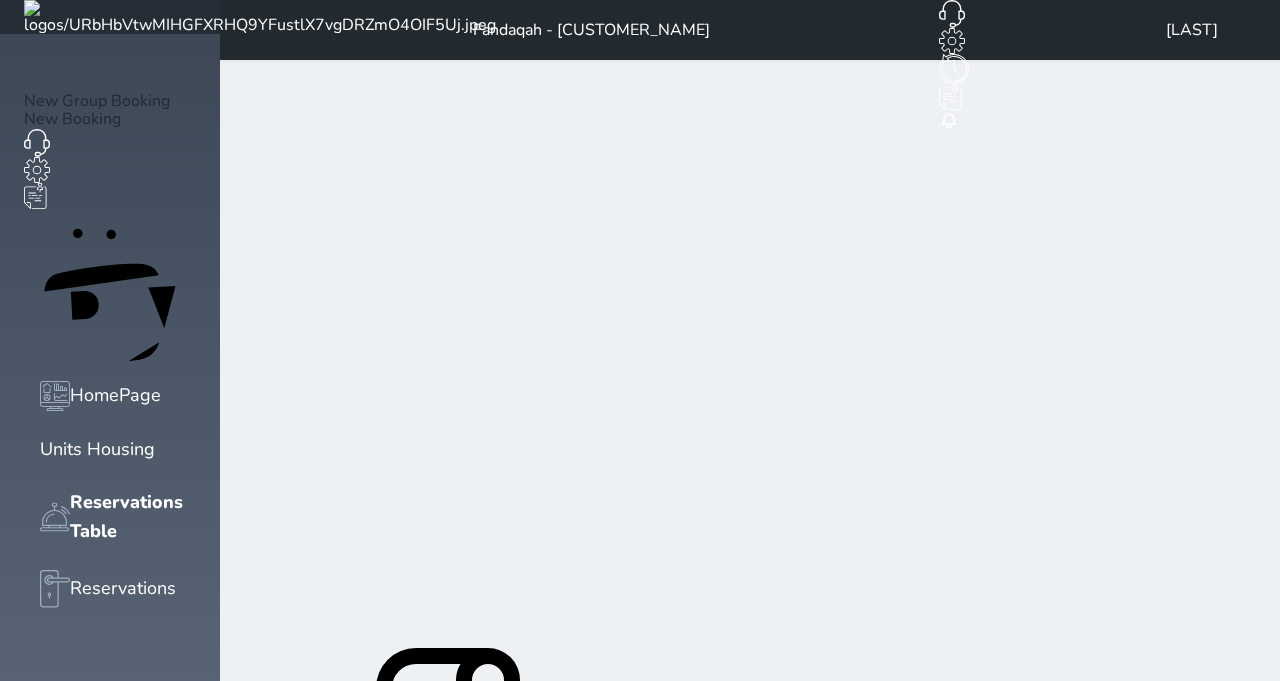 scroll, scrollTop: 8, scrollLeft: 0, axis: vertical 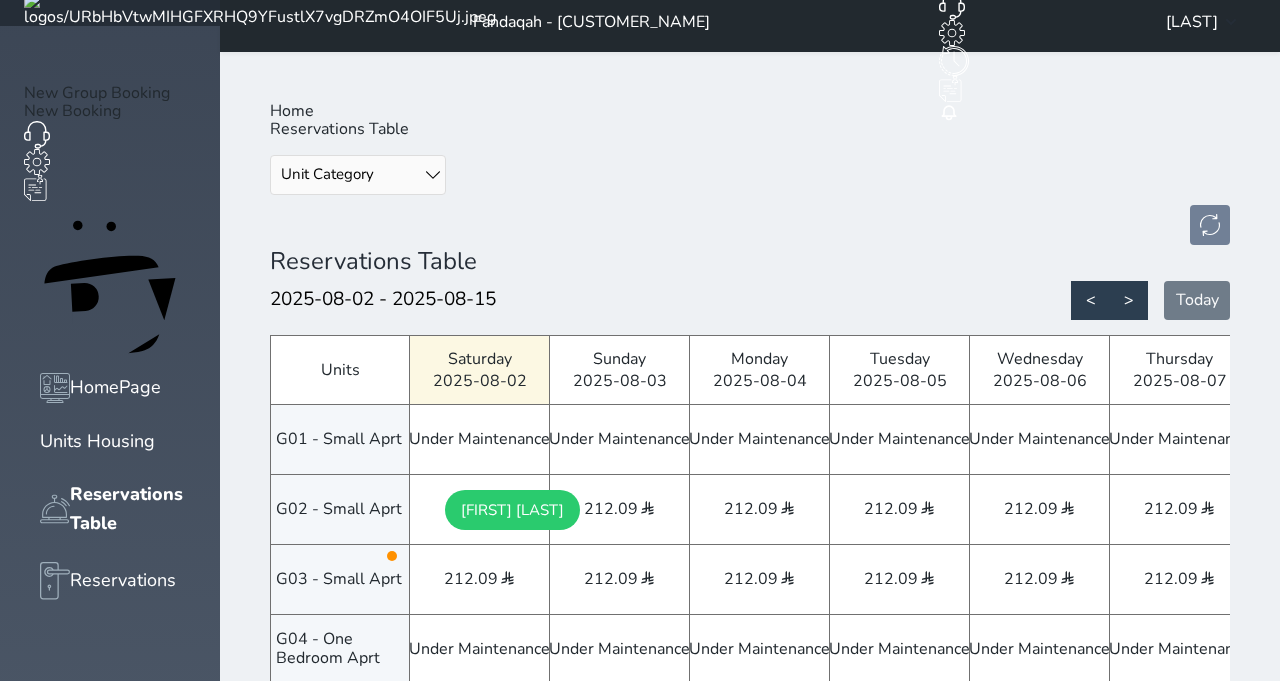 click on "POS" at bounding box center (110, 880) 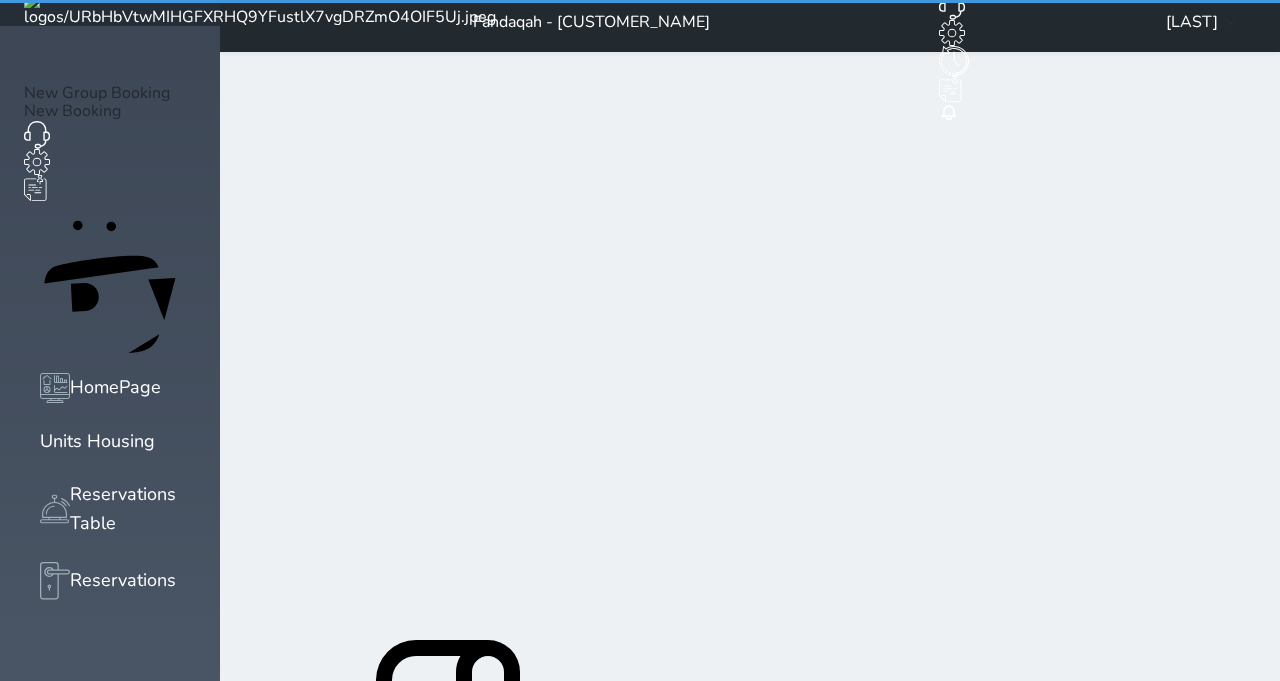 scroll, scrollTop: 0, scrollLeft: 0, axis: both 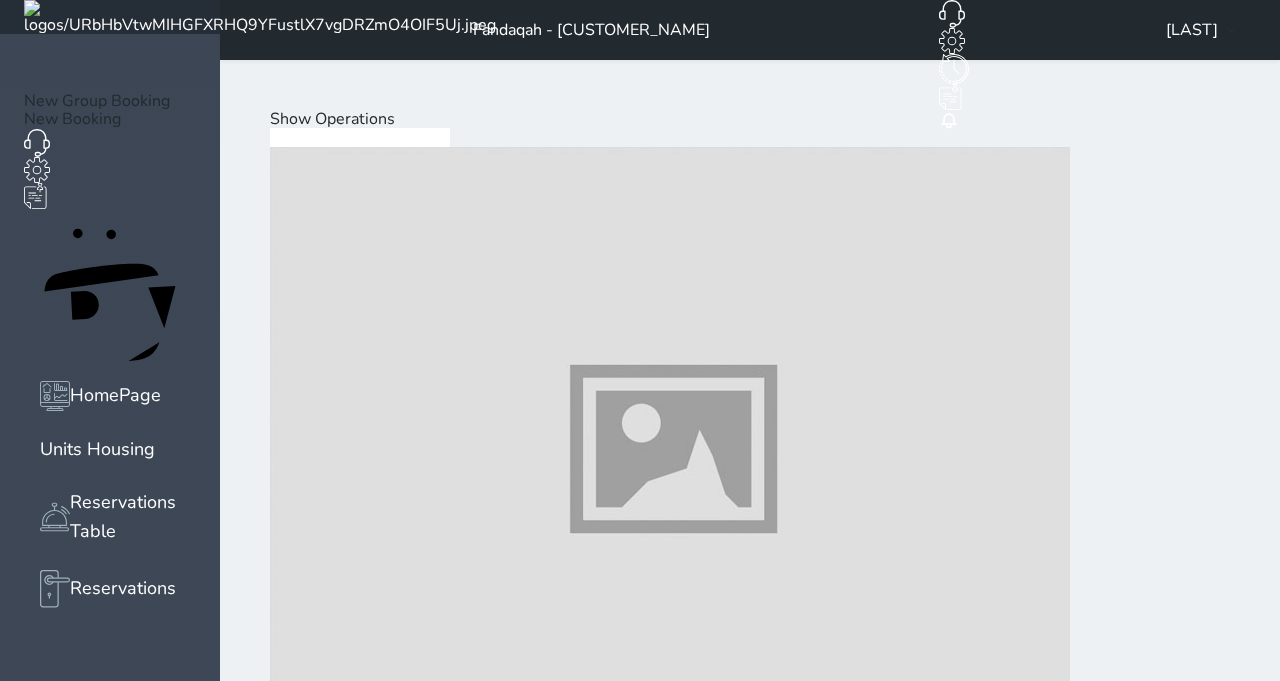 click at bounding box center [670, 10373] 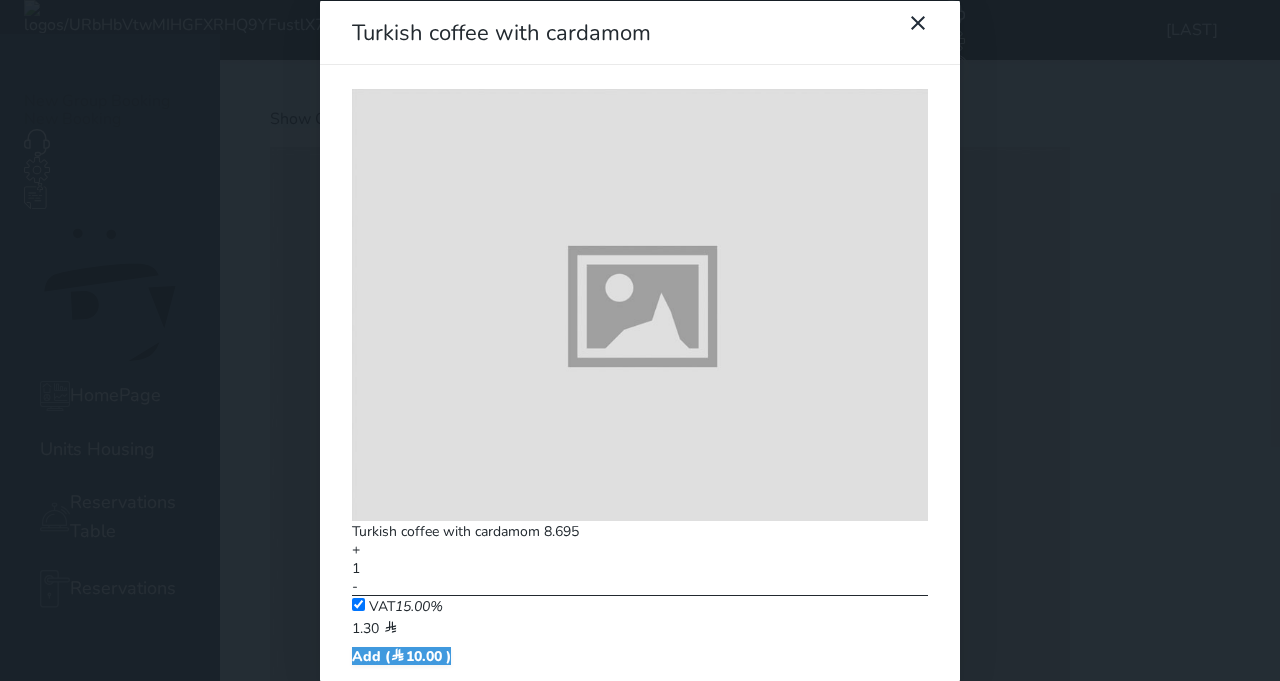 click at bounding box center [927, 35] 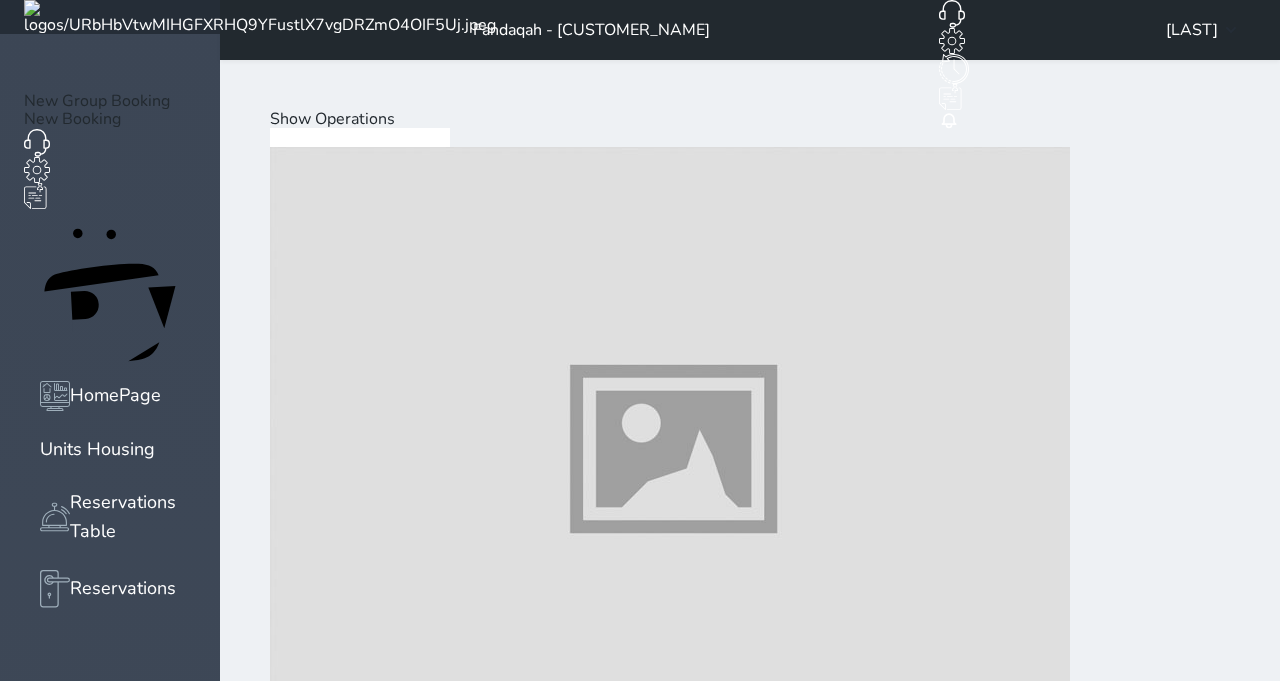 click at bounding box center (670, 10993) 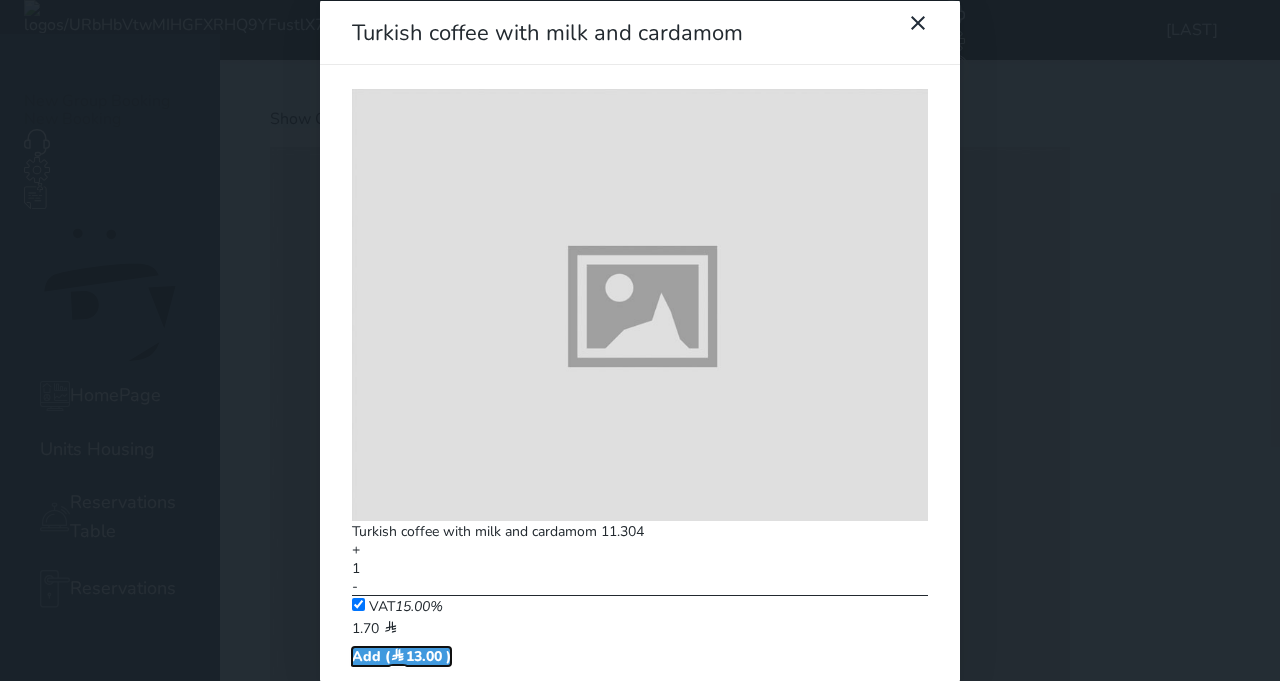 click on "Add  (    [PRICE] )" at bounding box center (401, 655) 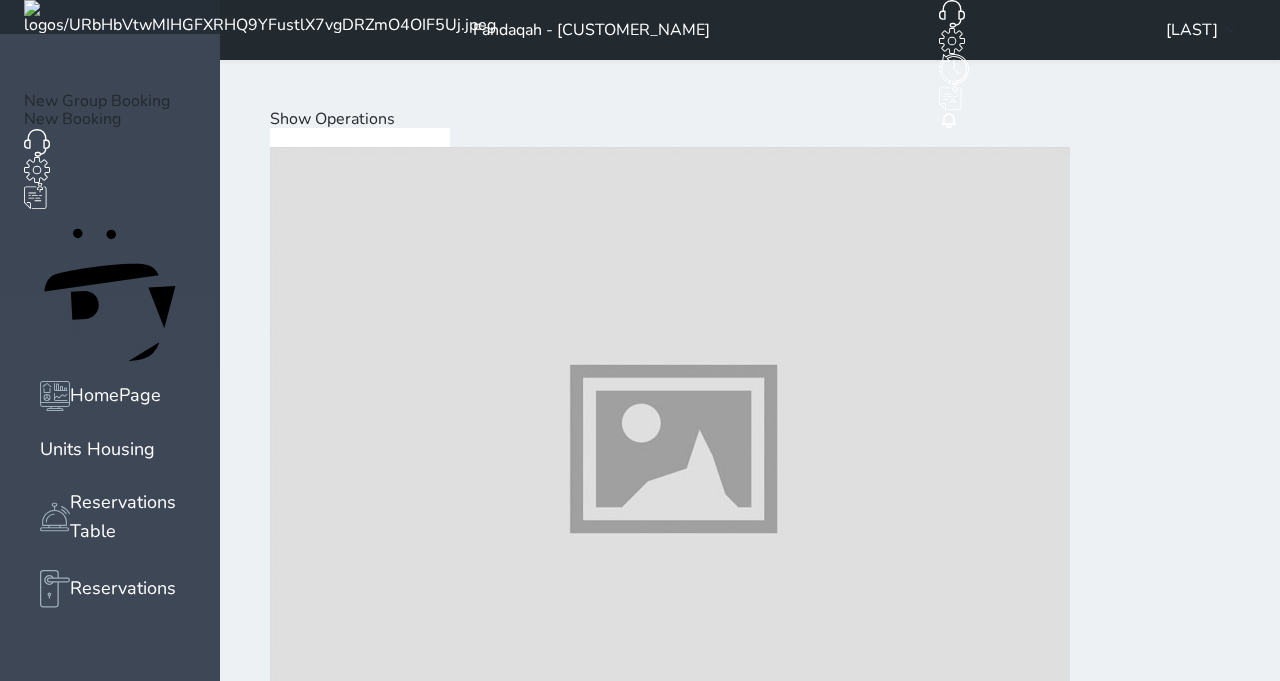 scroll, scrollTop: 1394, scrollLeft: 0, axis: vertical 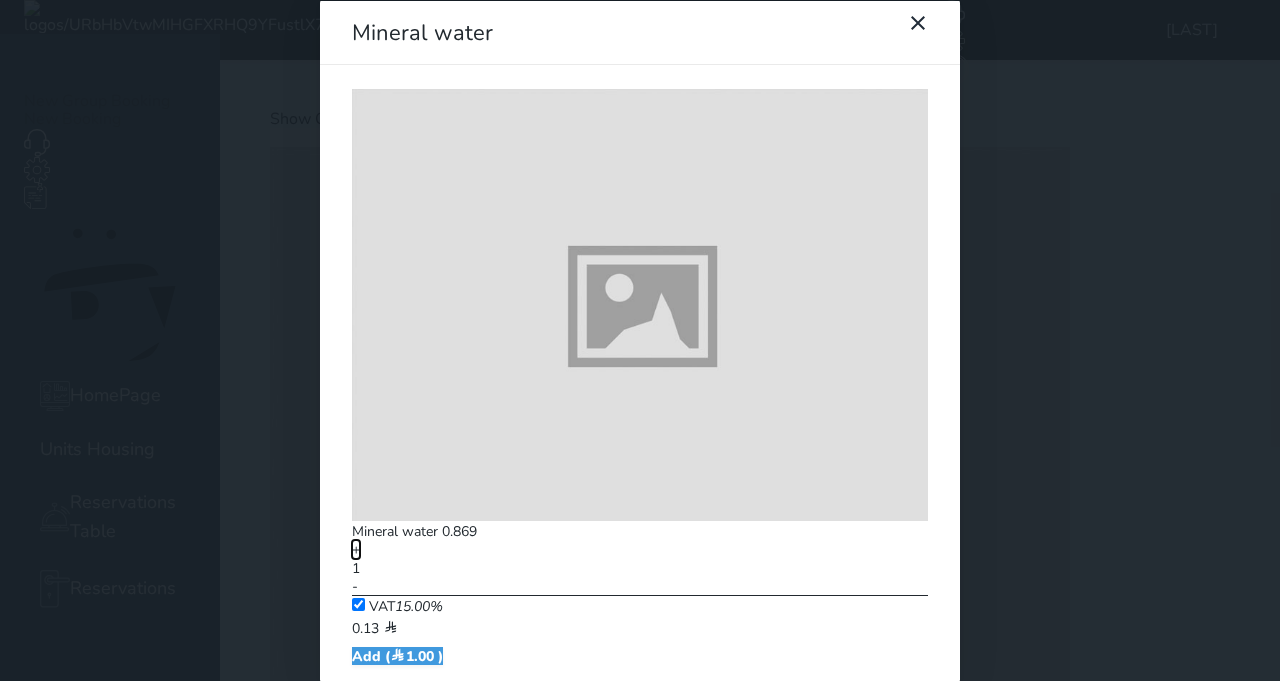 click on "+" at bounding box center [356, 549] 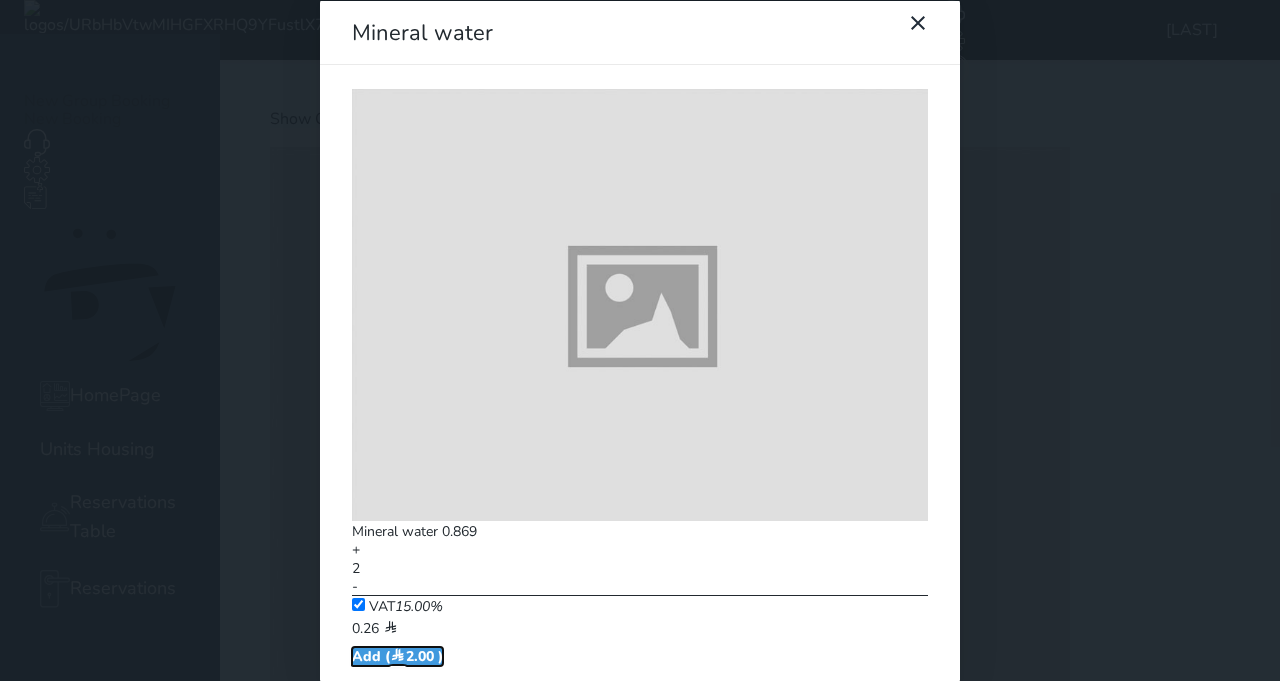 click on "Add  (    [PRICE] )" at bounding box center [397, 655] 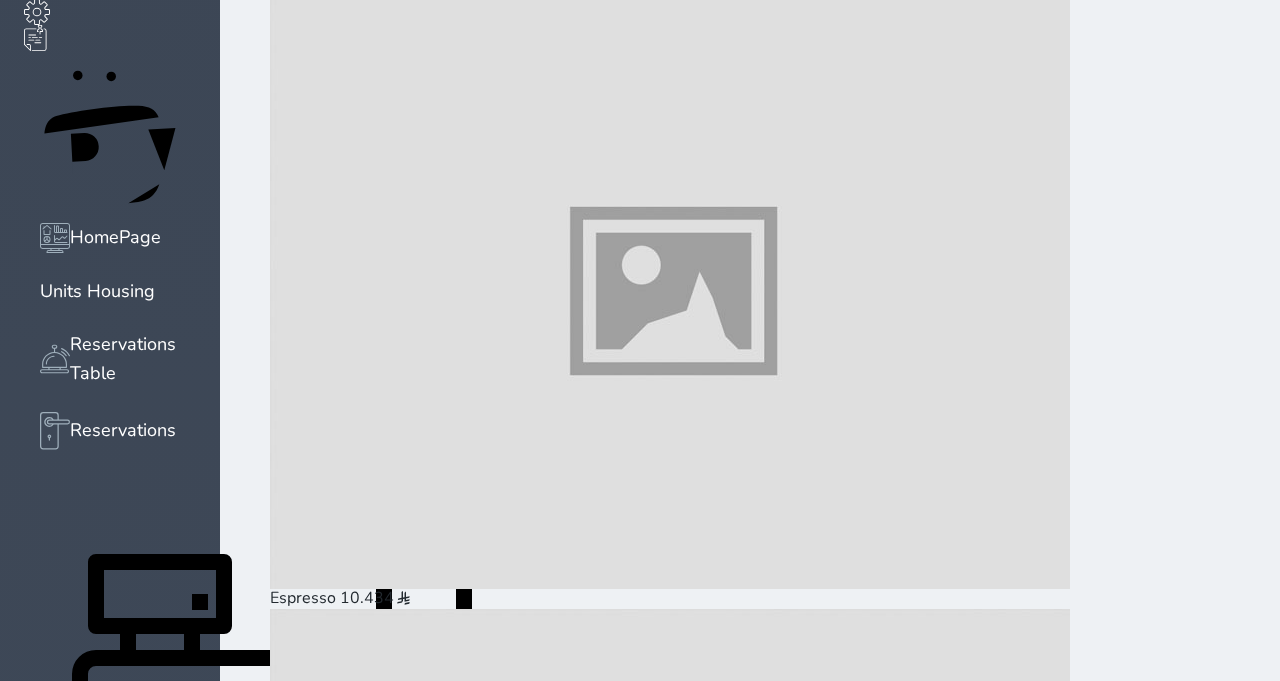 scroll, scrollTop: 514, scrollLeft: 0, axis: vertical 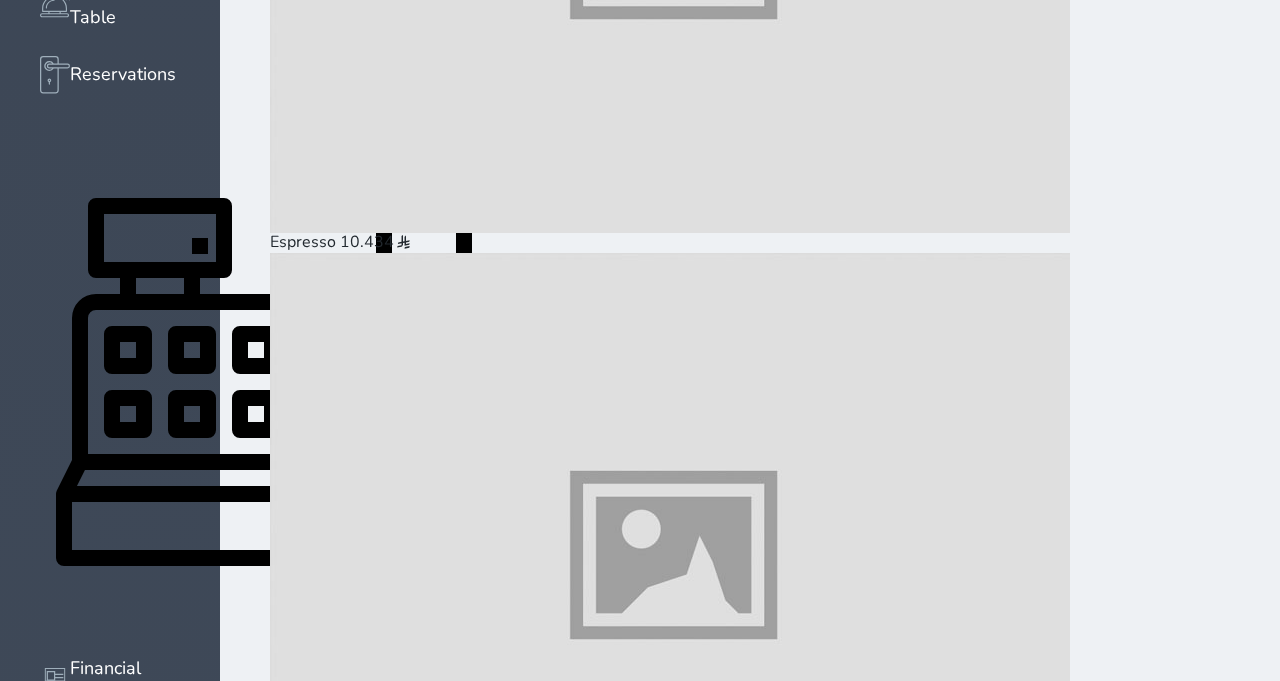 click on "Pay ([PRICE]  )" at bounding box center [323, 38594] 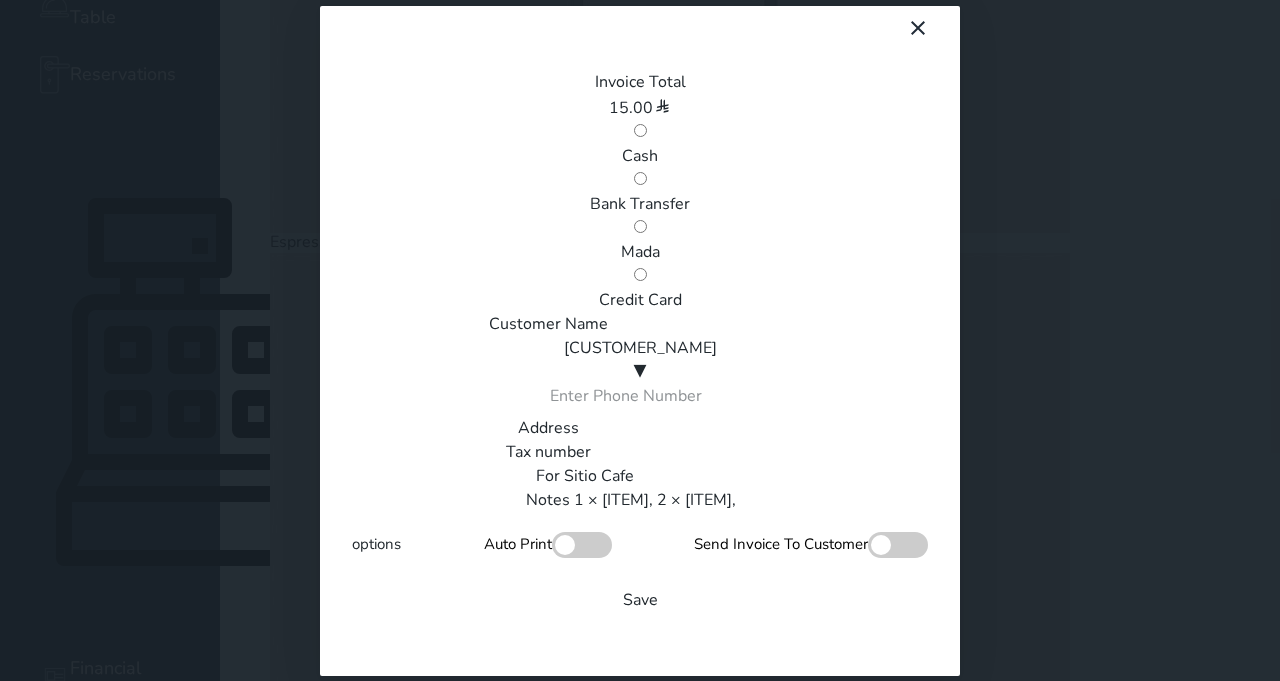 click on "Mada" at bounding box center [640, 252] 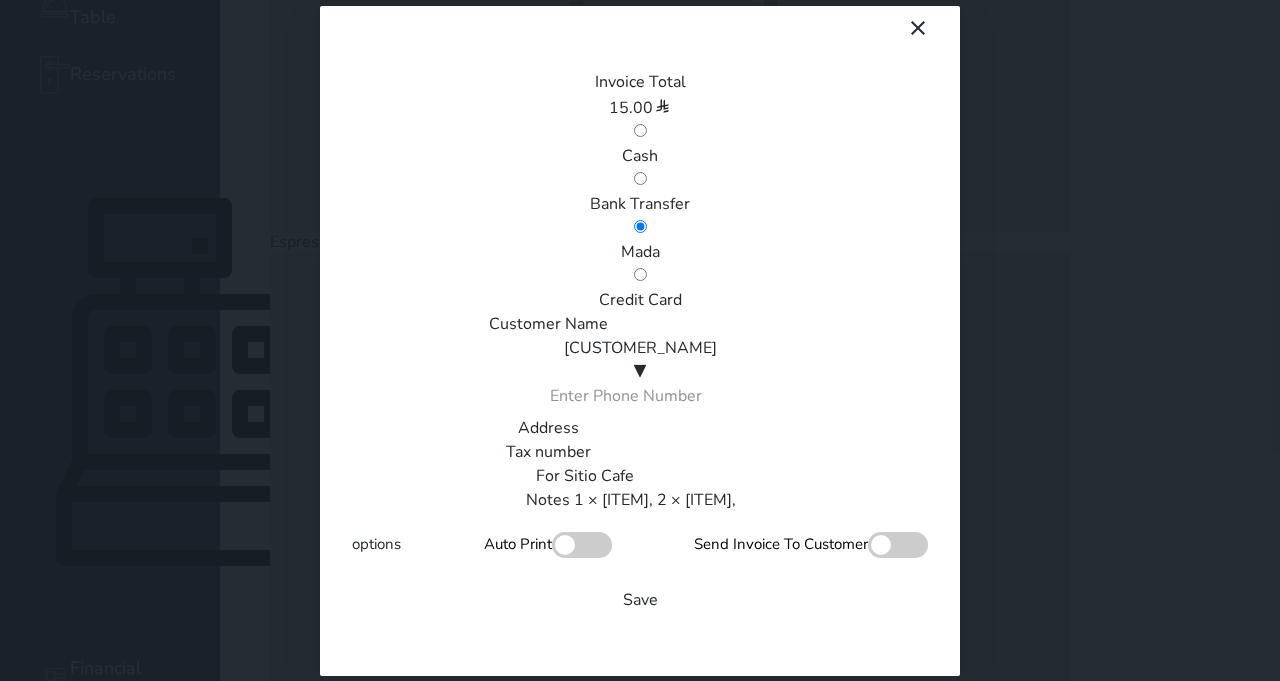 scroll, scrollTop: 340, scrollLeft: 0, axis: vertical 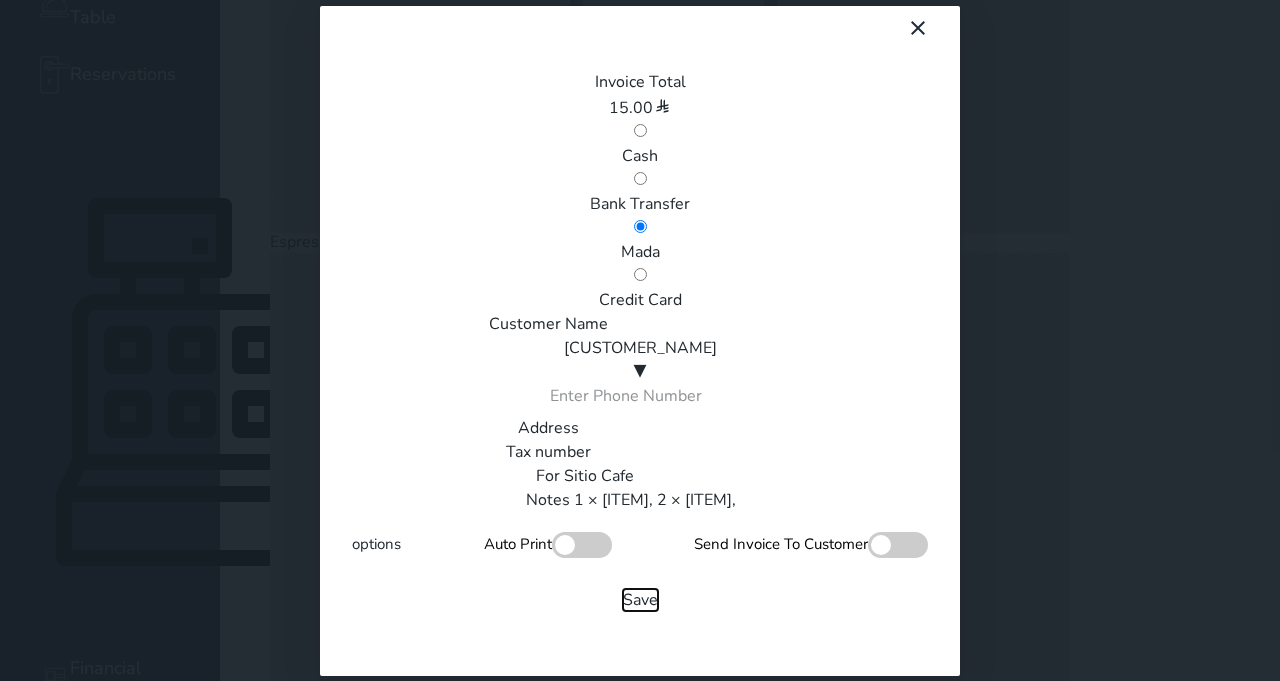 click on "Save" at bounding box center [640, 600] 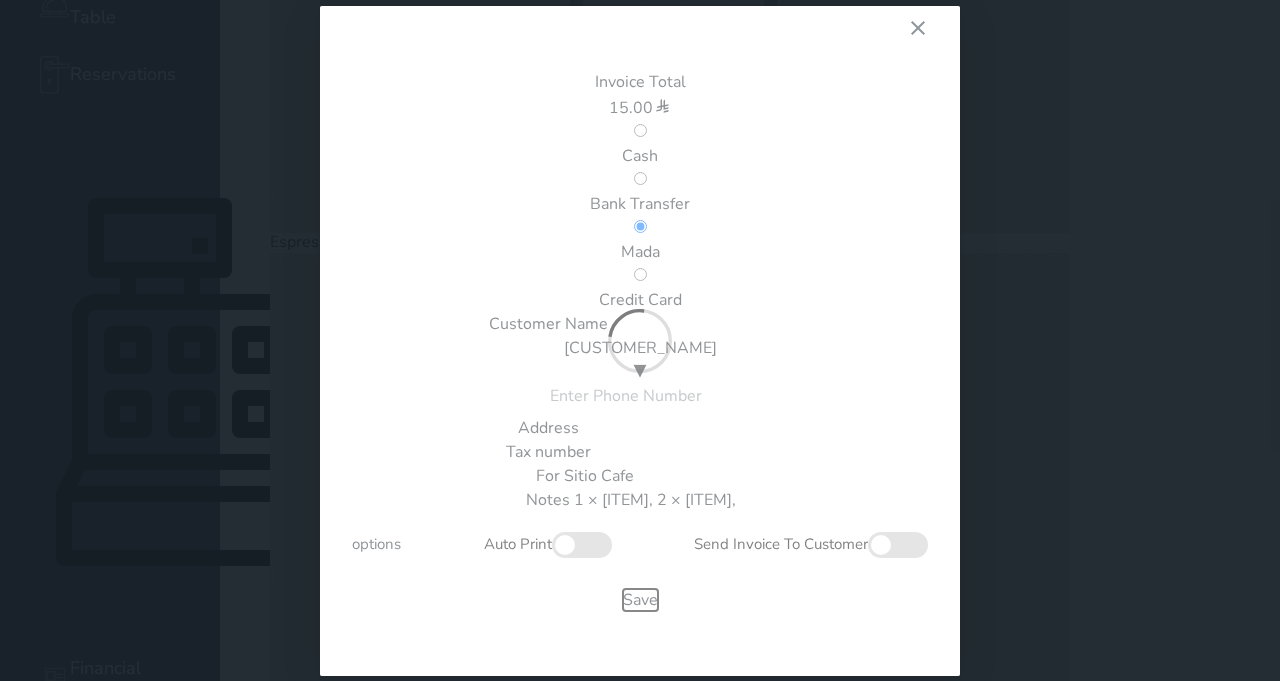 type 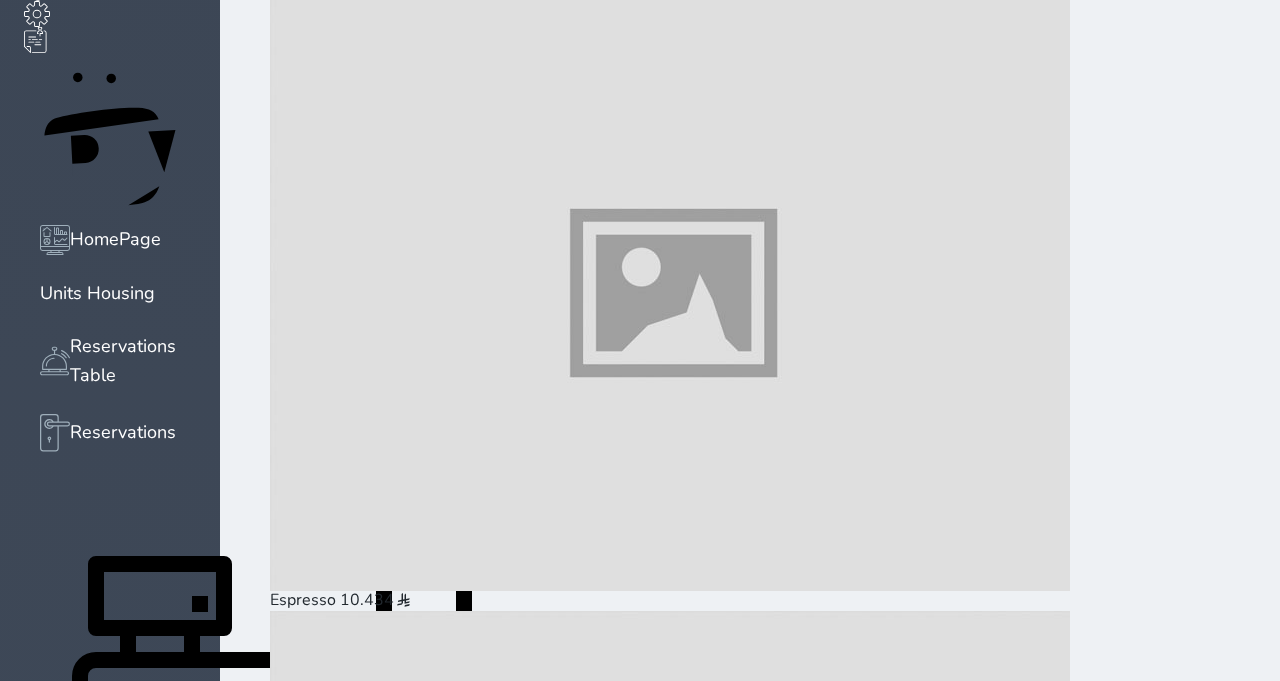 scroll, scrollTop: 0, scrollLeft: 0, axis: both 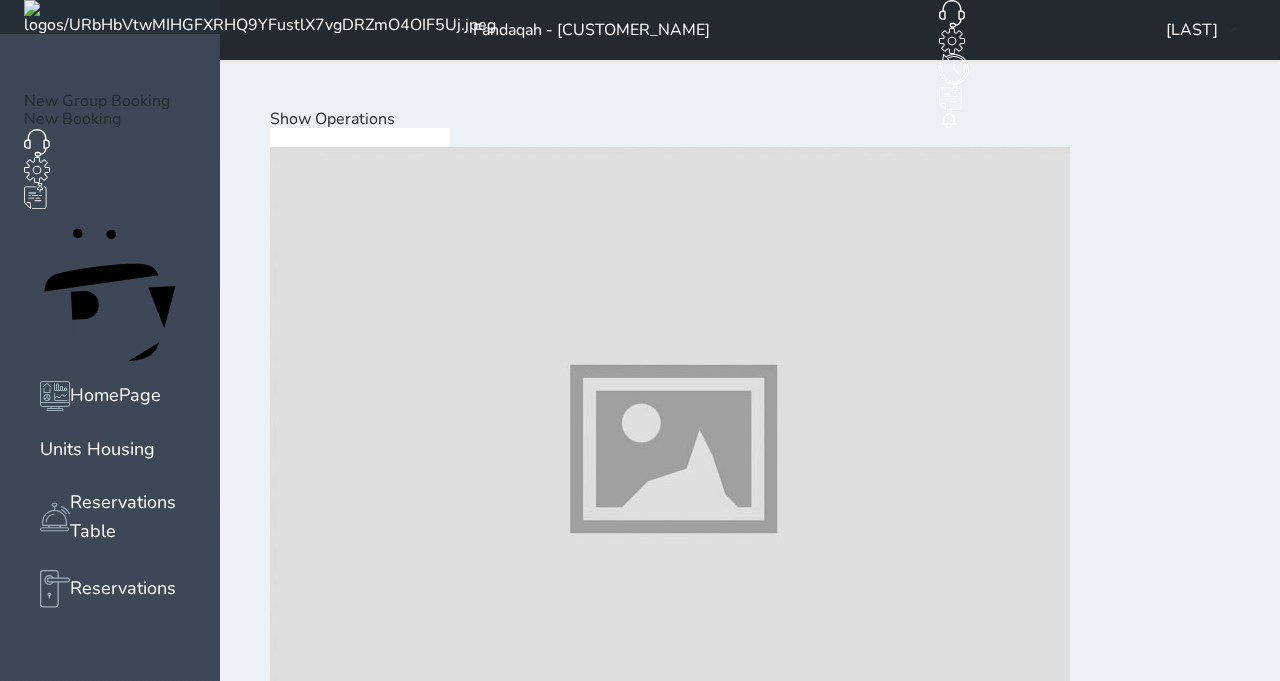 click at bounding box center (670, 12234) 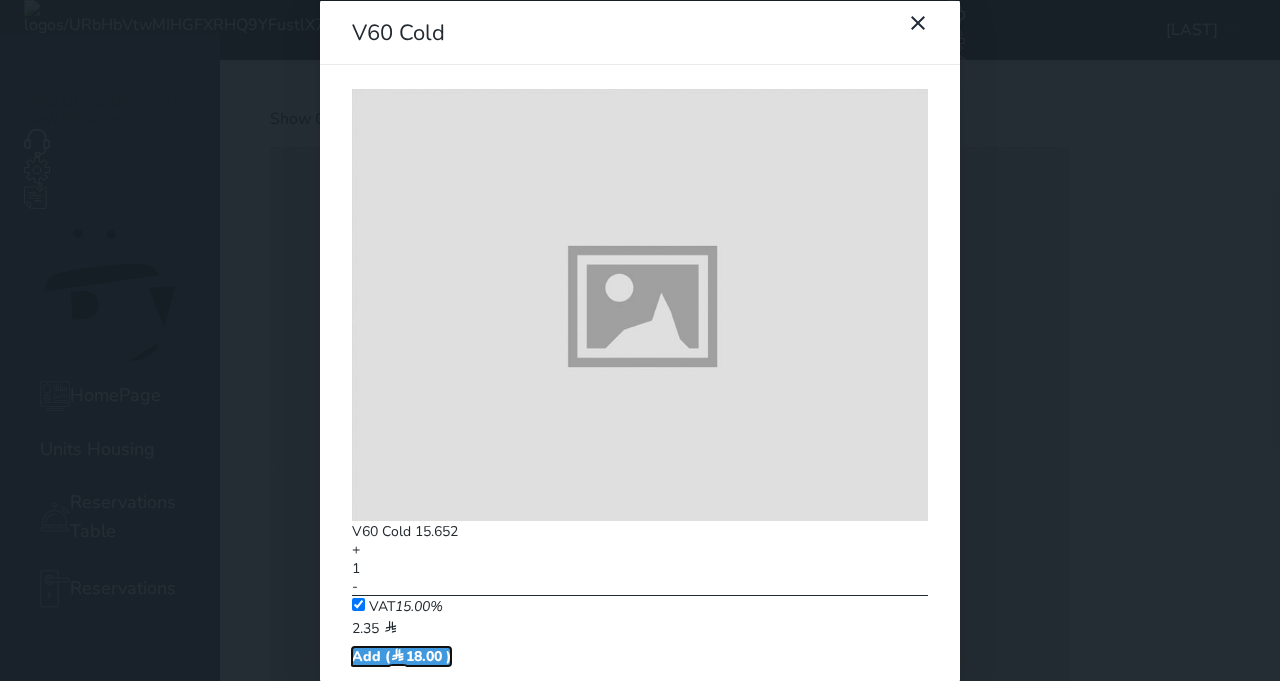click on "Add  (    [PRICE] )" at bounding box center (401, 655) 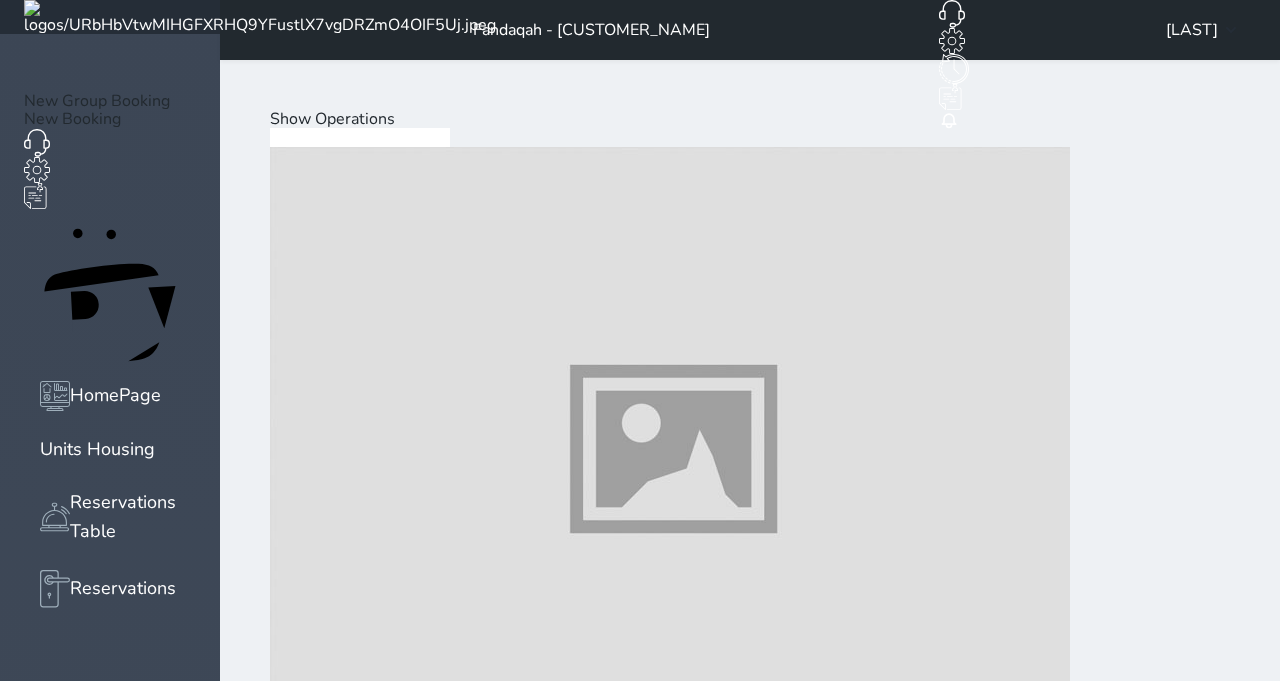 scroll, scrollTop: 1614, scrollLeft: 0, axis: vertical 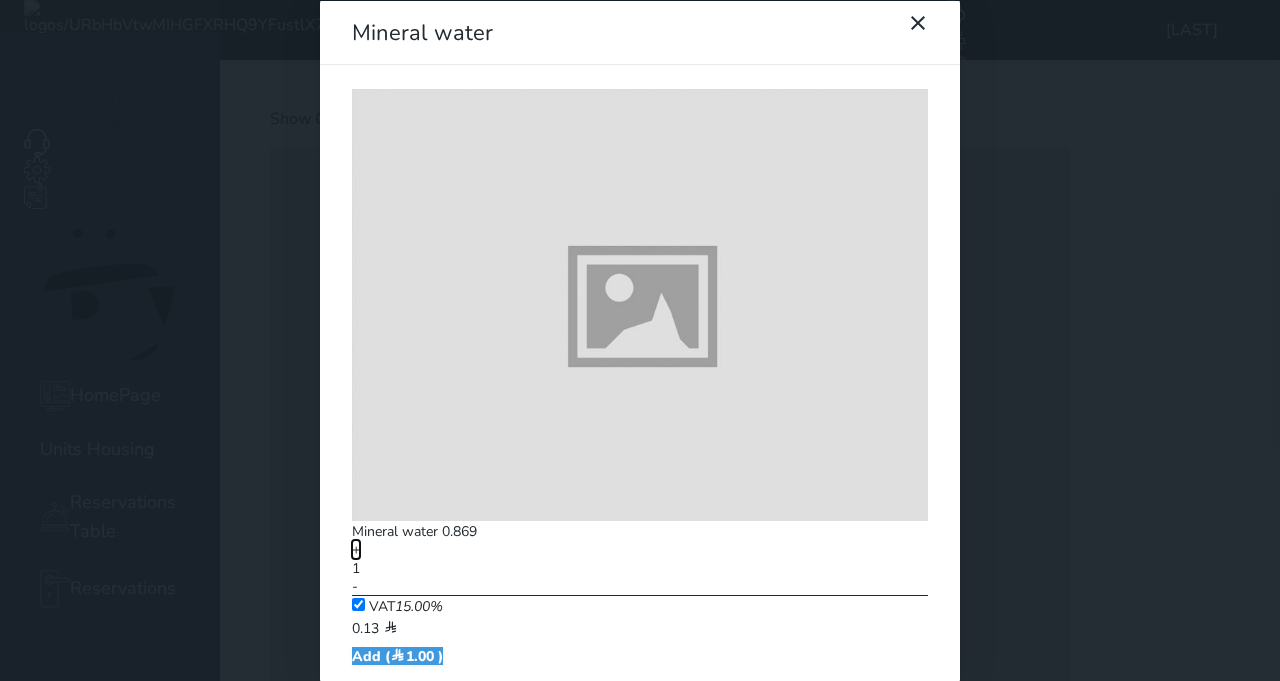 click on "+" at bounding box center (356, 549) 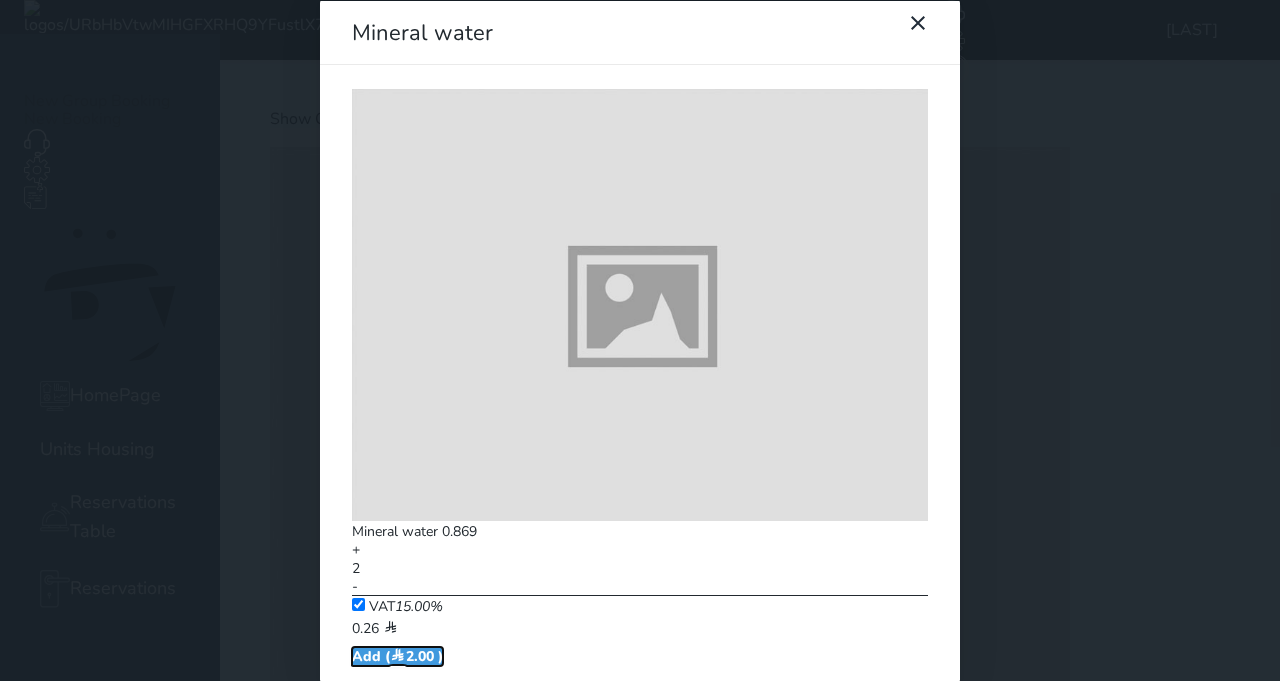 click on "Add  (    [PRICE] )" at bounding box center [397, 655] 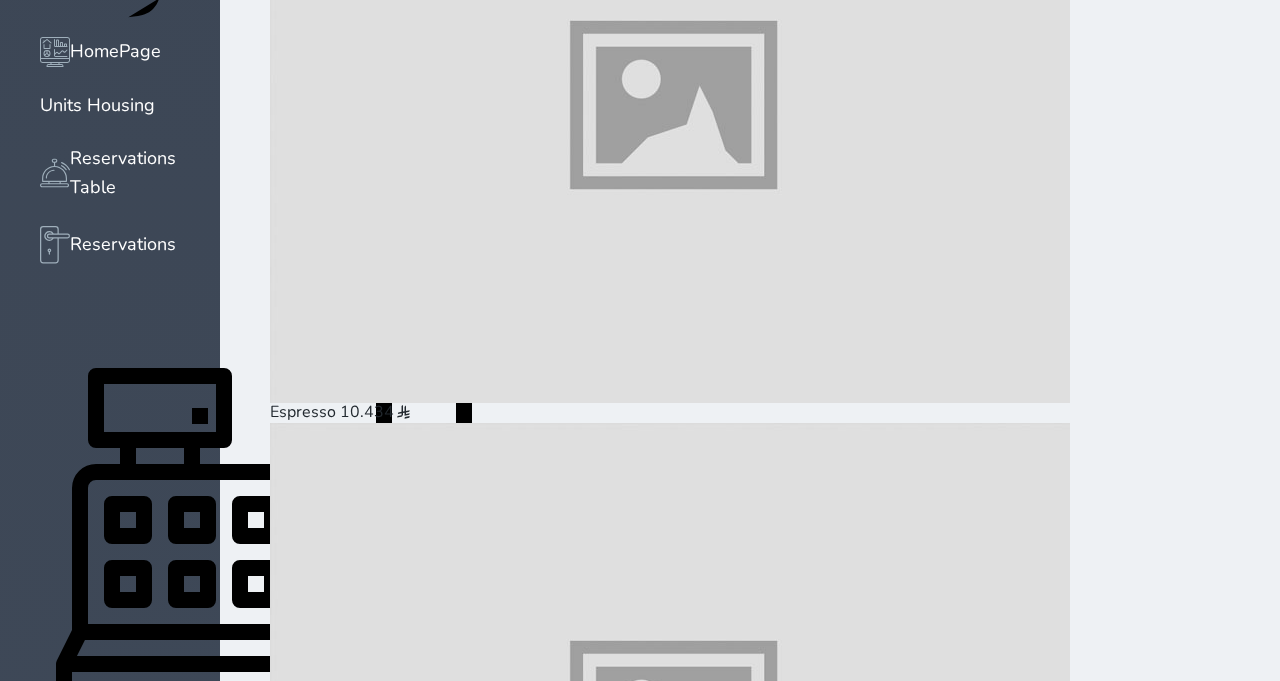 scroll, scrollTop: 342, scrollLeft: 0, axis: vertical 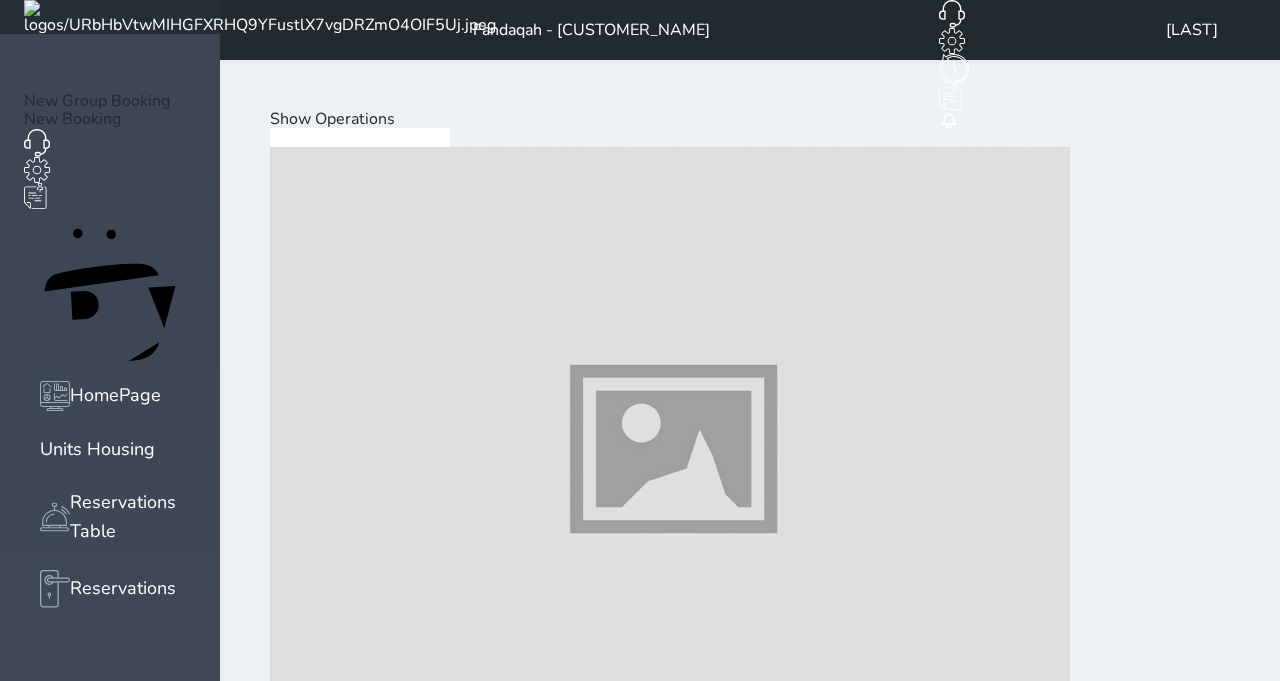 click at bounding box center [271, 38834] 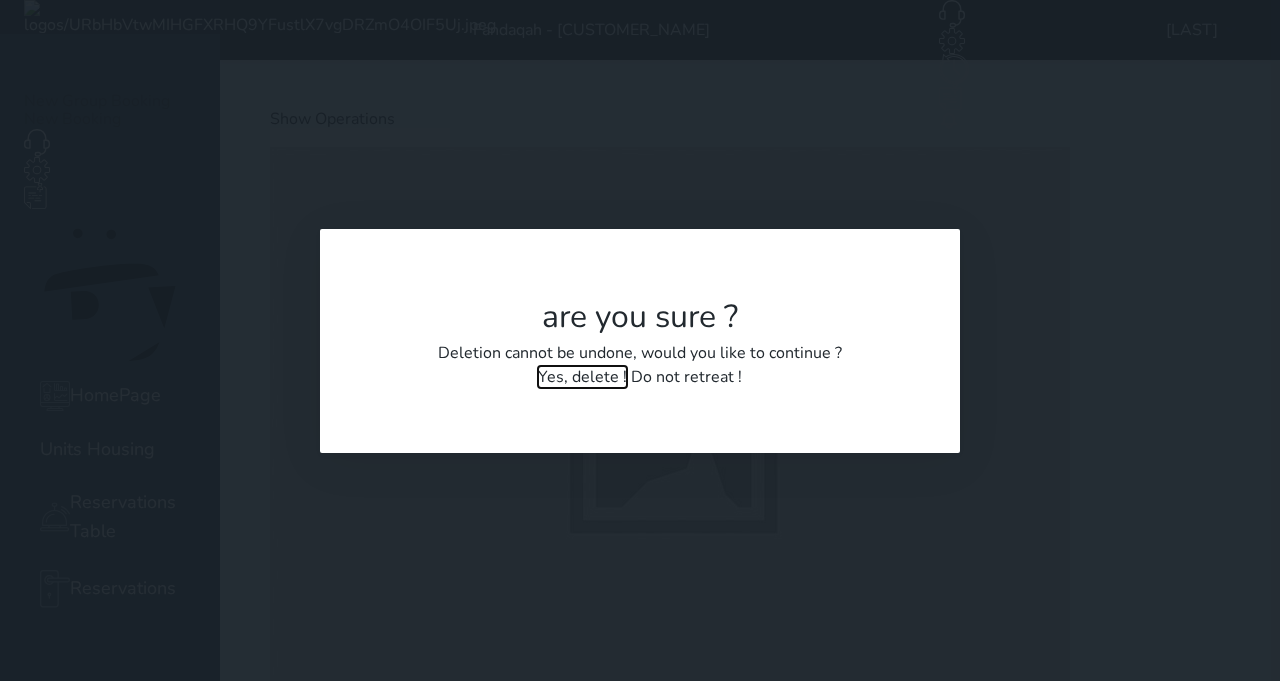click on "Yes, delete !" at bounding box center (582, 377) 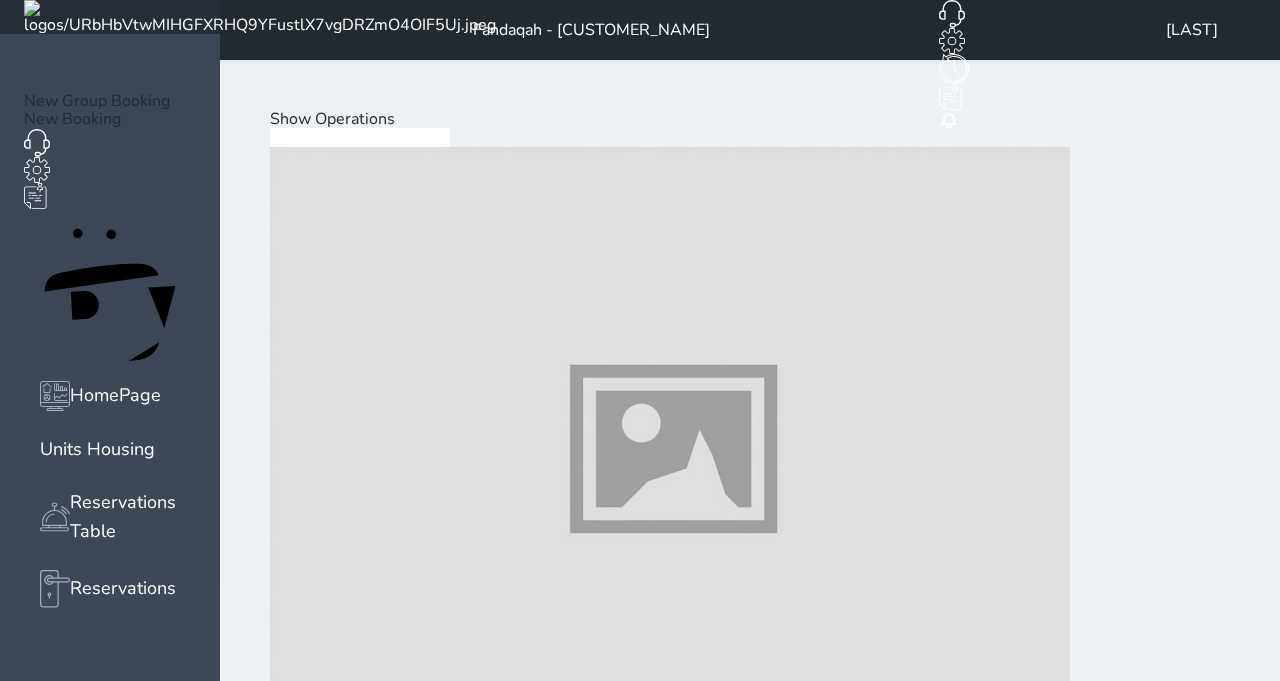 click at bounding box center [271, 38834] 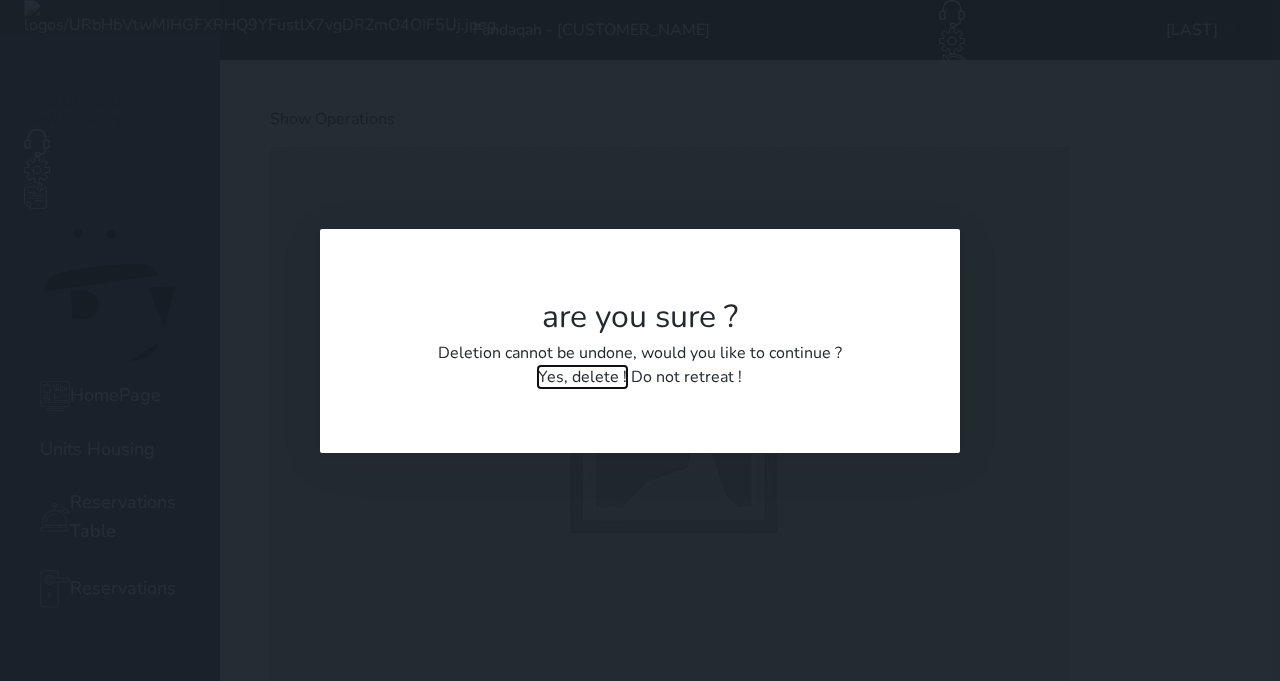 click on "Yes, delete !" at bounding box center (582, 377) 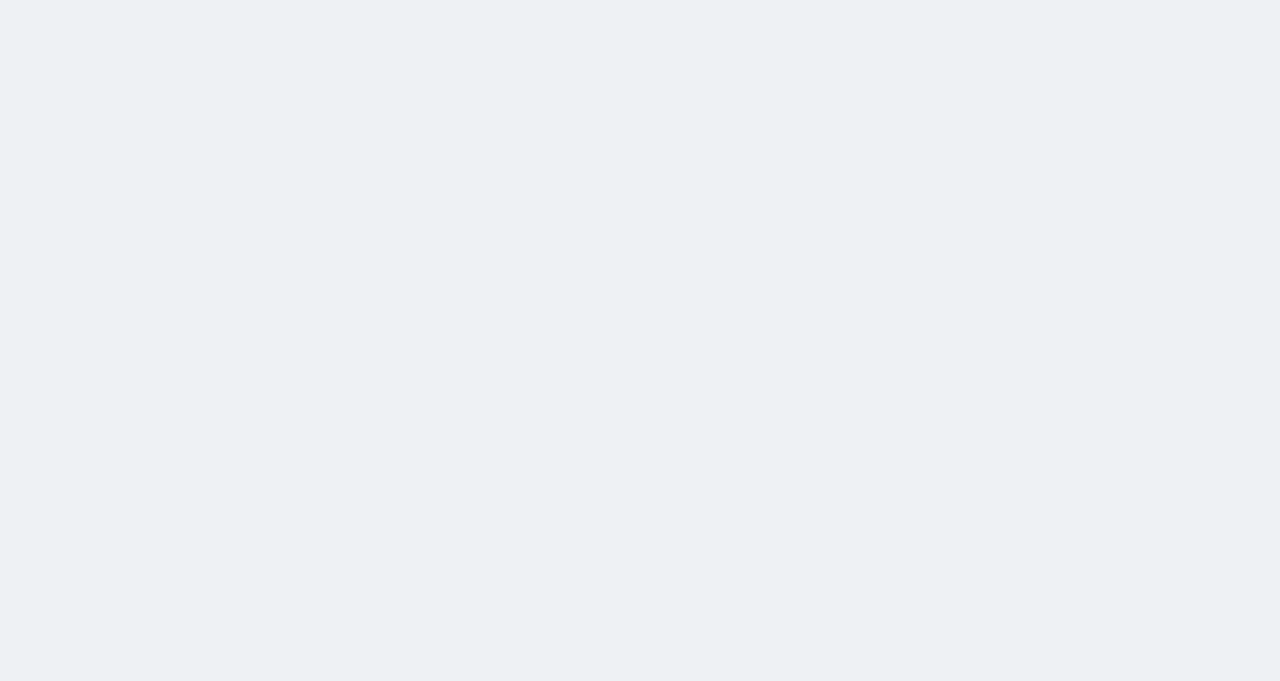 scroll, scrollTop: 0, scrollLeft: 0, axis: both 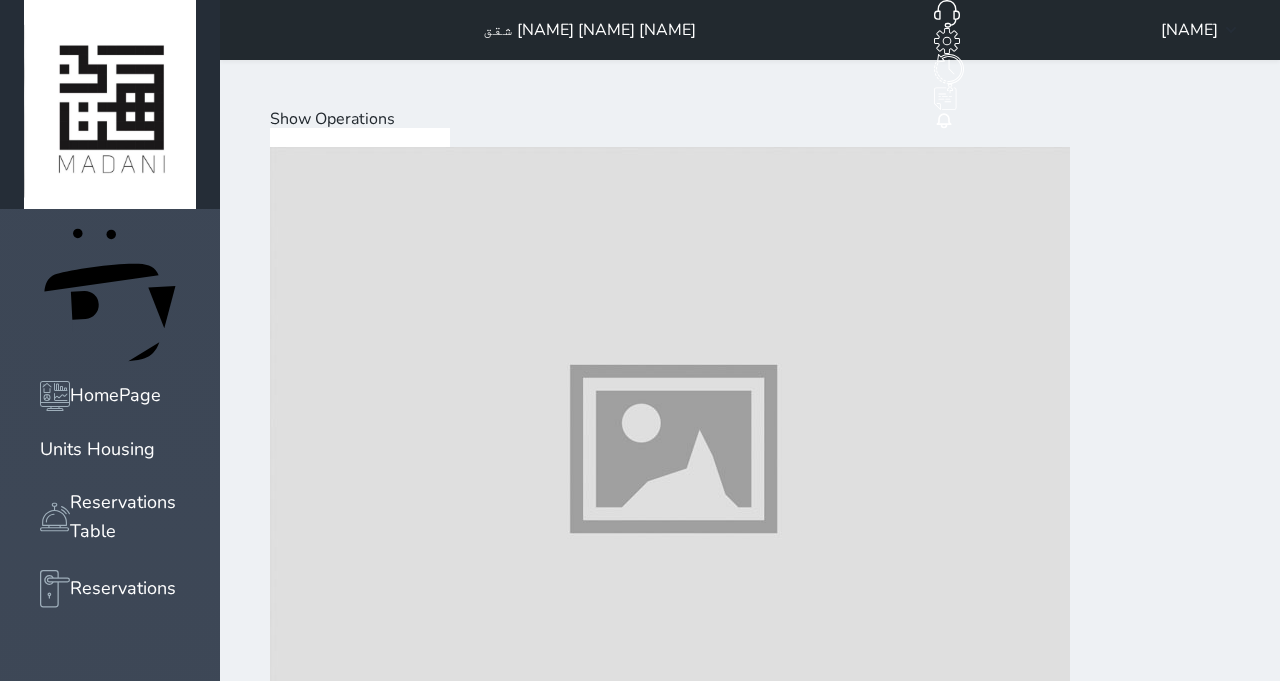 click at bounding box center [670, 19059] 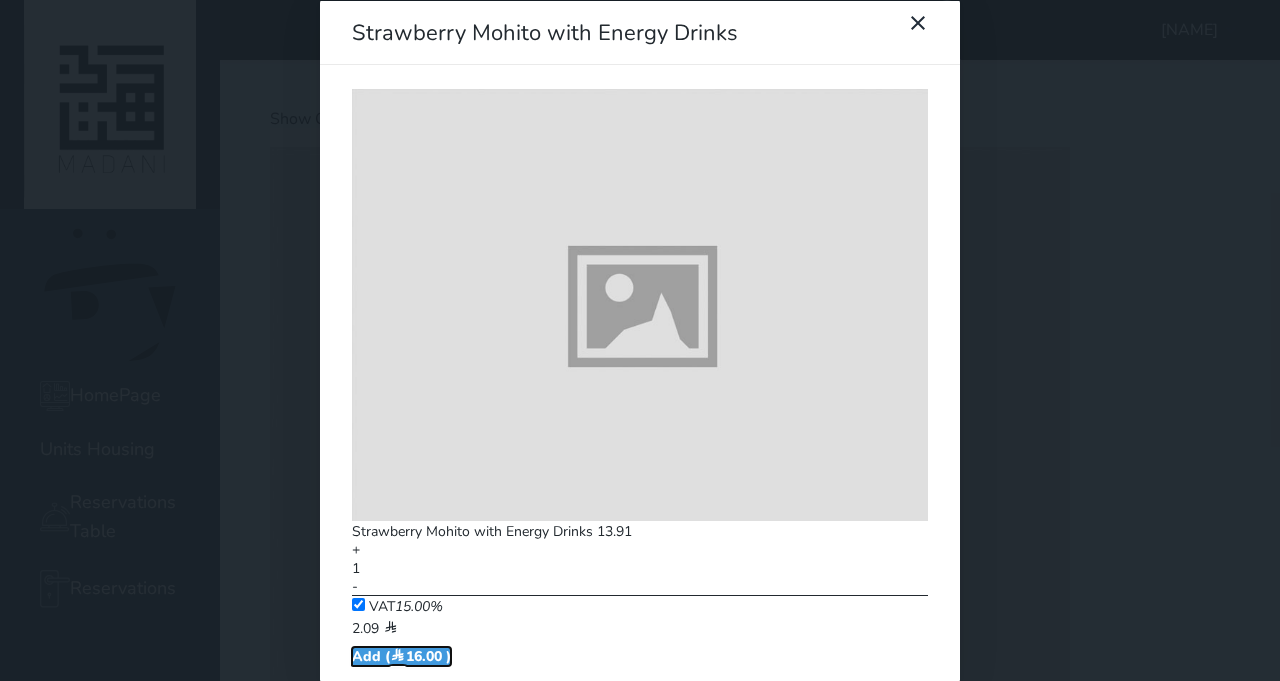 click on "Add  (    16.00 )" at bounding box center [401, 655] 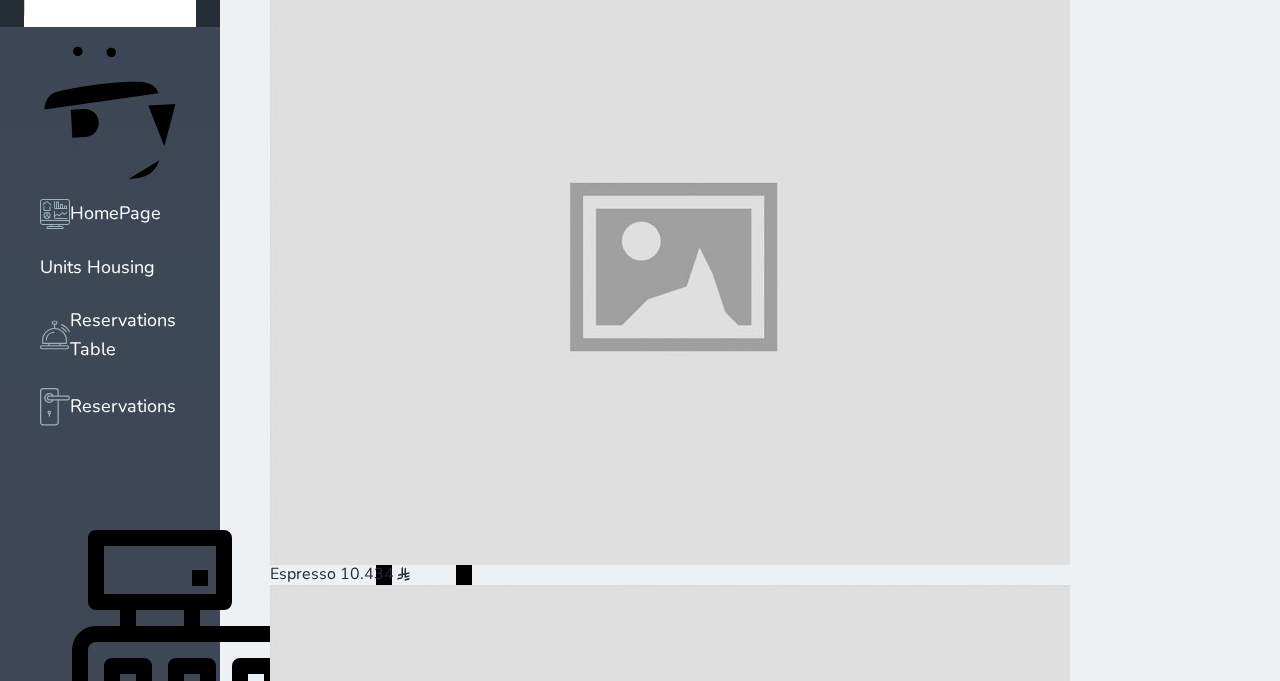 scroll, scrollTop: 189, scrollLeft: 0, axis: vertical 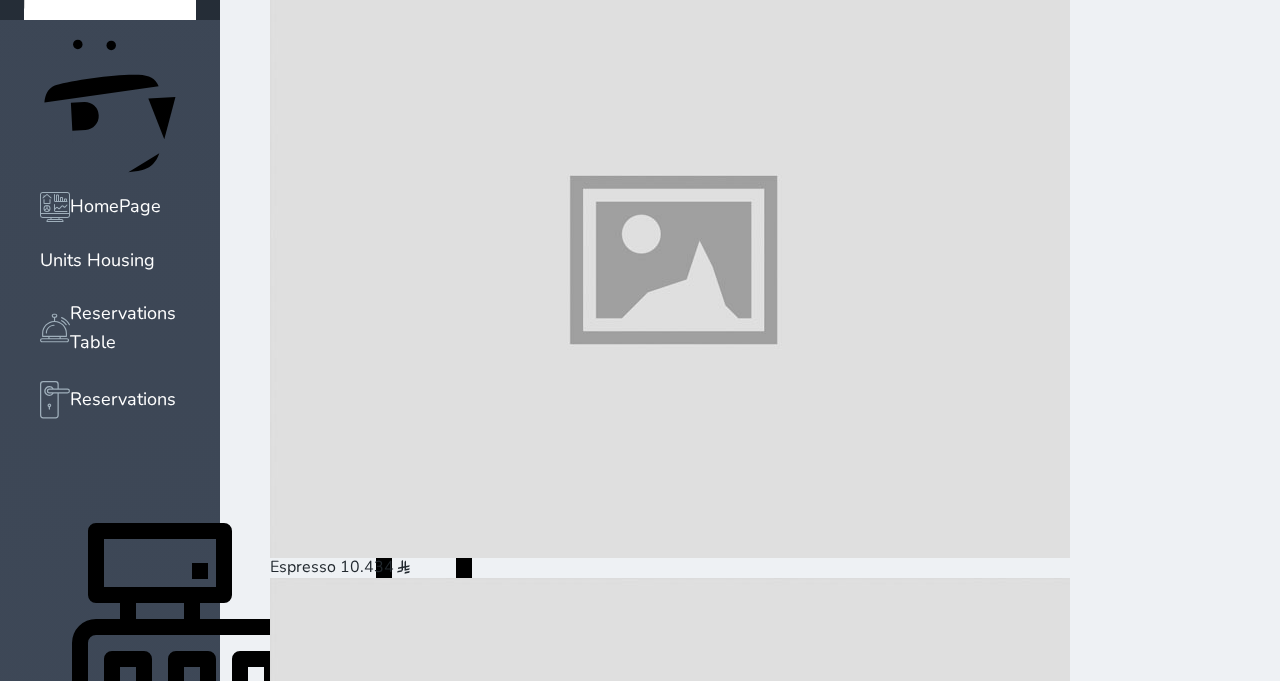 click at bounding box center (670, 12045) 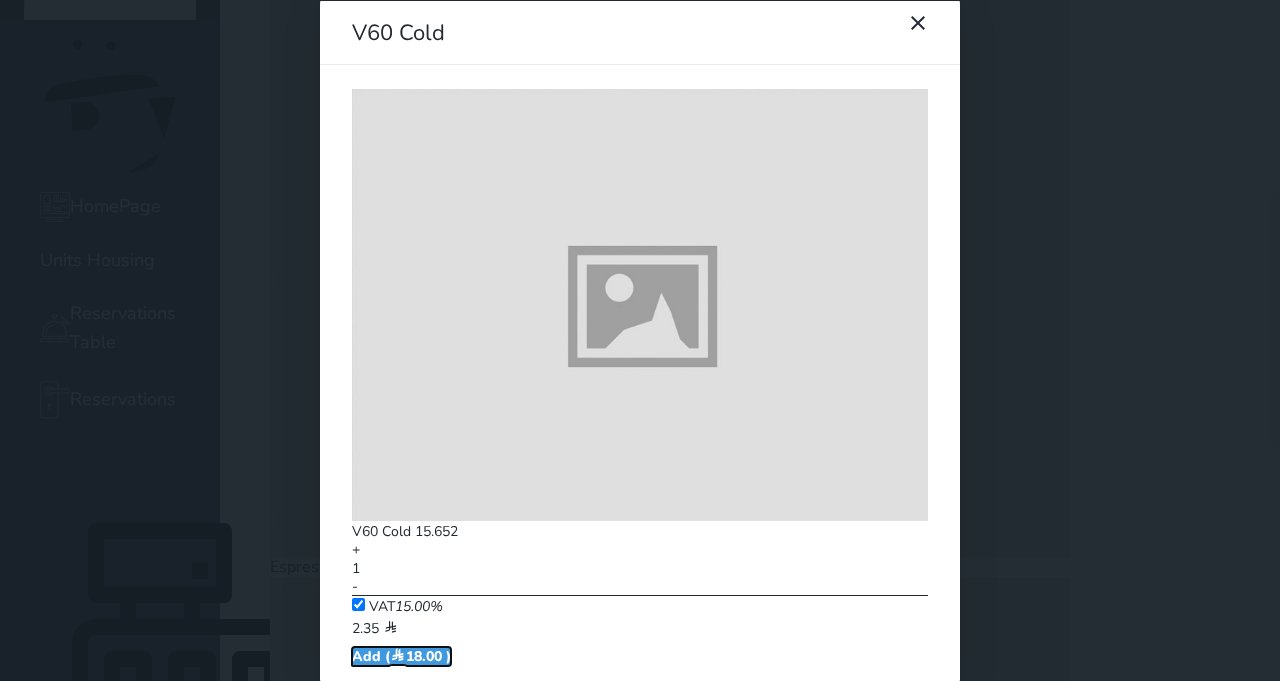 click on "Add  (    [PRICE] )" at bounding box center (401, 655) 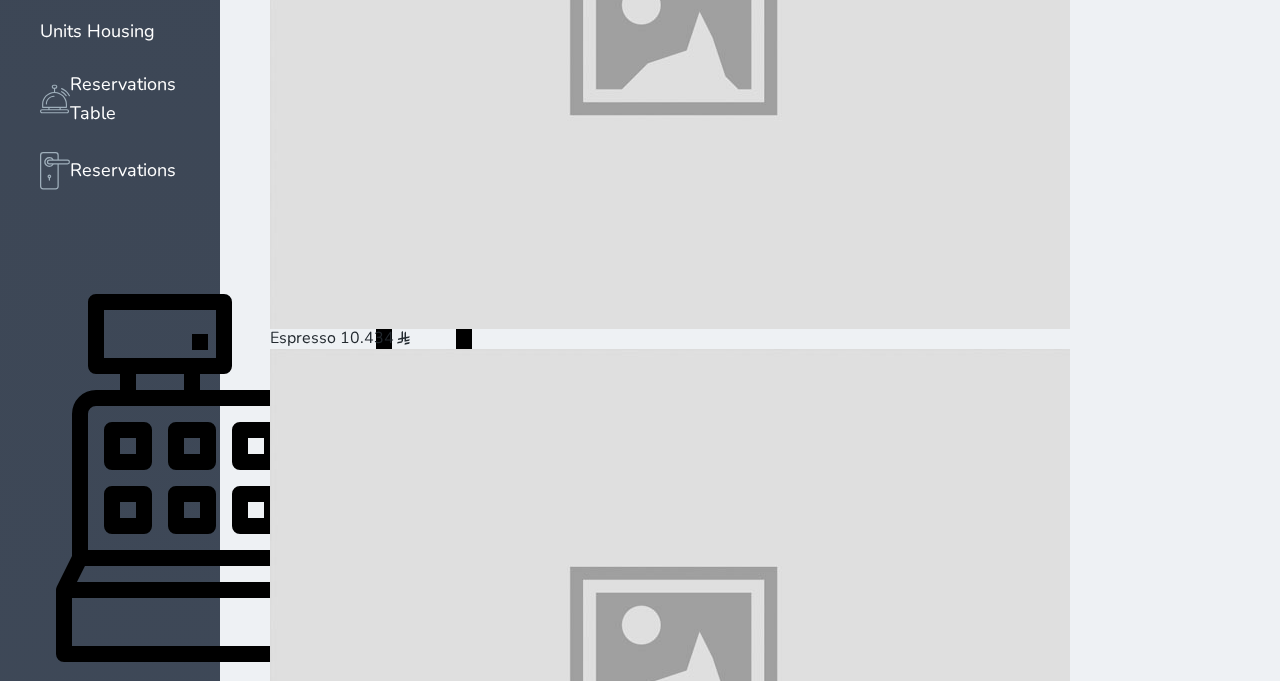 scroll, scrollTop: 423, scrollLeft: 0, axis: vertical 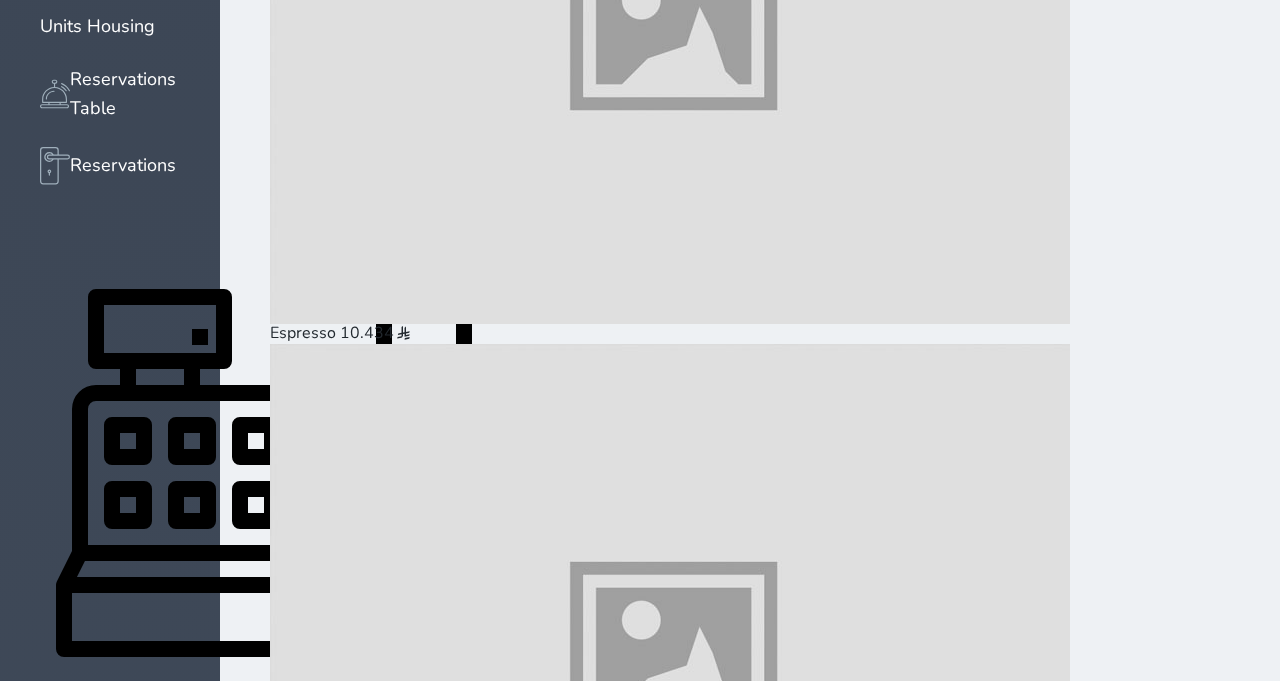 click on "Pay (34.00  )" at bounding box center (323, 38685) 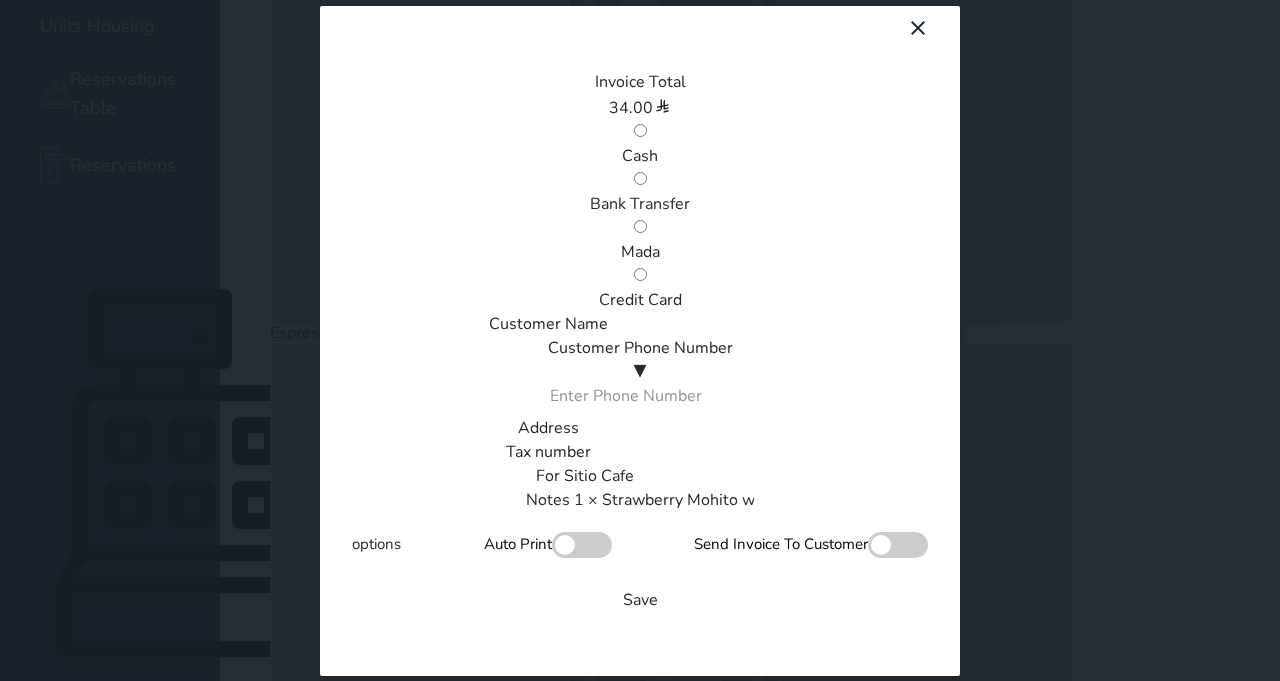 click on "Cash" at bounding box center [640, 156] 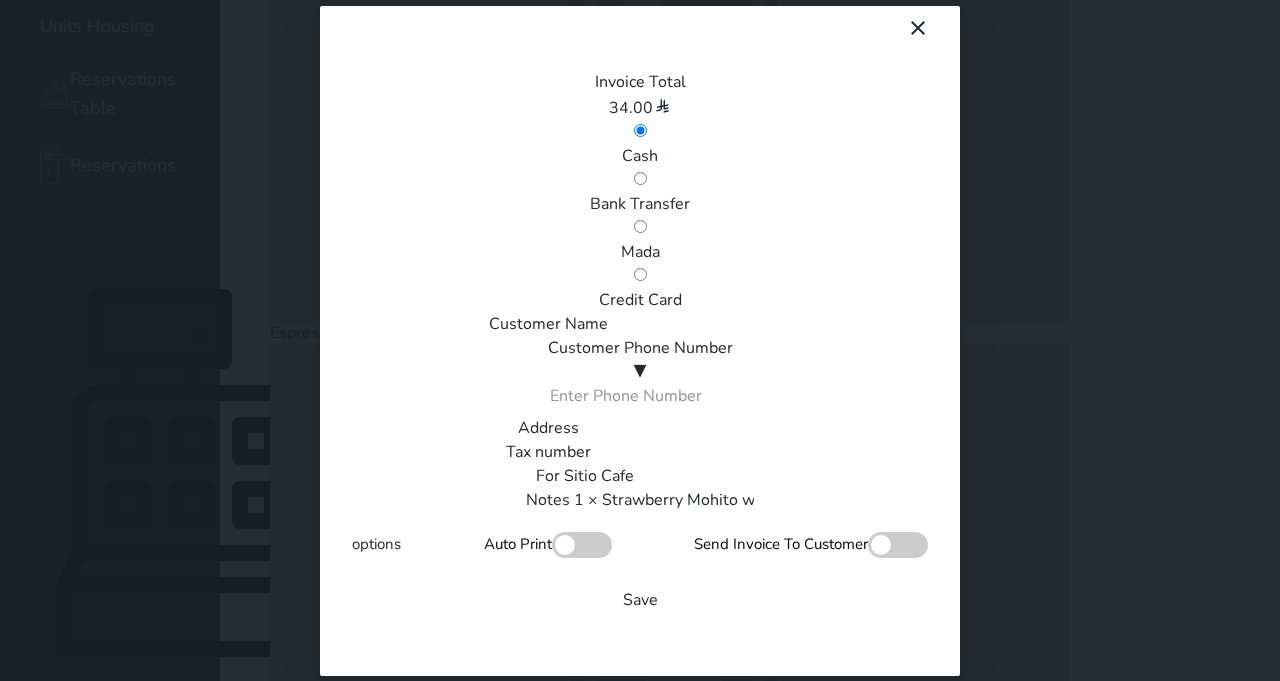 scroll, scrollTop: 340, scrollLeft: 0, axis: vertical 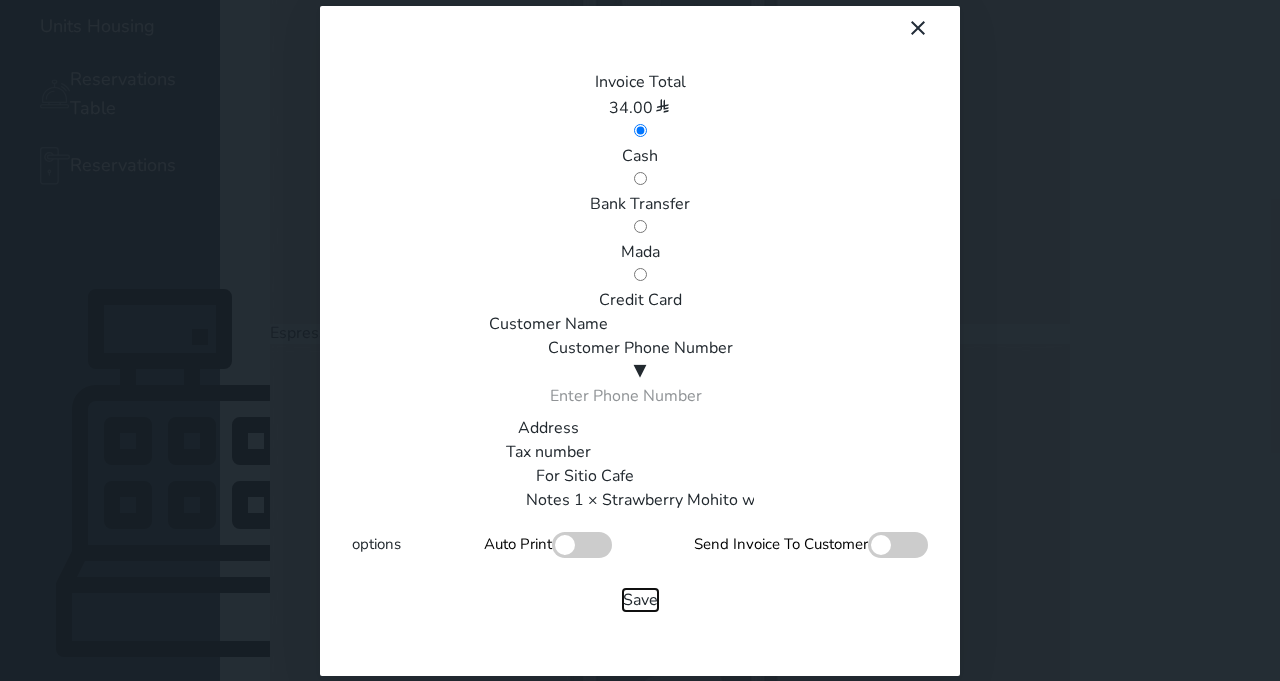 click on "Save" at bounding box center [640, 600] 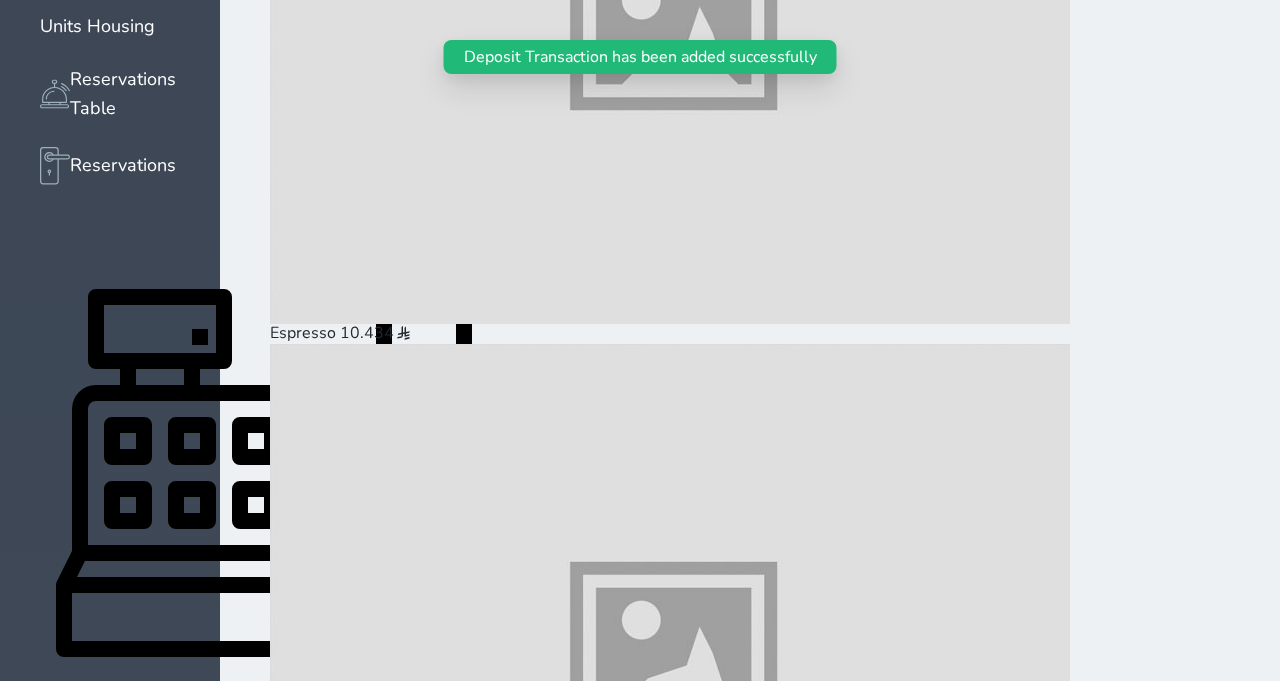 scroll, scrollTop: 0, scrollLeft: 0, axis: both 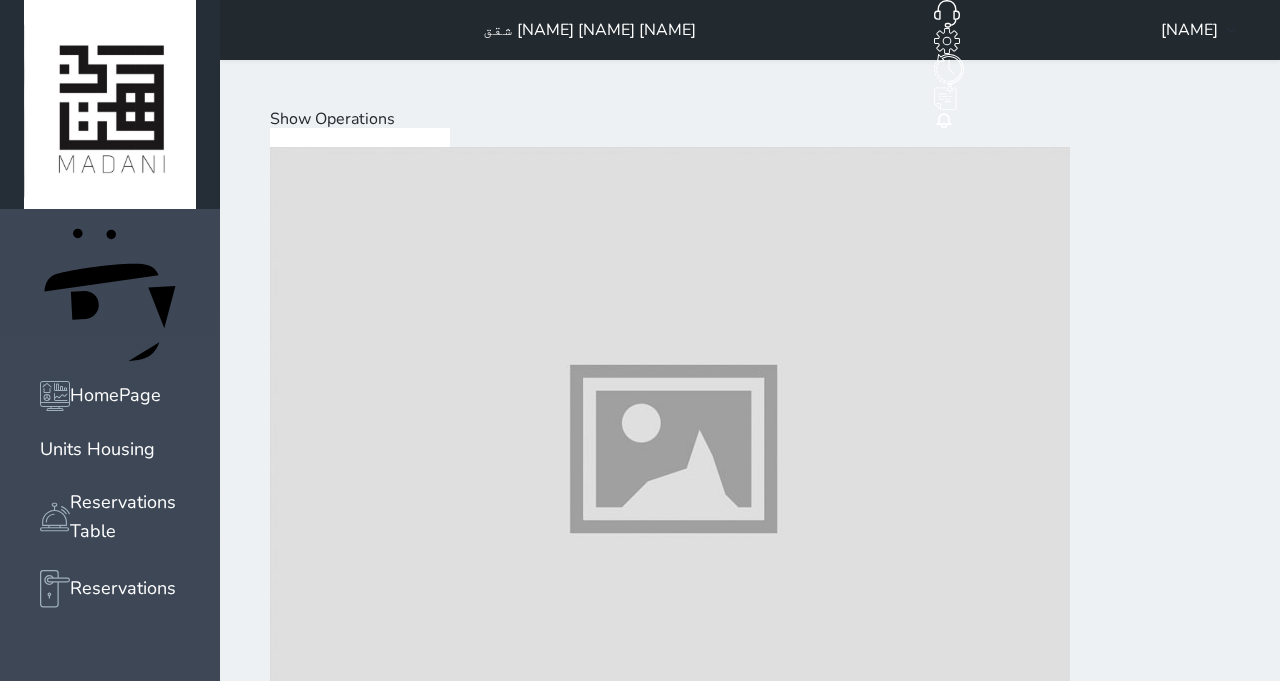 click at bounding box center [670, 4790] 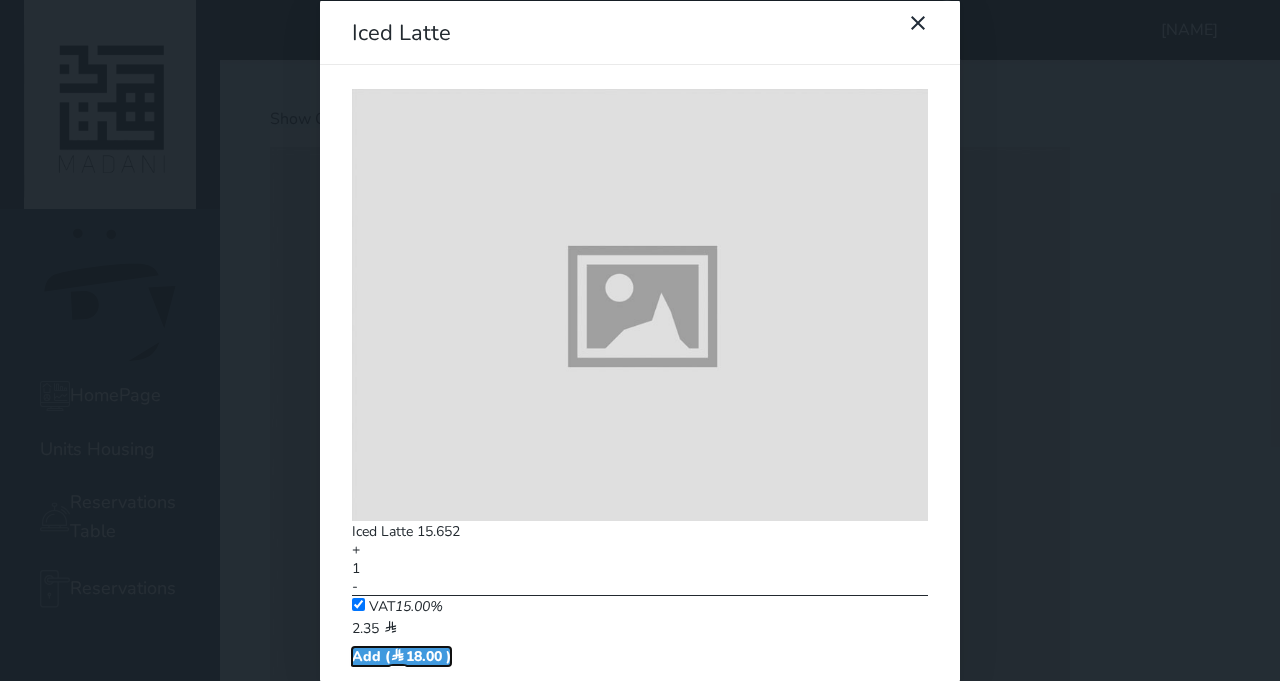 click on "Add  (    [PRICE] )" at bounding box center (401, 655) 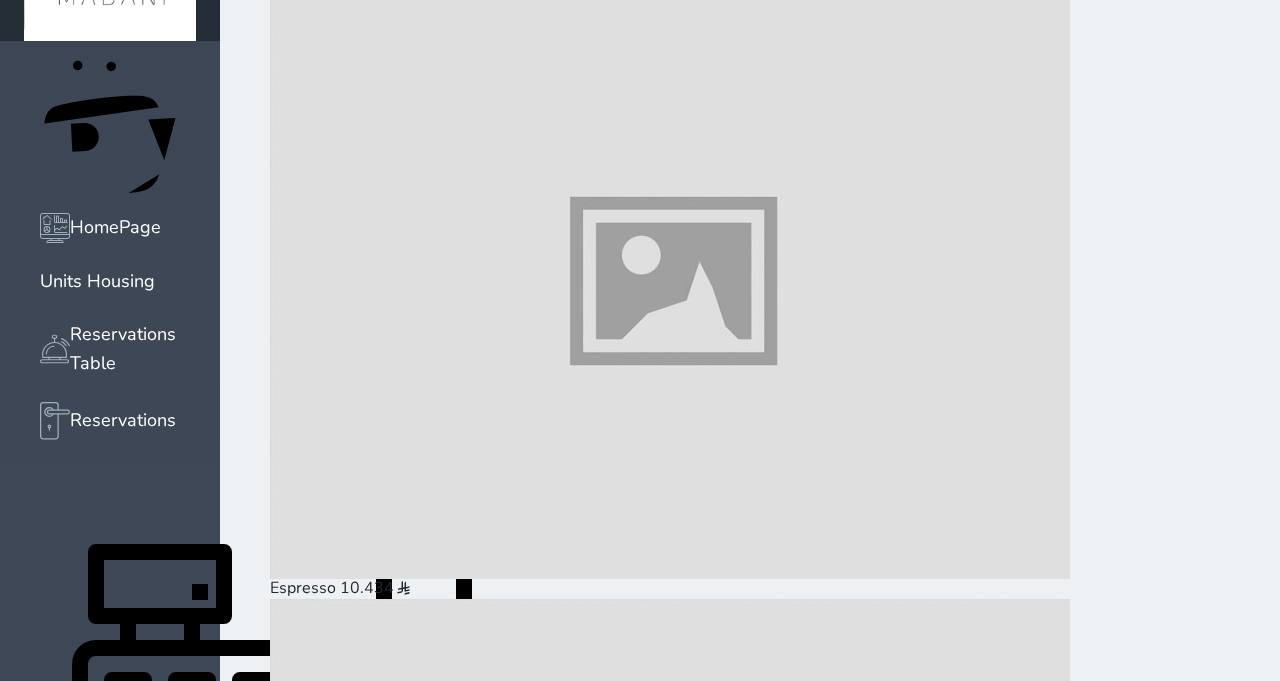 scroll, scrollTop: 514, scrollLeft: 0, axis: vertical 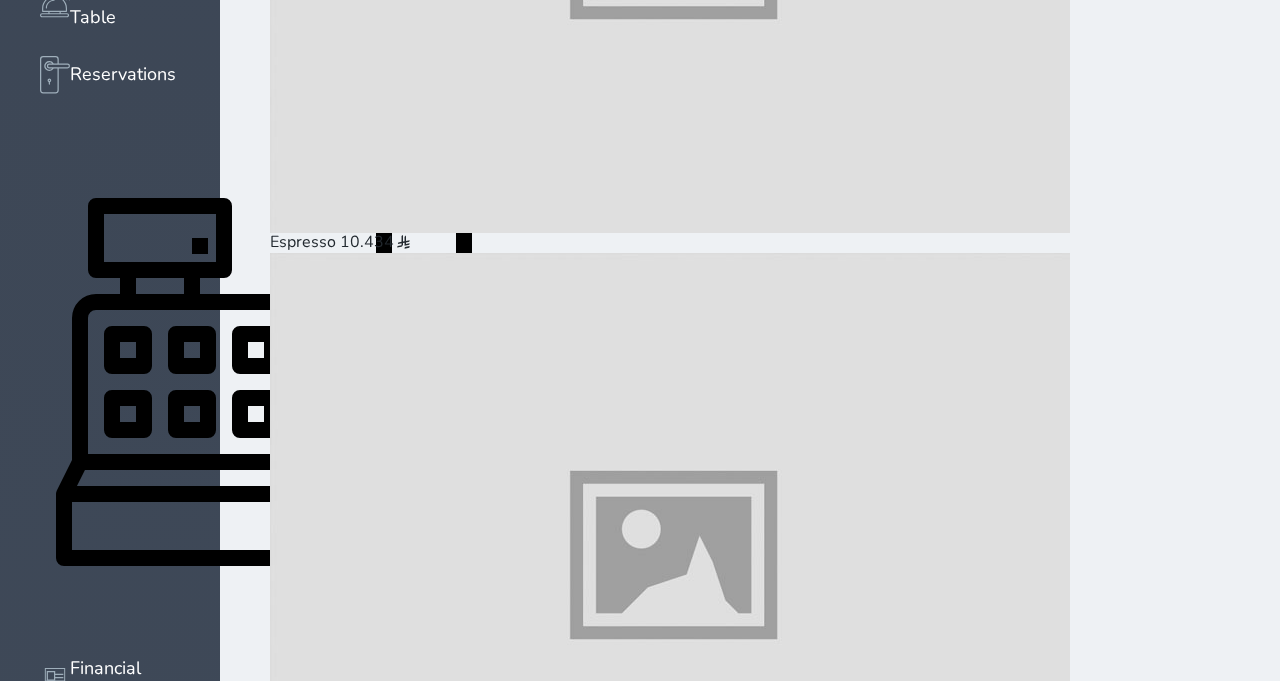 click on "Pay (18.00  )" at bounding box center (323, 38522) 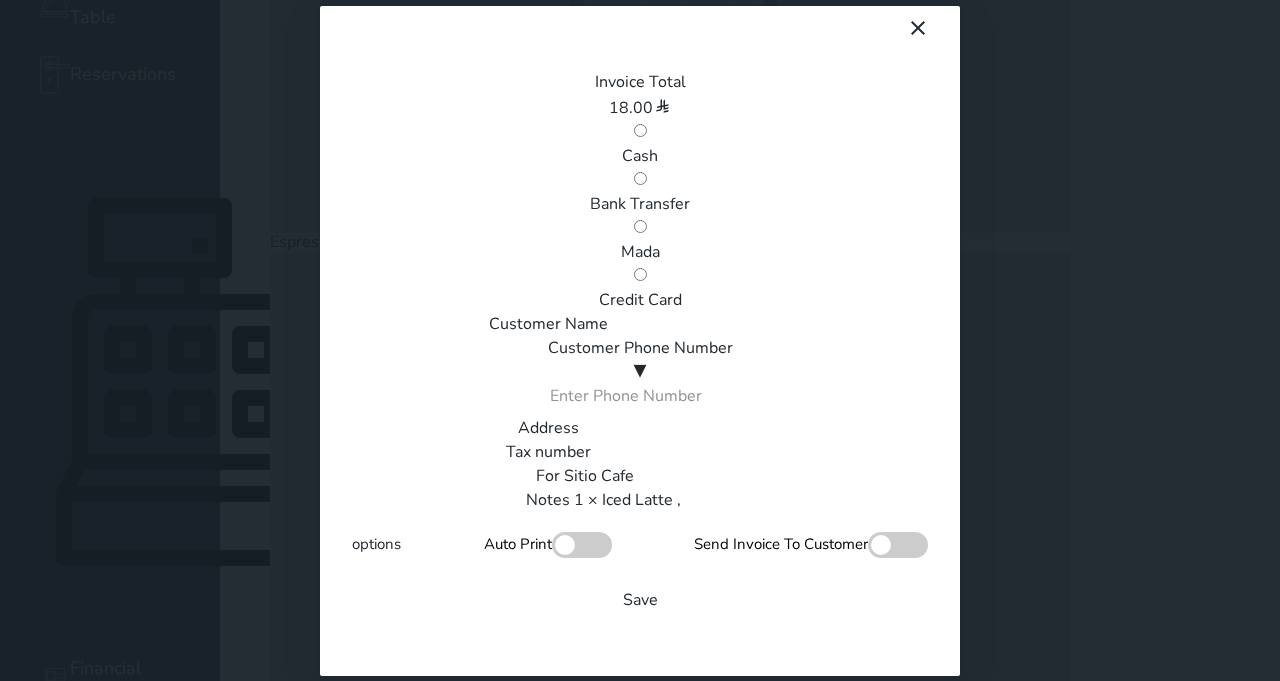 scroll, scrollTop: 0, scrollLeft: 0, axis: both 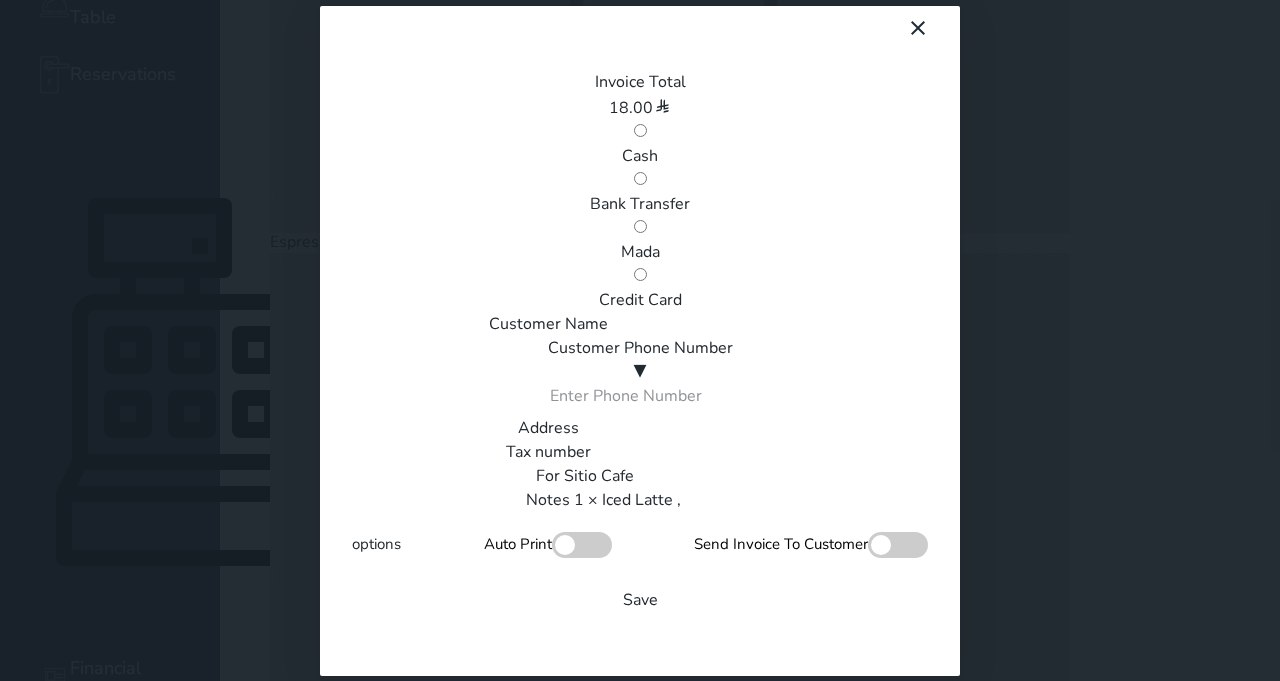 click on "Cash" at bounding box center [640, 156] 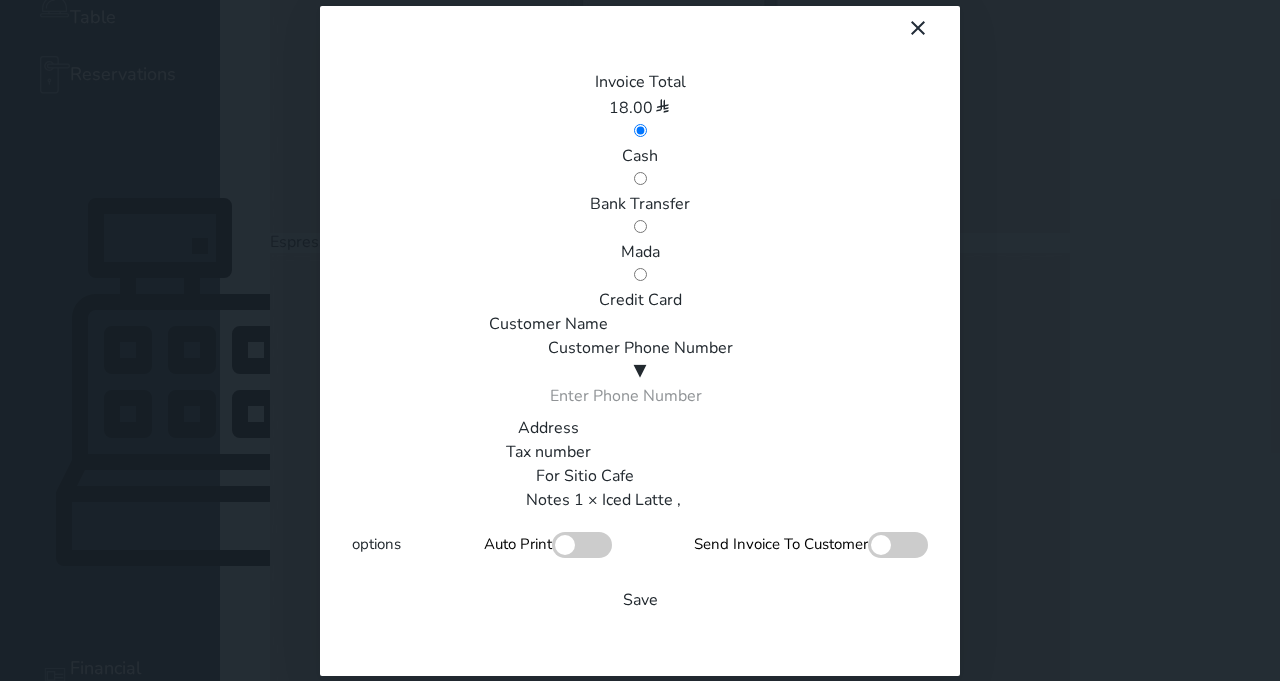 click on "Mada" at bounding box center [640, 252] 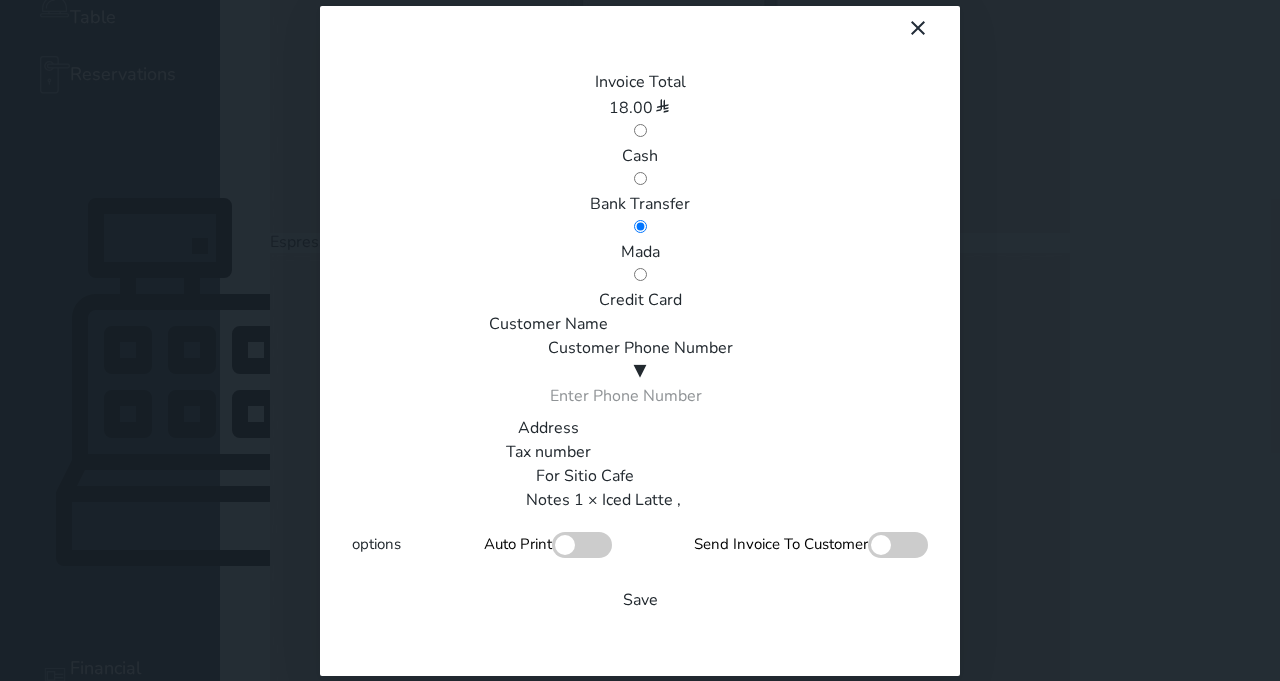 scroll, scrollTop: 340, scrollLeft: 0, axis: vertical 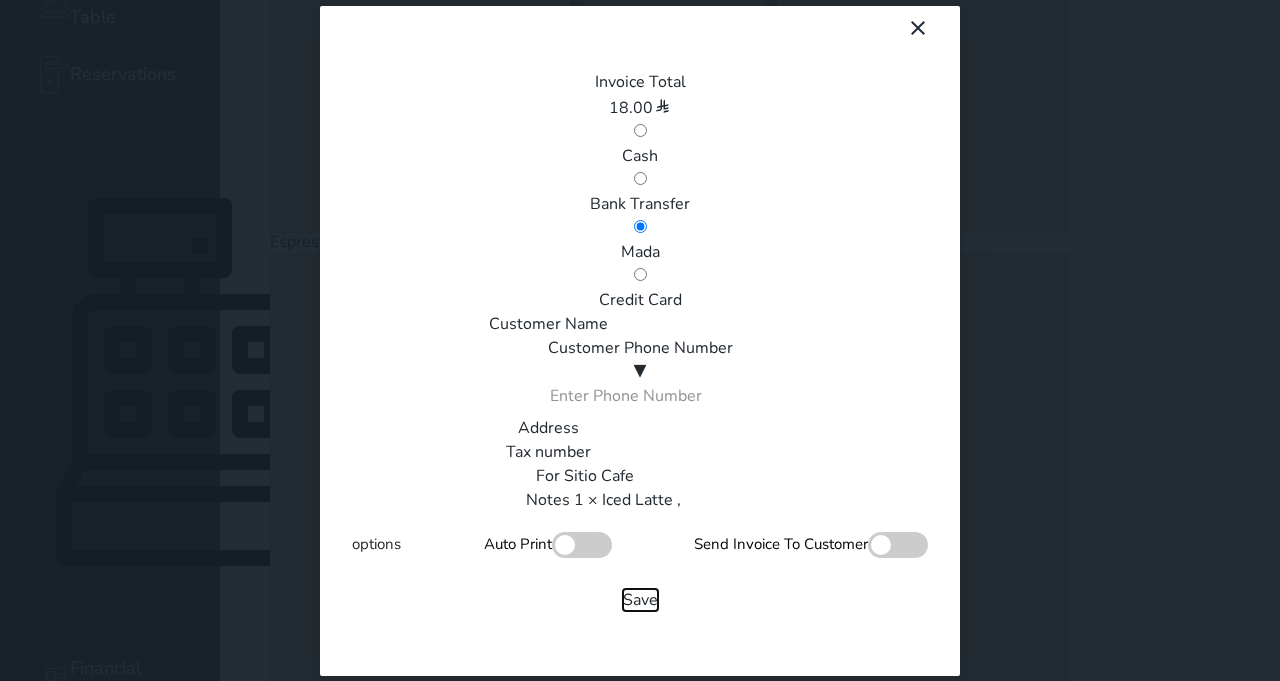 click on "Save" at bounding box center [640, 600] 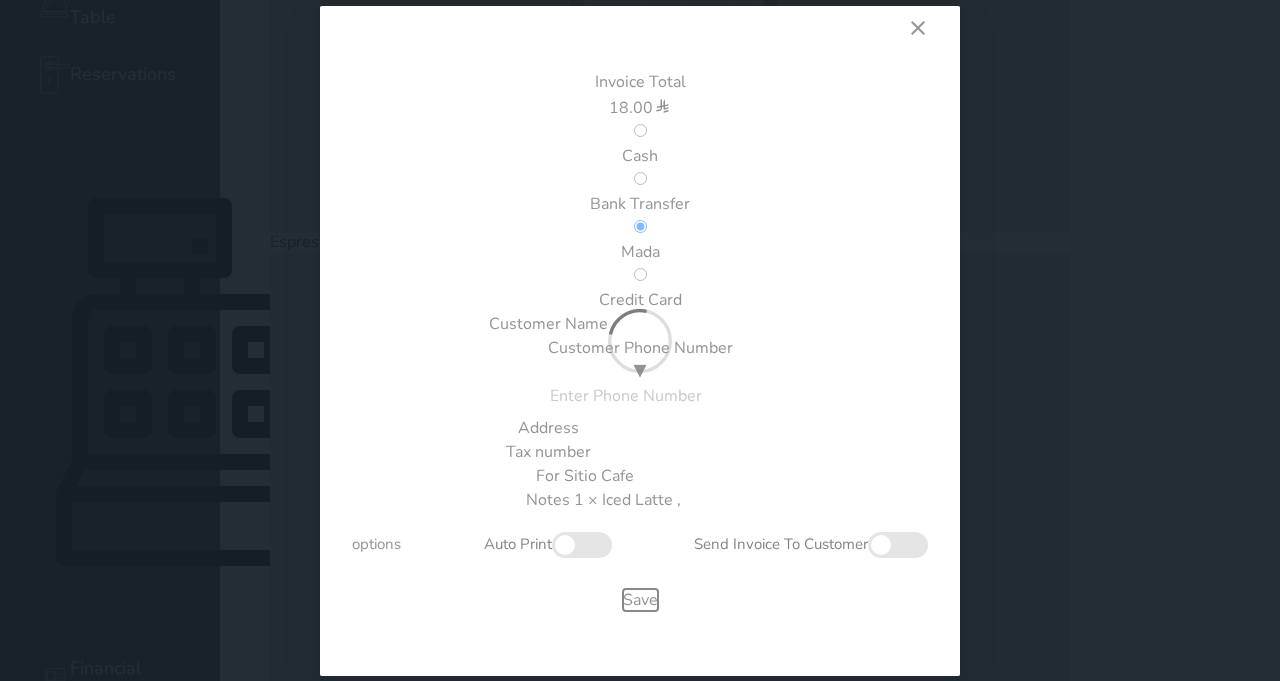 type 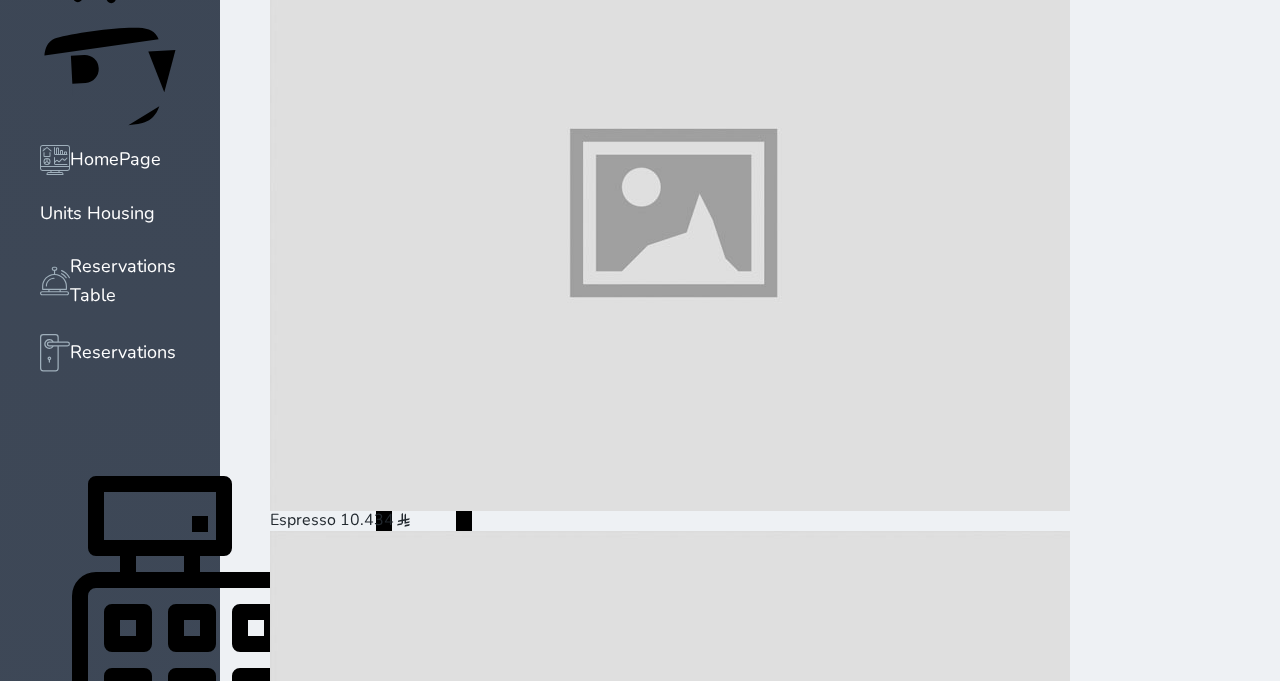 scroll, scrollTop: 0, scrollLeft: 0, axis: both 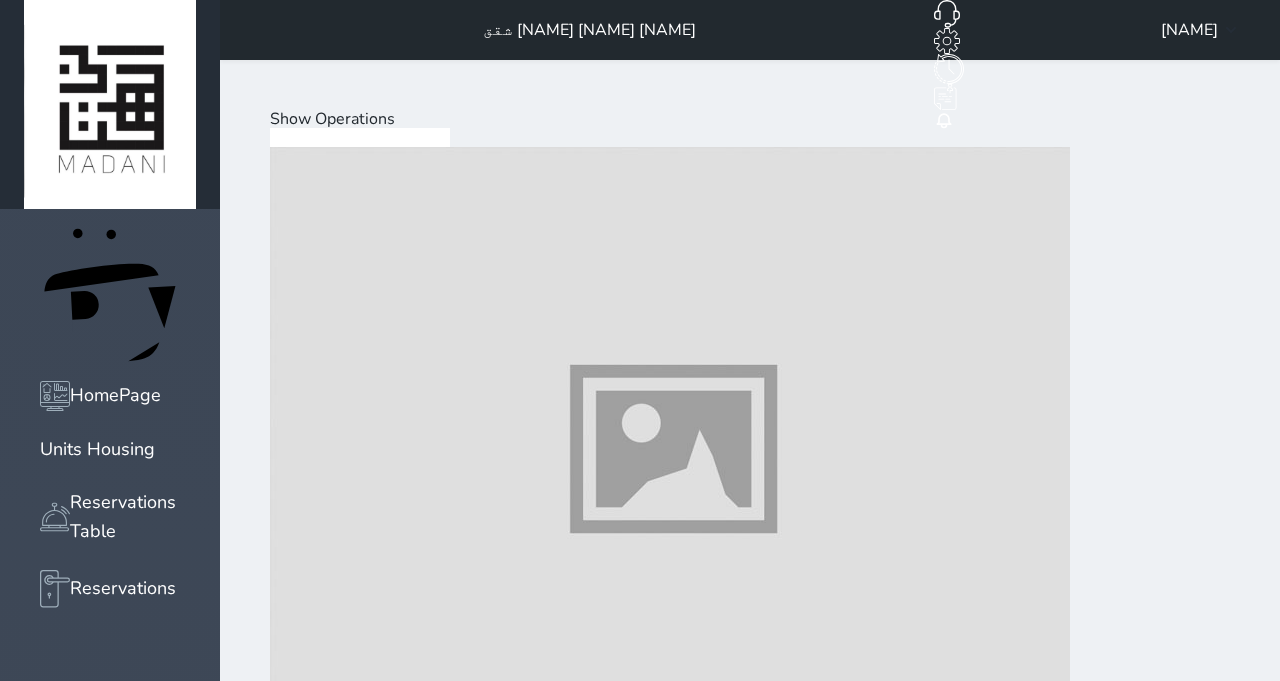 click at bounding box center [670, 12234] 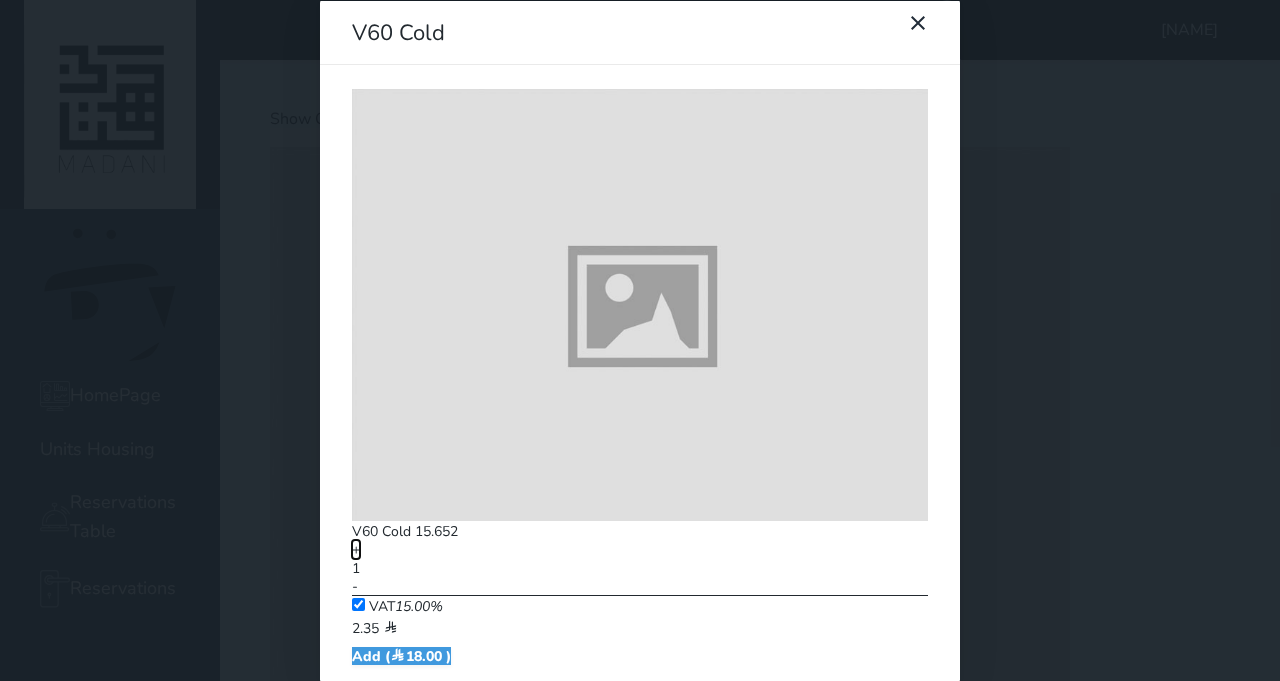 click on "+" at bounding box center (356, 549) 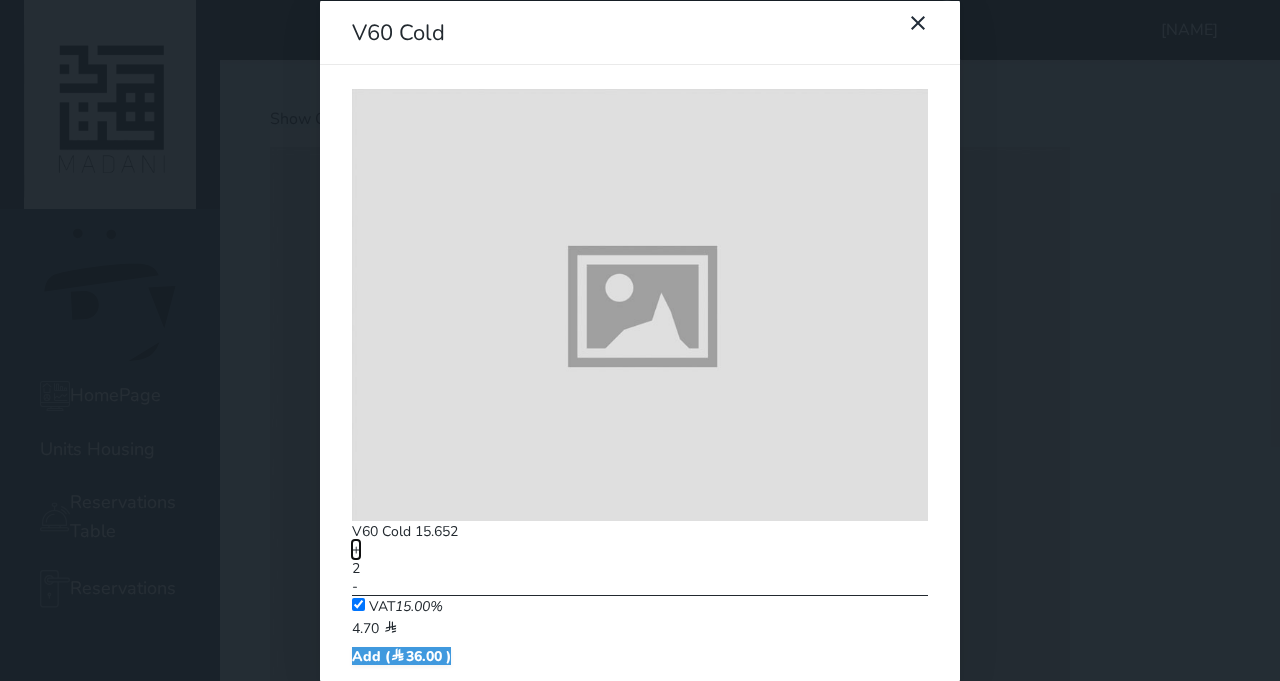 click on "+" at bounding box center (356, 549) 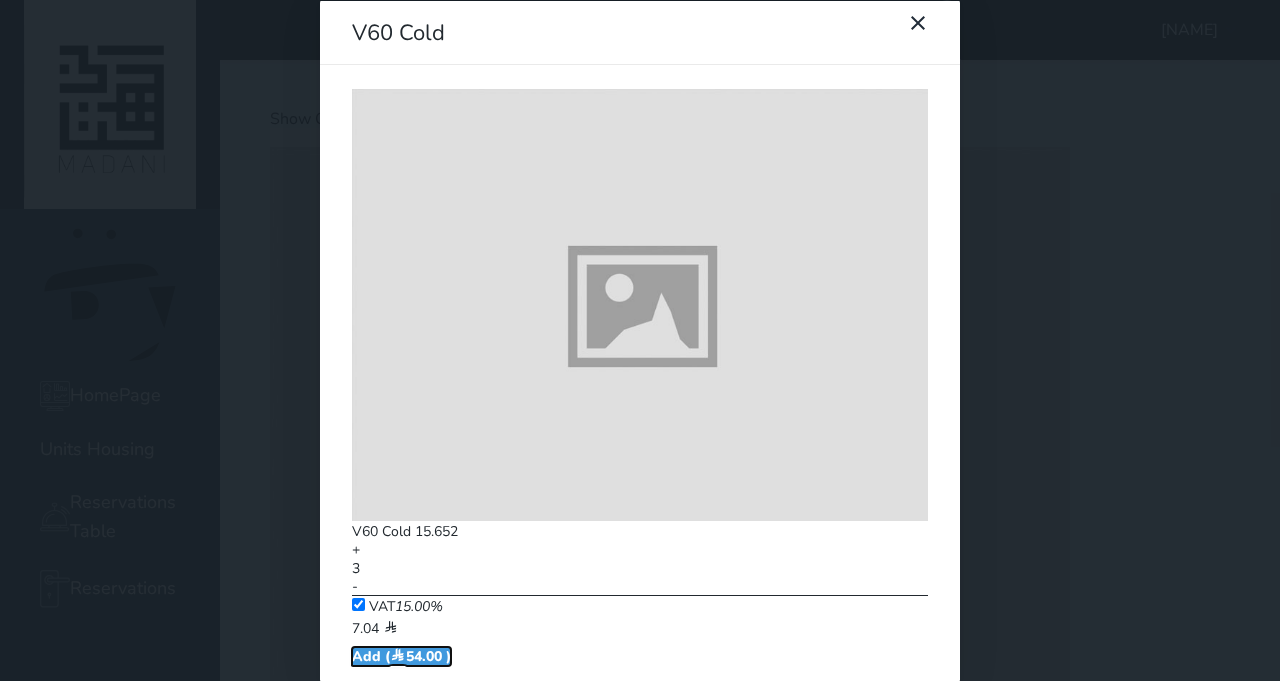 click on "Add  (    54.00 )" at bounding box center (401, 655) 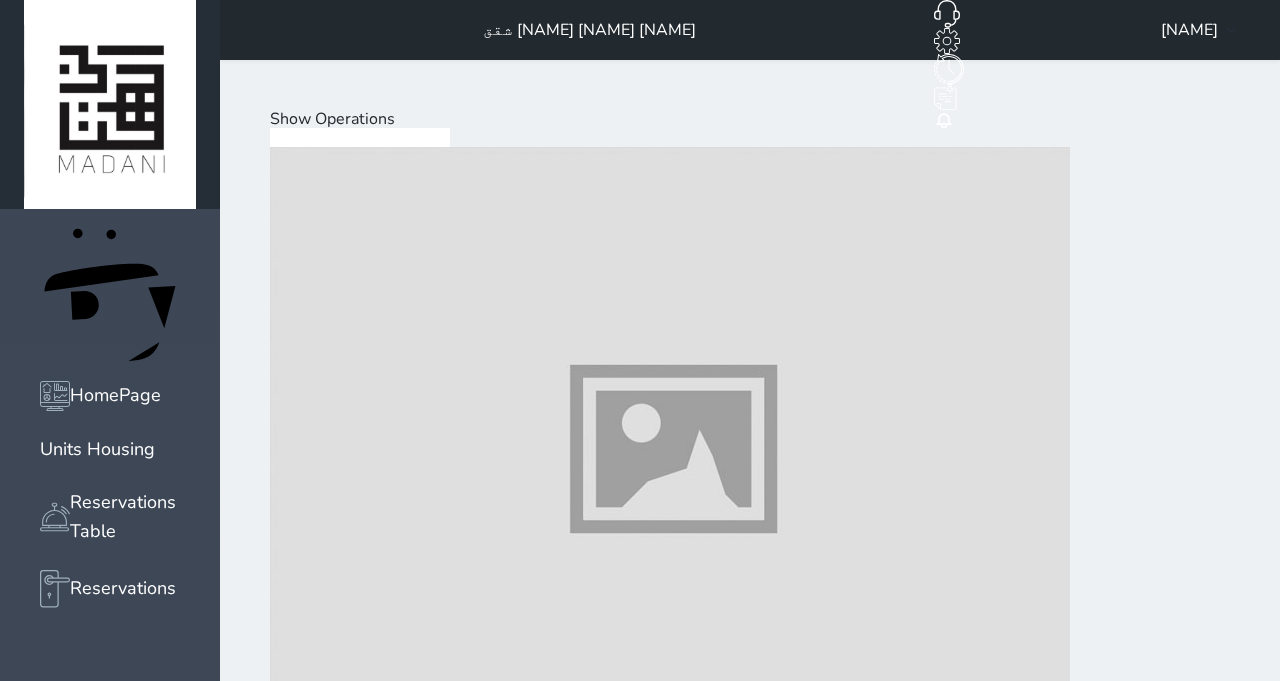 scroll, scrollTop: 425, scrollLeft: 0, axis: vertical 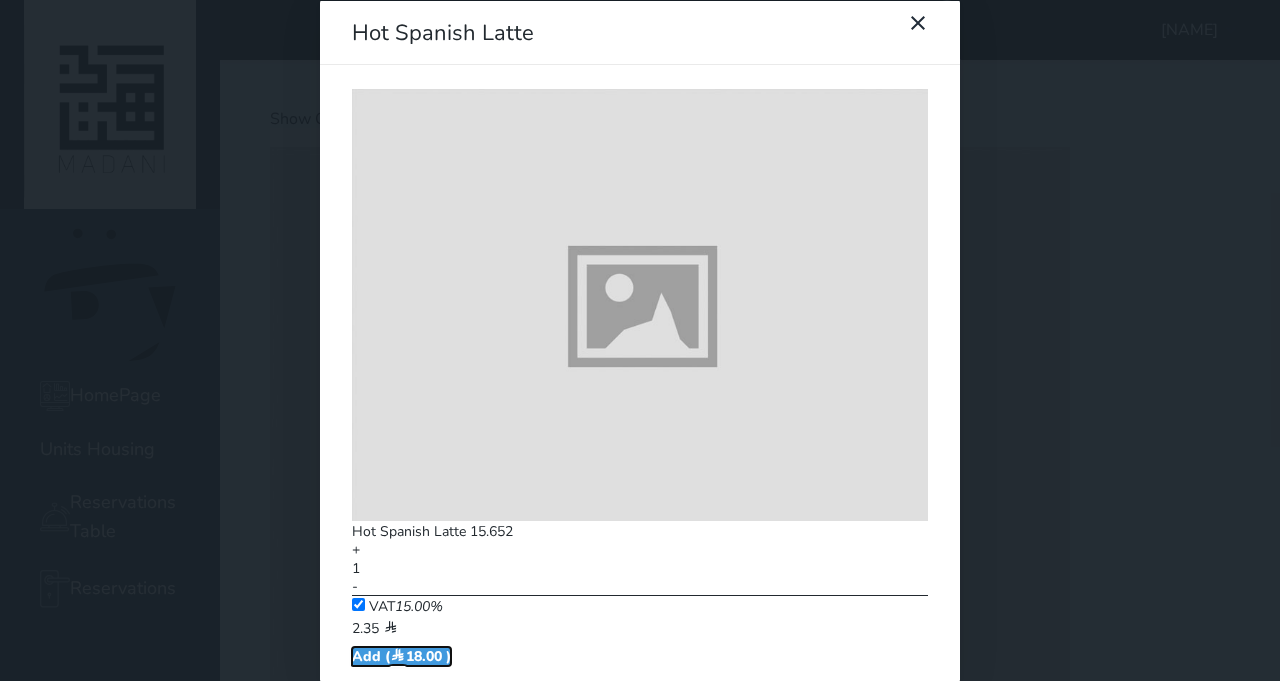 click on "Add  (    [PRICE] )" at bounding box center [401, 655] 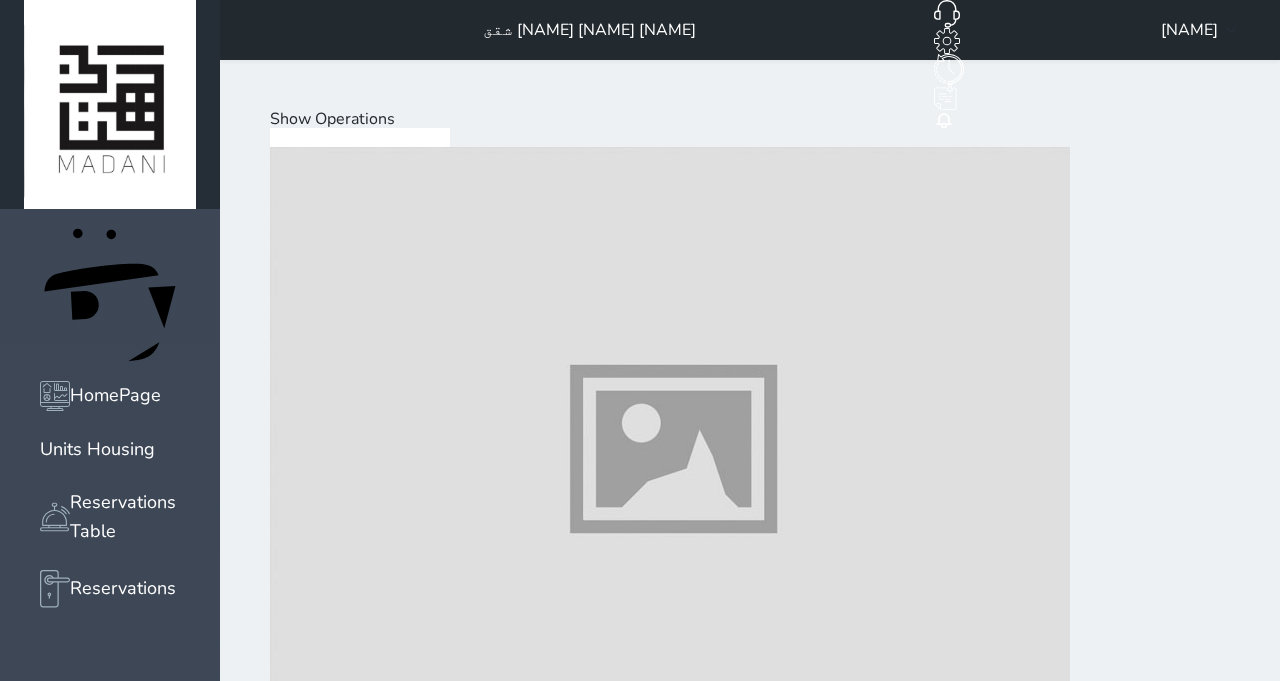 scroll, scrollTop: 0, scrollLeft: 0, axis: both 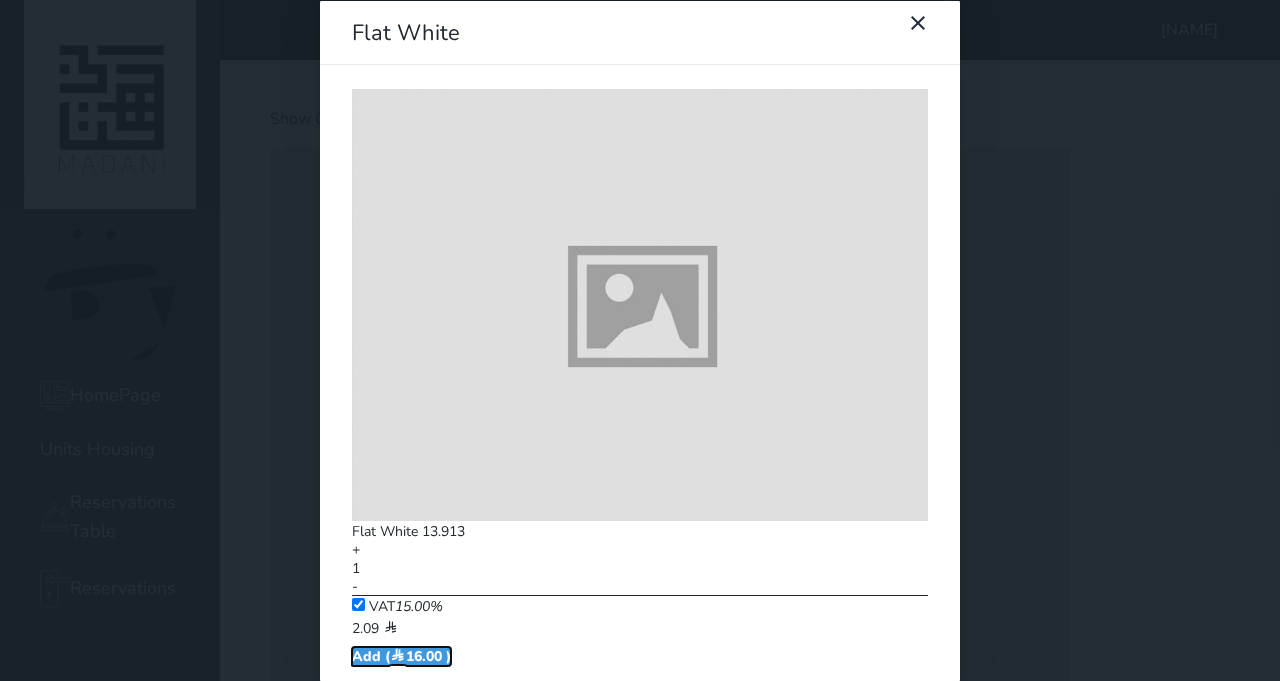 click on "Add  (    16.00 )" at bounding box center (401, 655) 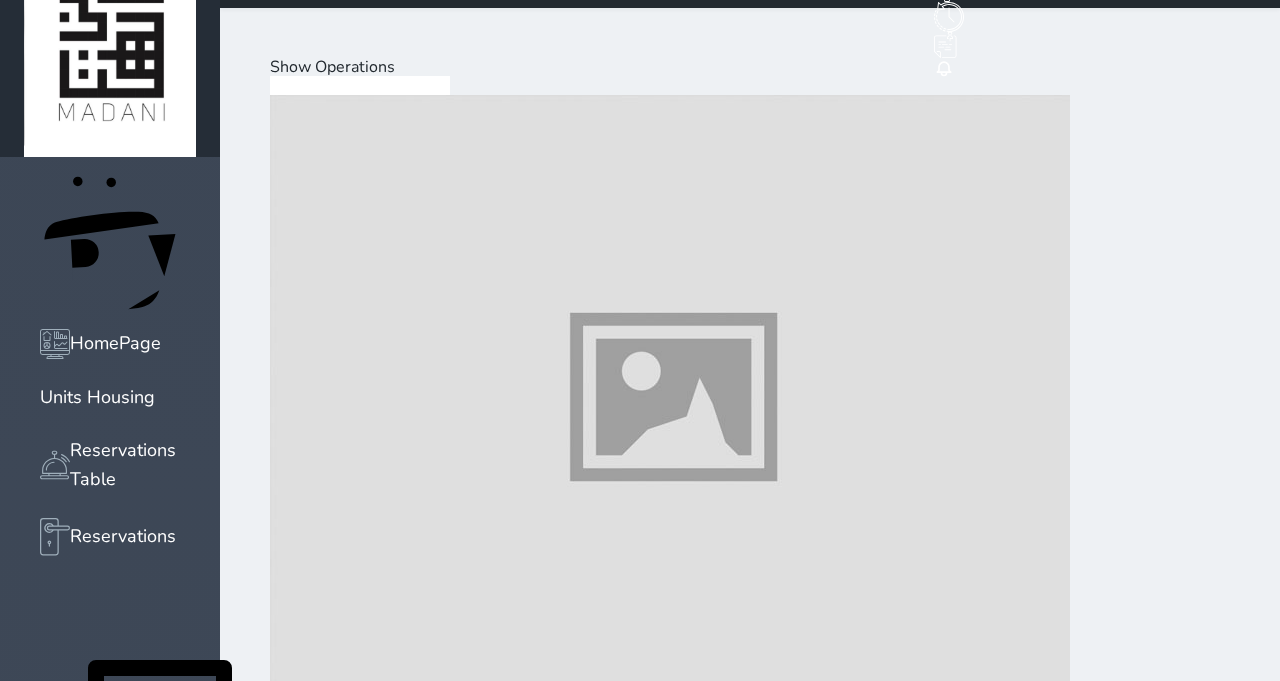 scroll, scrollTop: 32, scrollLeft: 0, axis: vertical 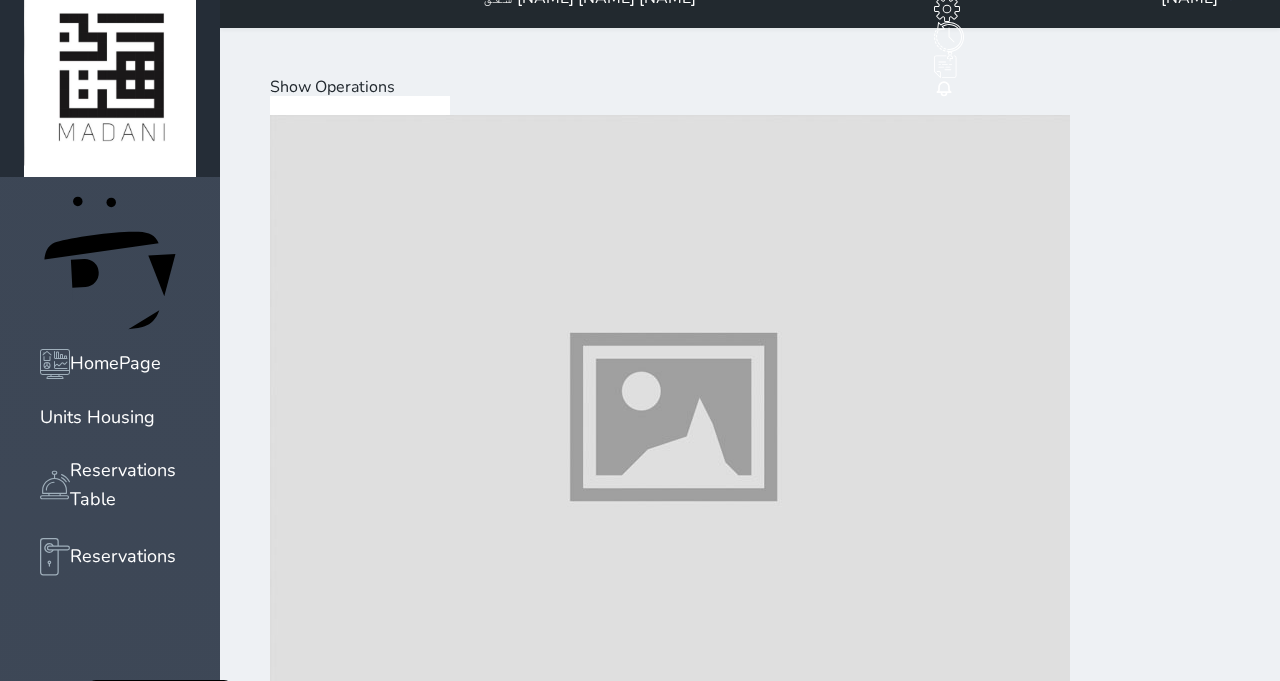 click at bounding box center (670, 28953) 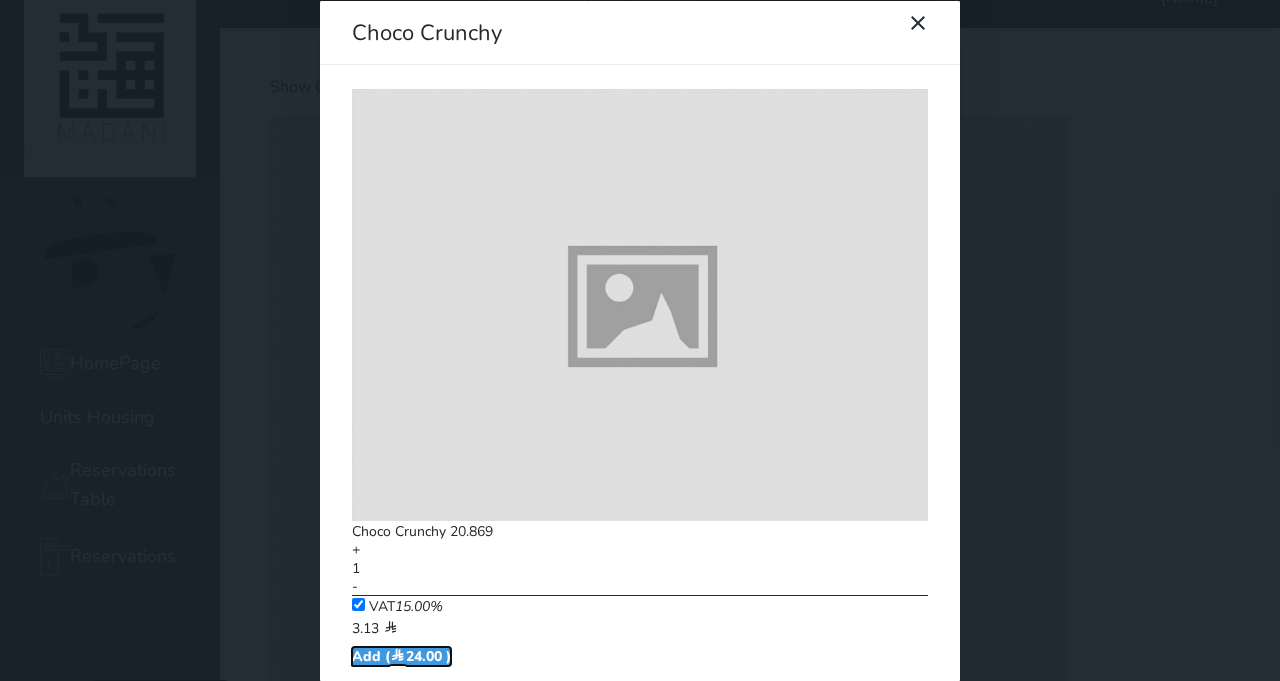 click at bounding box center [398, 655] 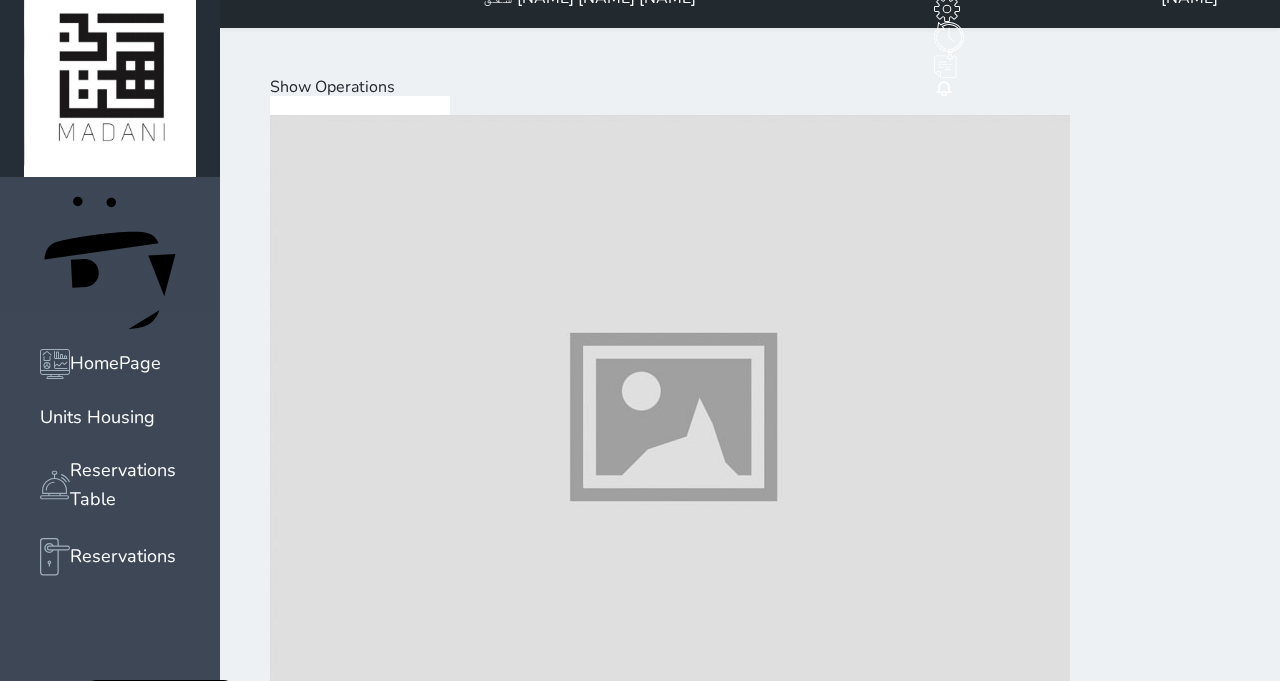 scroll, scrollTop: 2830, scrollLeft: 0, axis: vertical 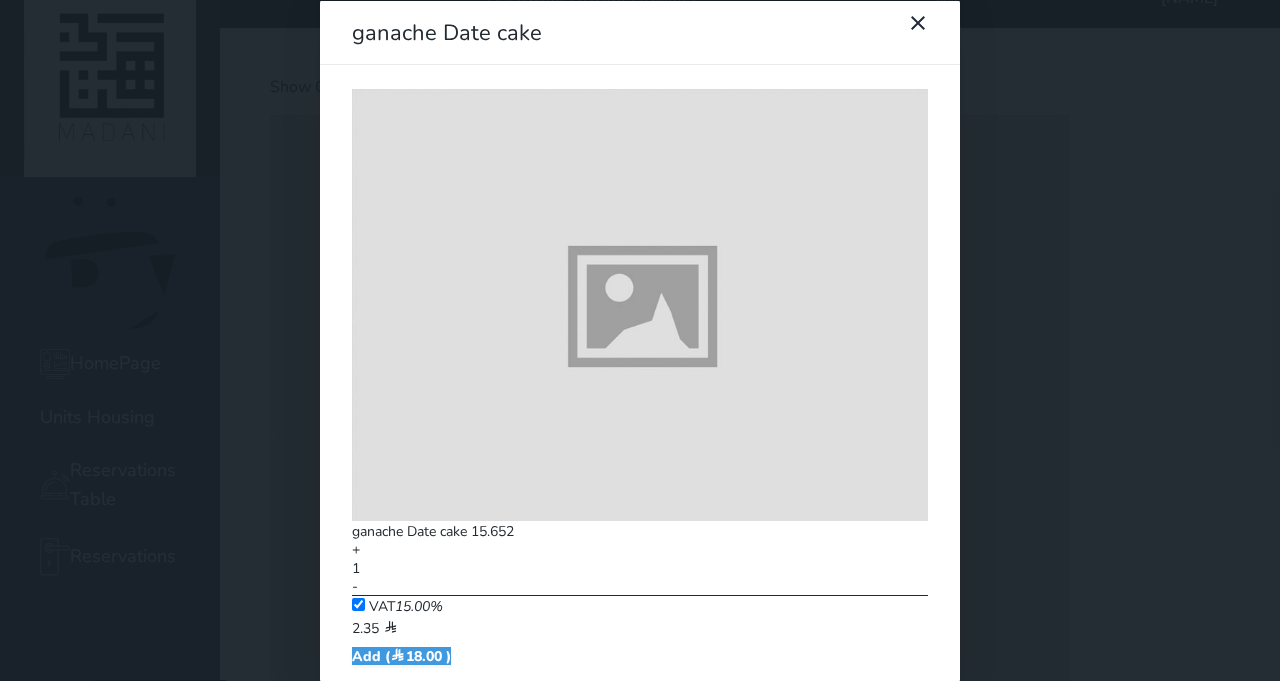 click at bounding box center [927, 33] 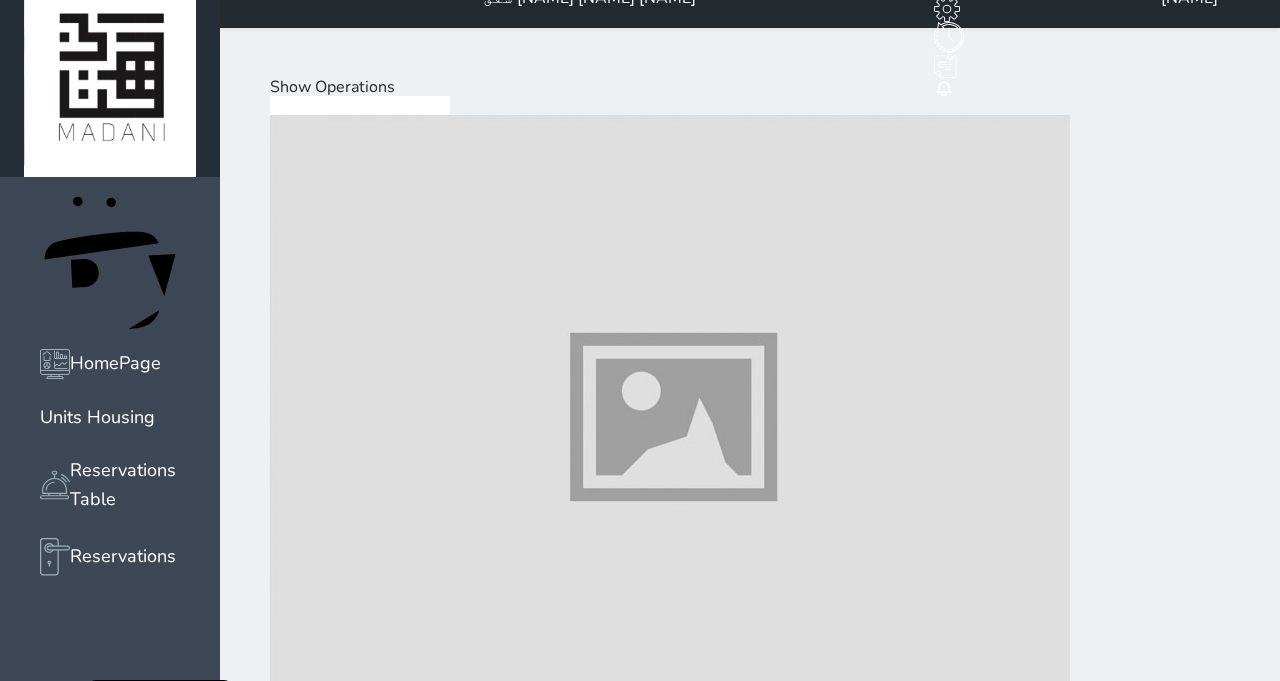 scroll, scrollTop: 2253, scrollLeft: 0, axis: vertical 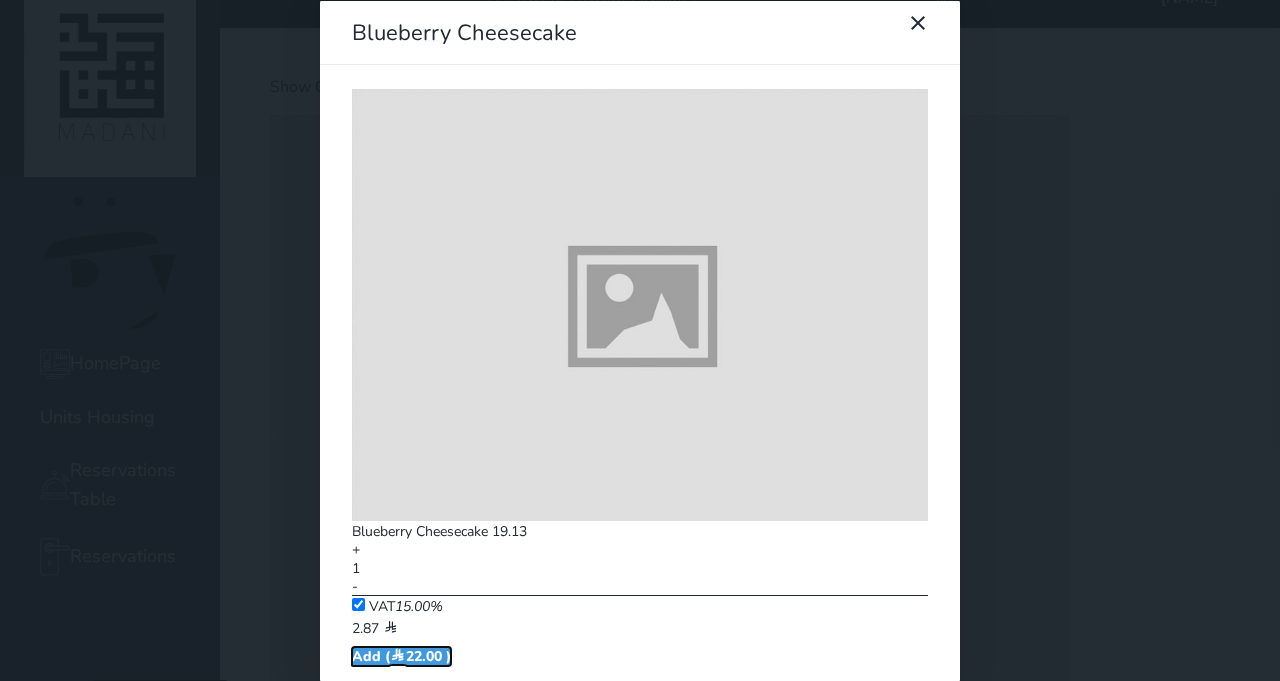 click on "Add  (    22.00 )" at bounding box center (401, 655) 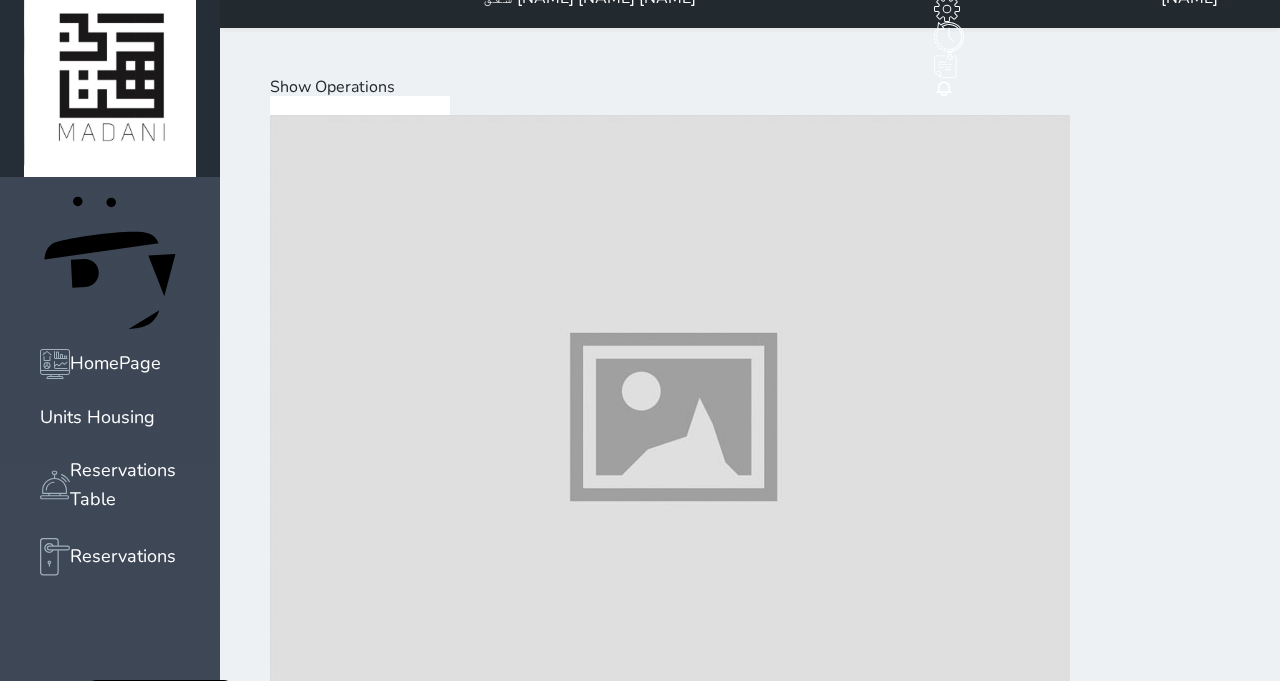 scroll, scrollTop: 2136, scrollLeft: 0, axis: vertical 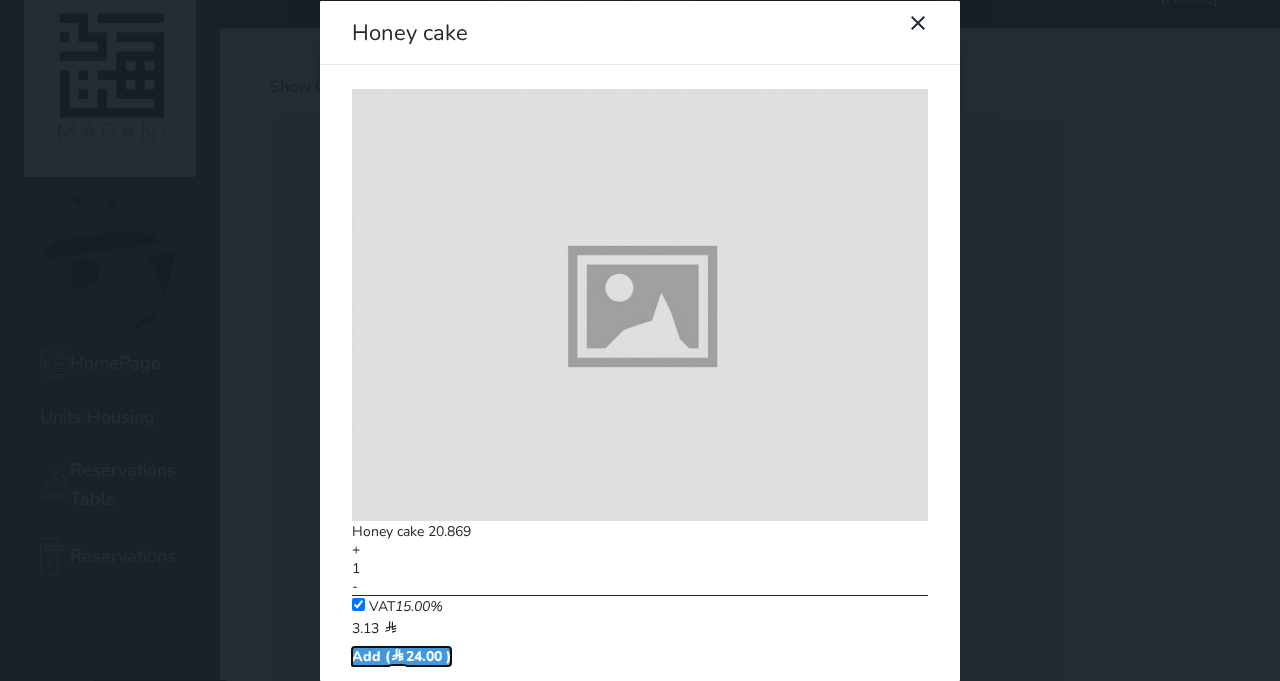 click on "Add  (    24.00 )" at bounding box center [401, 655] 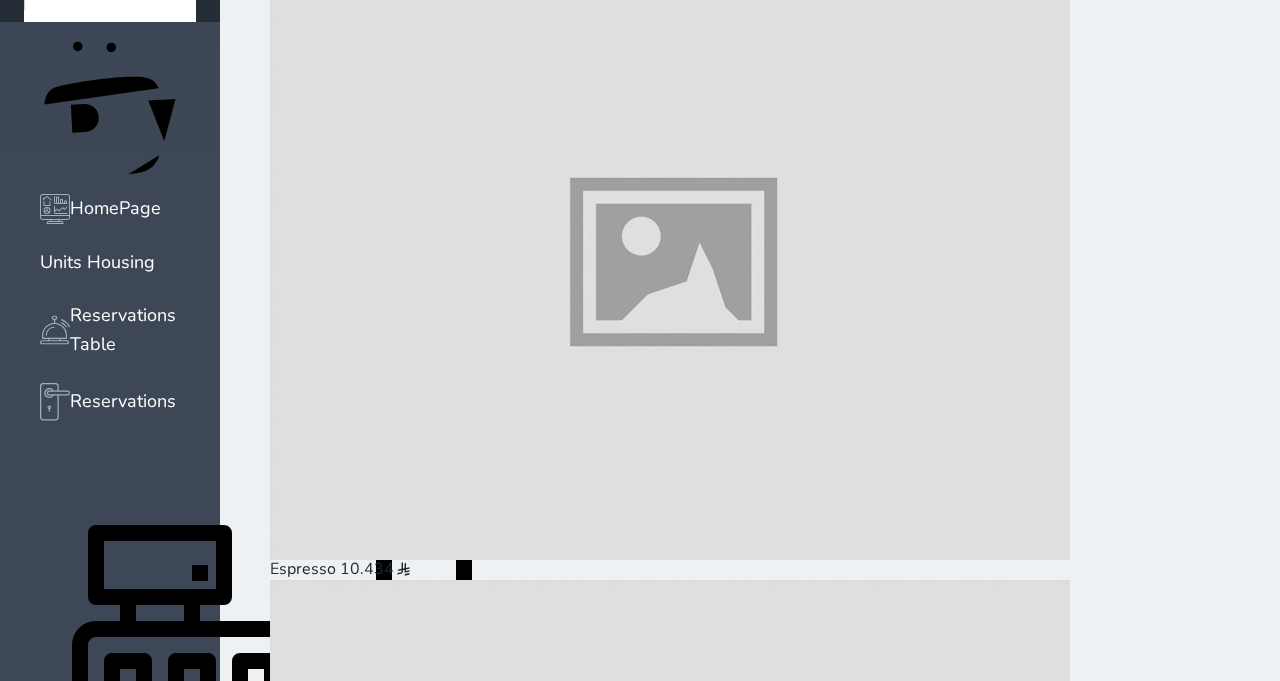 scroll, scrollTop: 186, scrollLeft: 0, axis: vertical 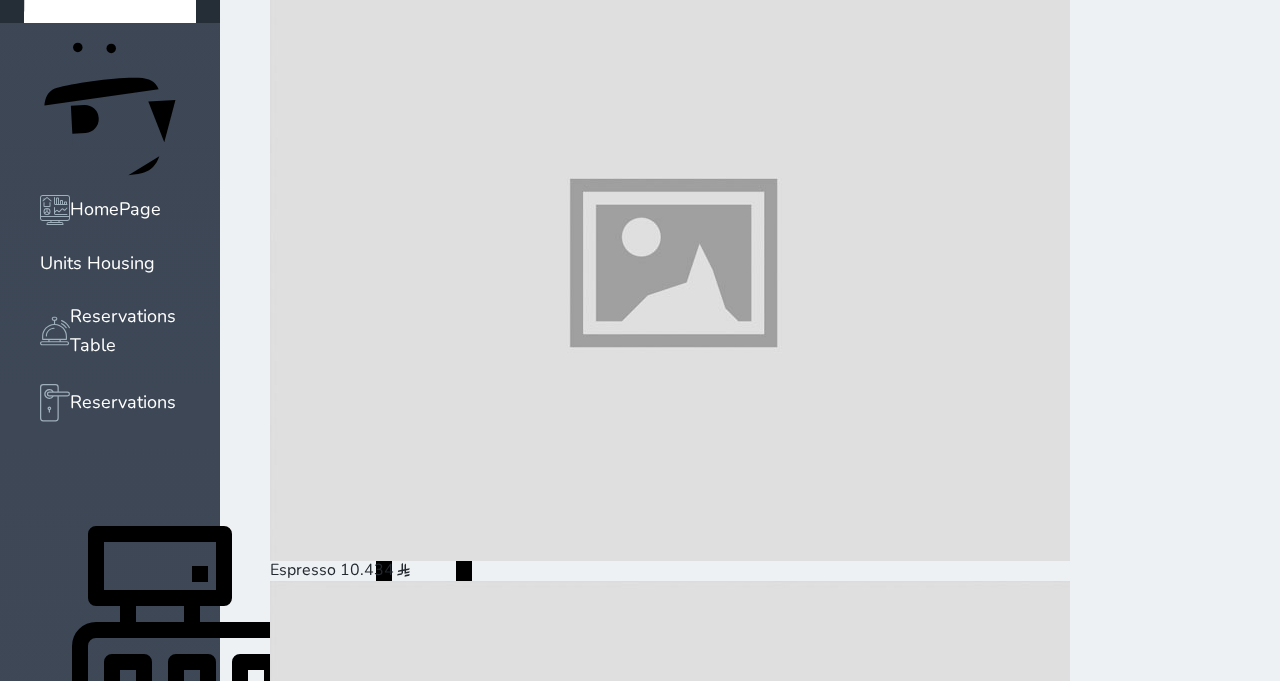 click at bounding box center [271, 38936] 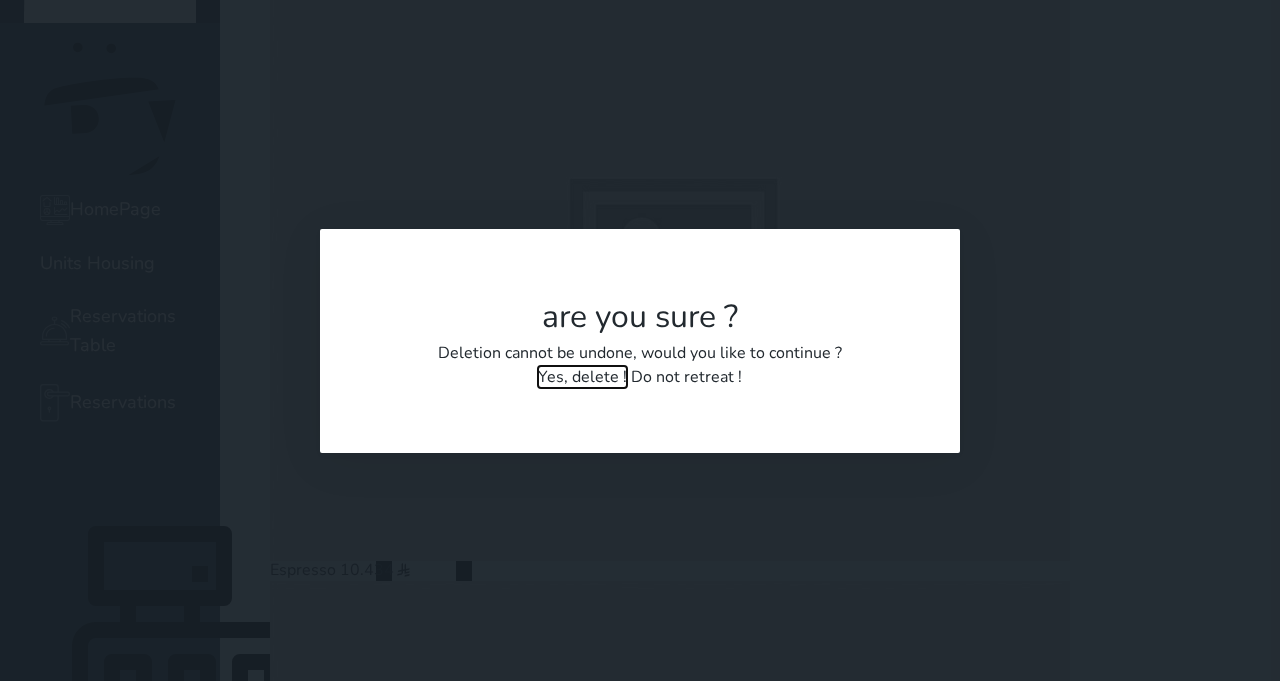 click on "Yes, delete !" at bounding box center [582, 377] 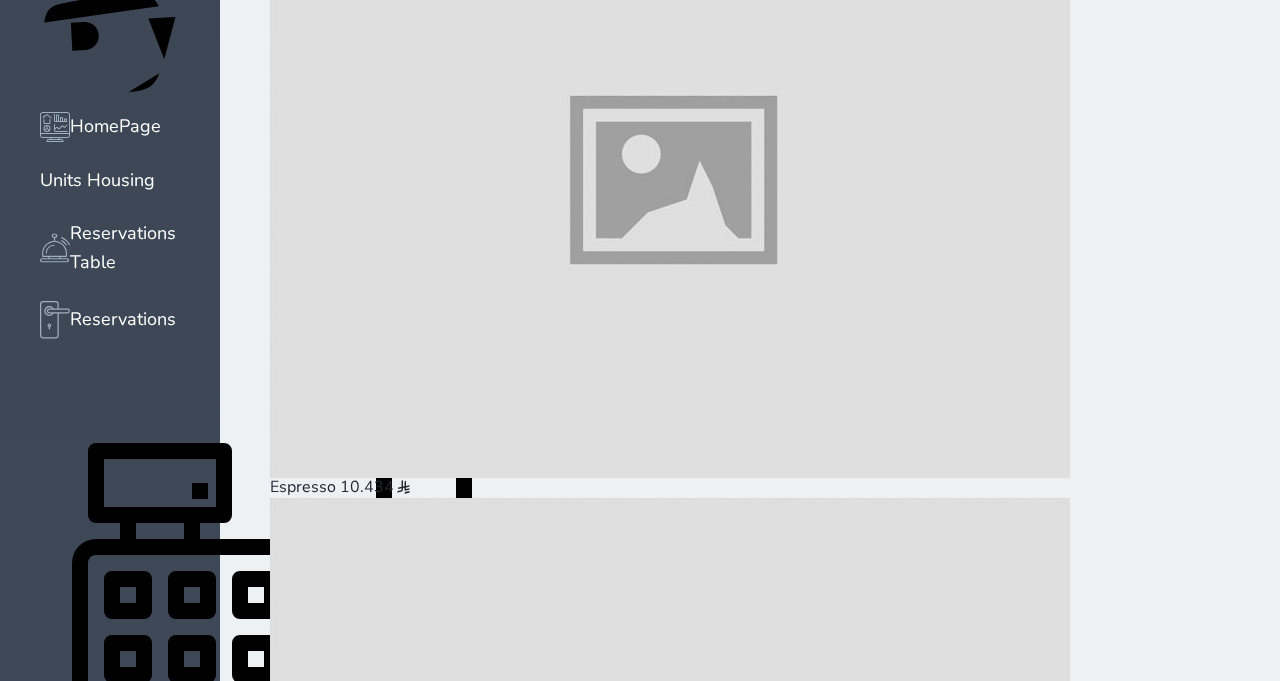 scroll, scrollTop: 270, scrollLeft: 0, axis: vertical 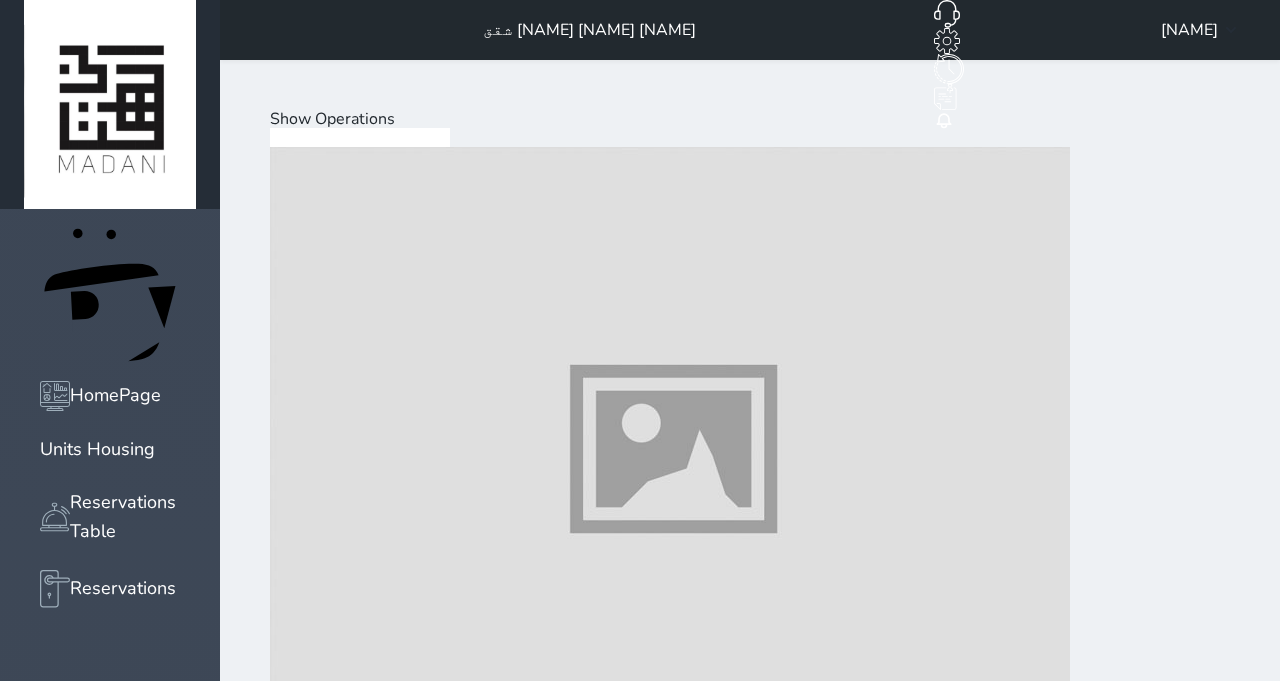 click at bounding box center (670, 447) 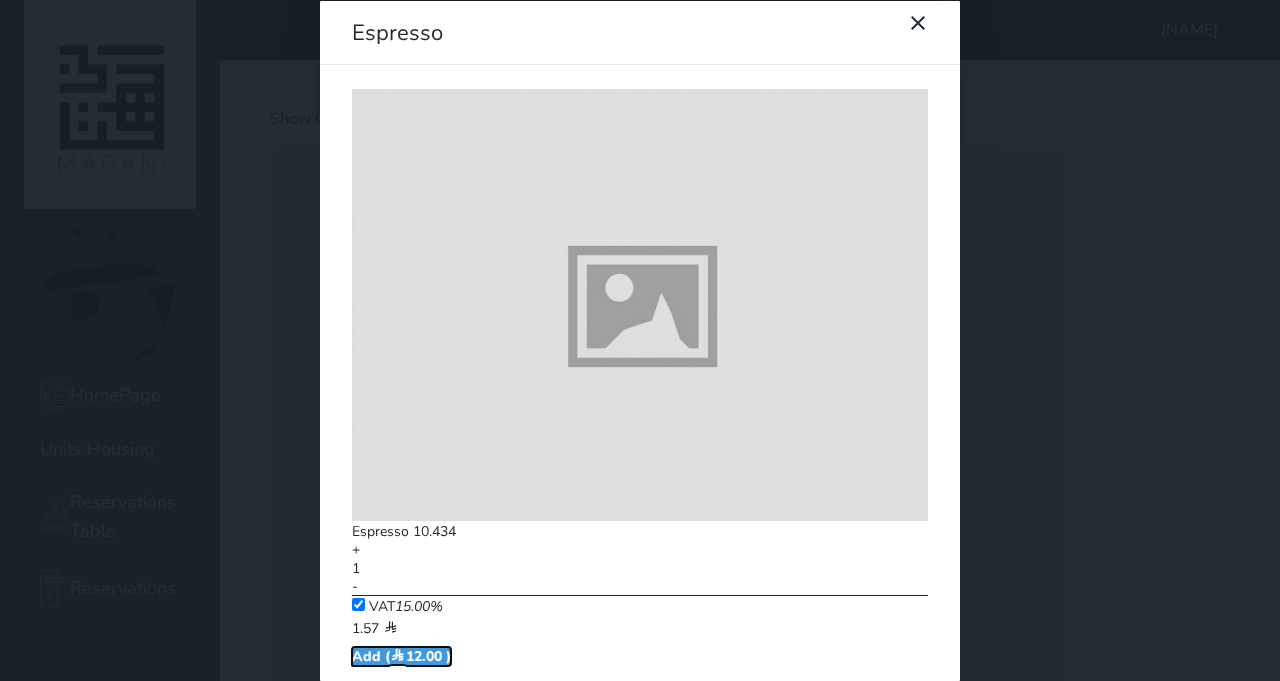 click on "Add  (    12.00 )" at bounding box center (401, 655) 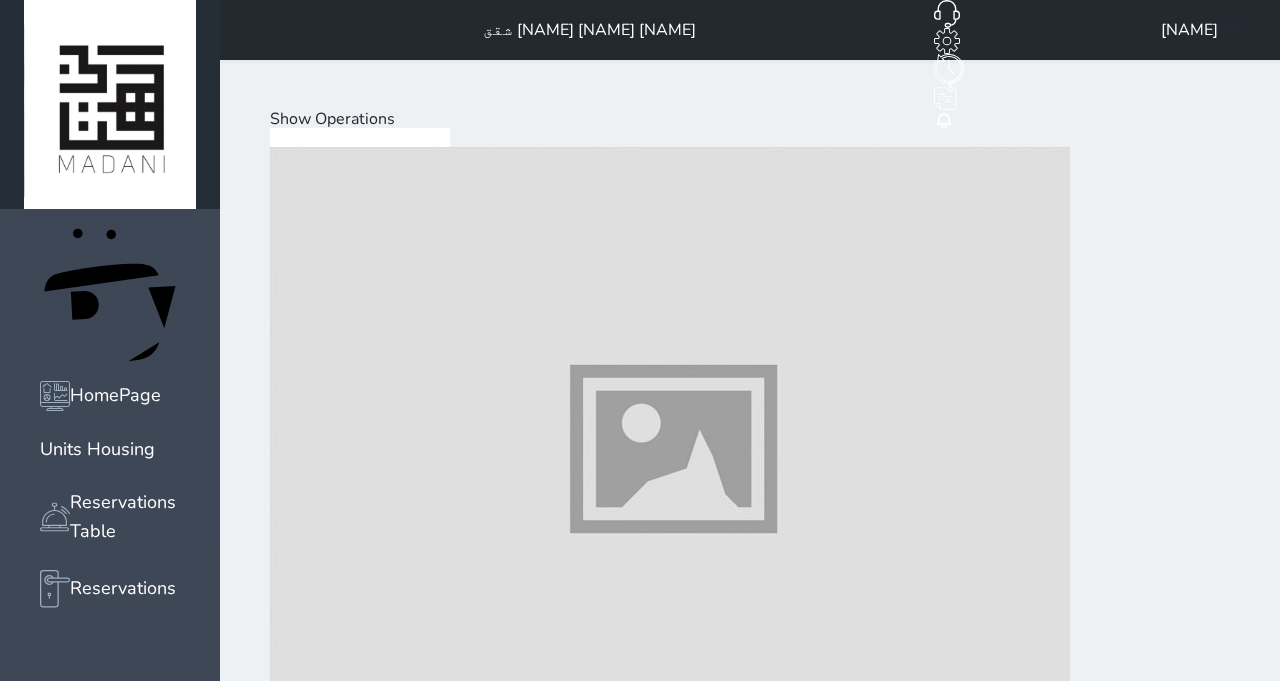 click at bounding box center (271, 39194) 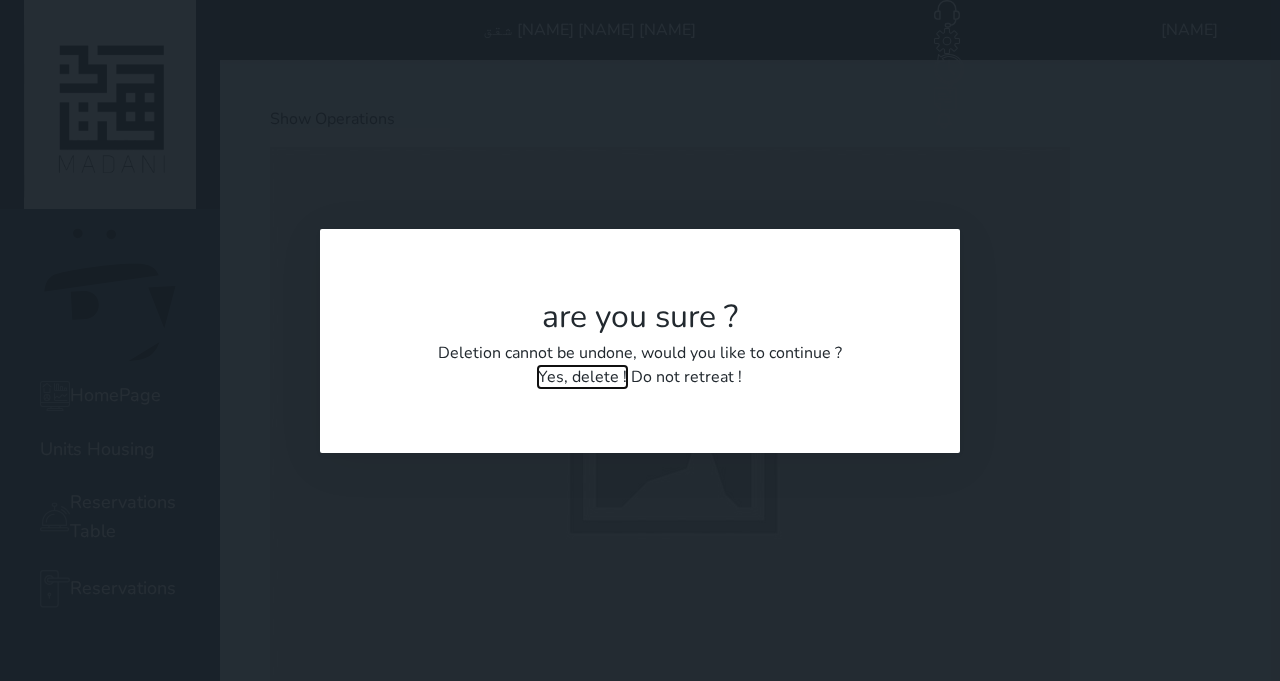 click on "Yes, delete !" at bounding box center [582, 377] 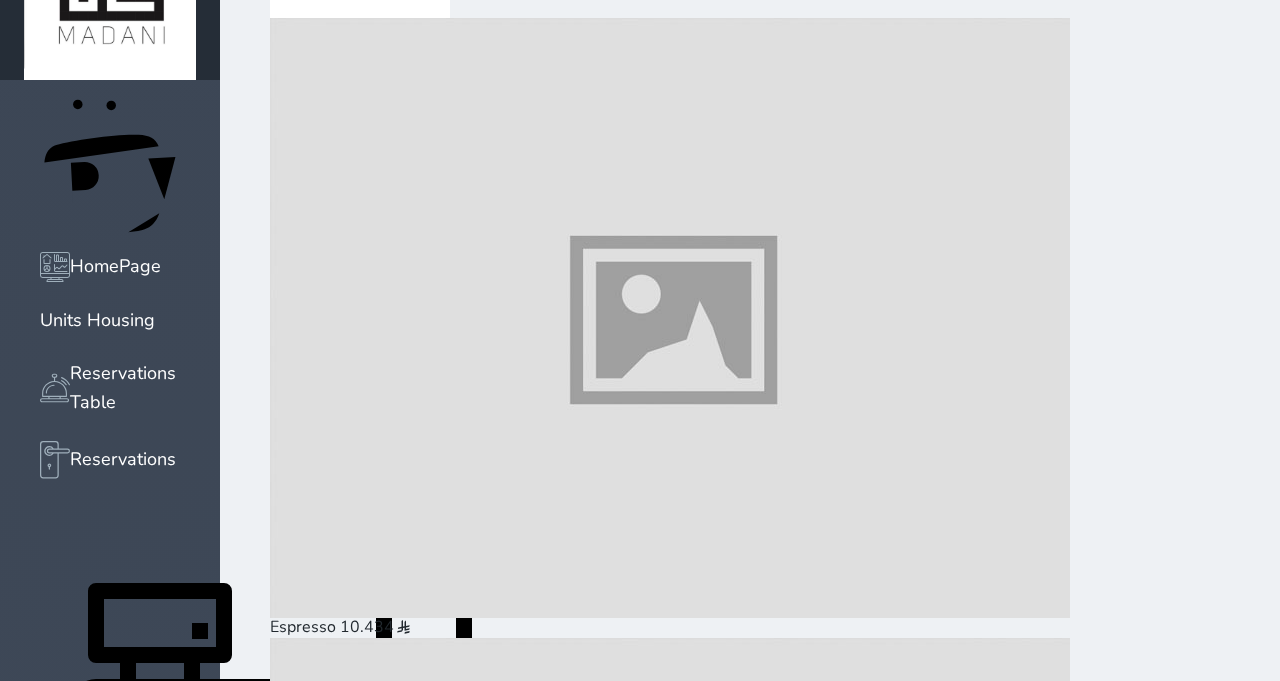 scroll, scrollTop: 135, scrollLeft: 0, axis: vertical 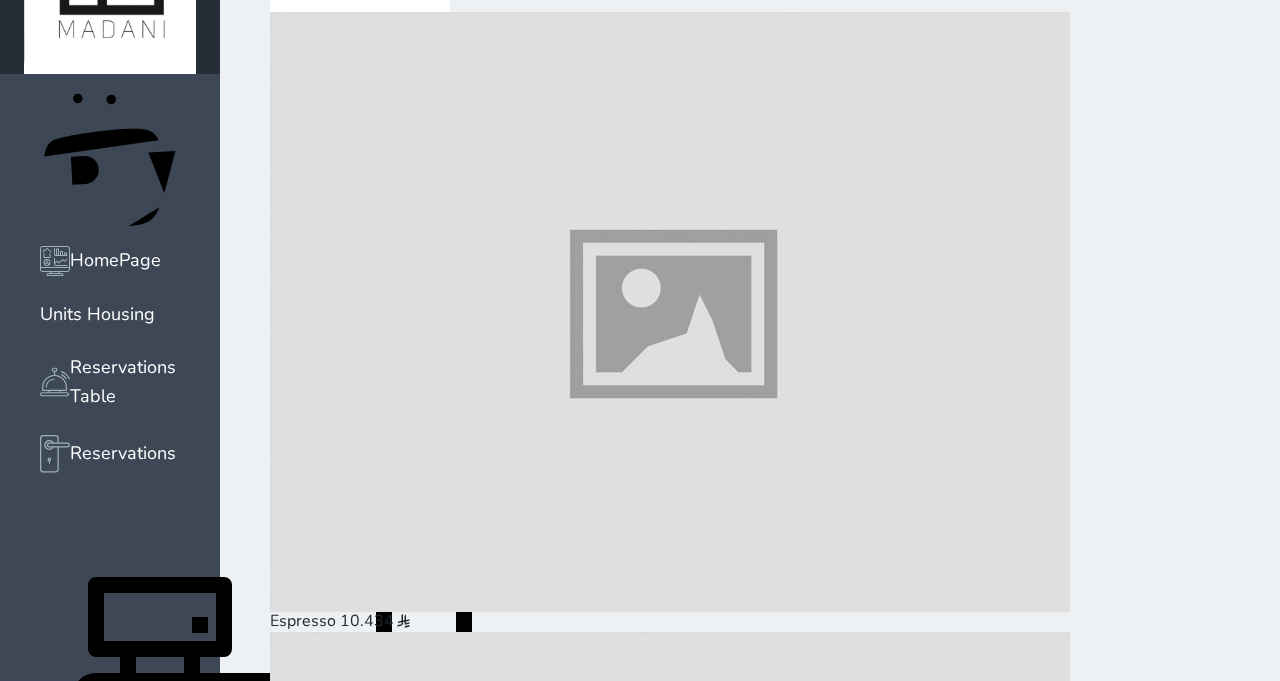 click at bounding box center (670, 12099) 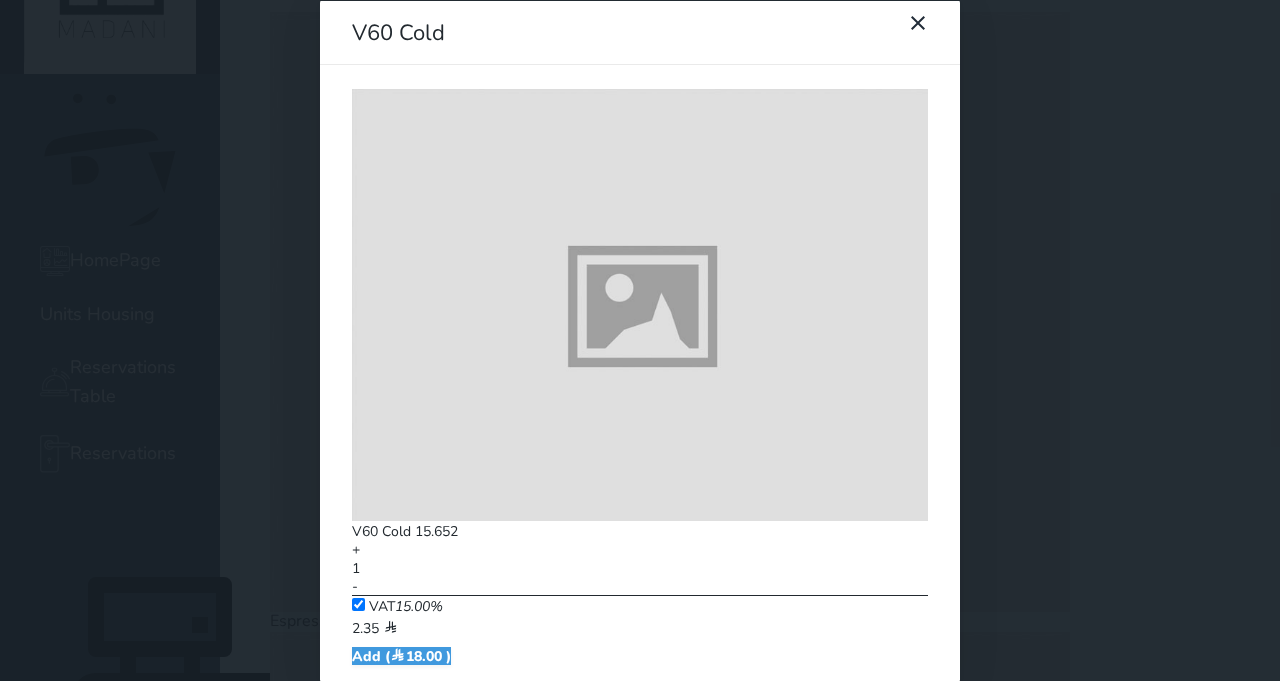 click at bounding box center (927, 33) 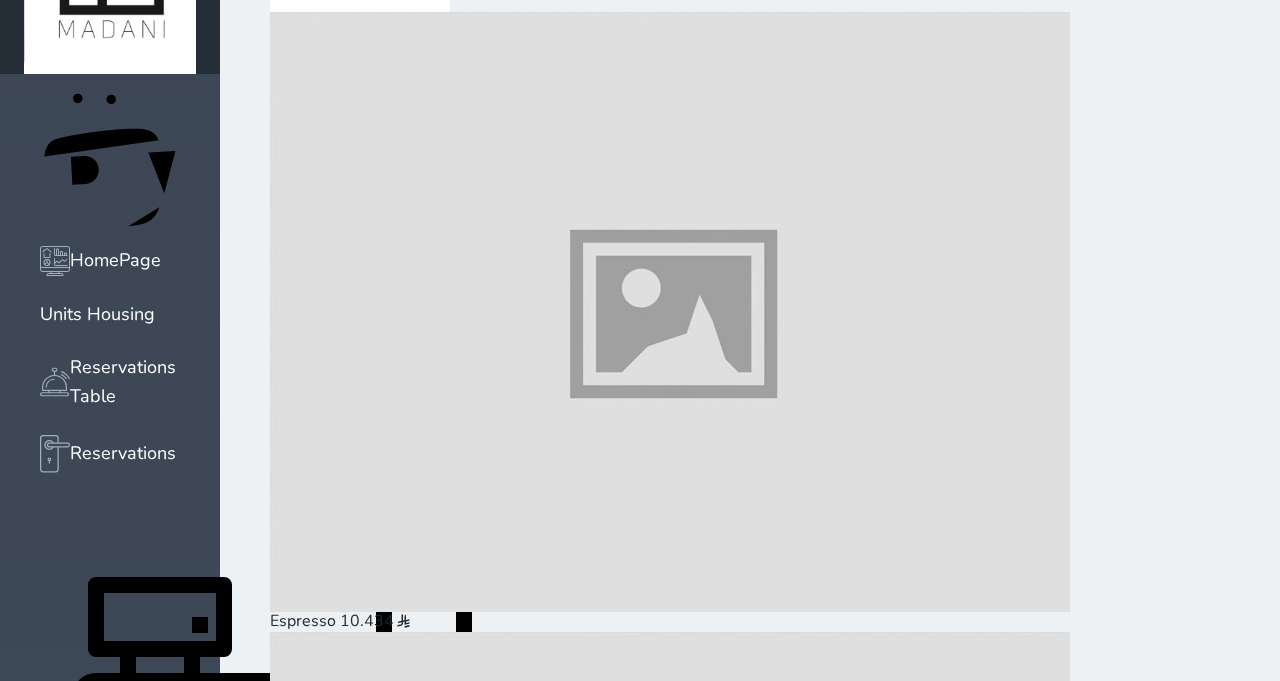 click on "Pay (136.00  )" at bounding box center [328, 39189] 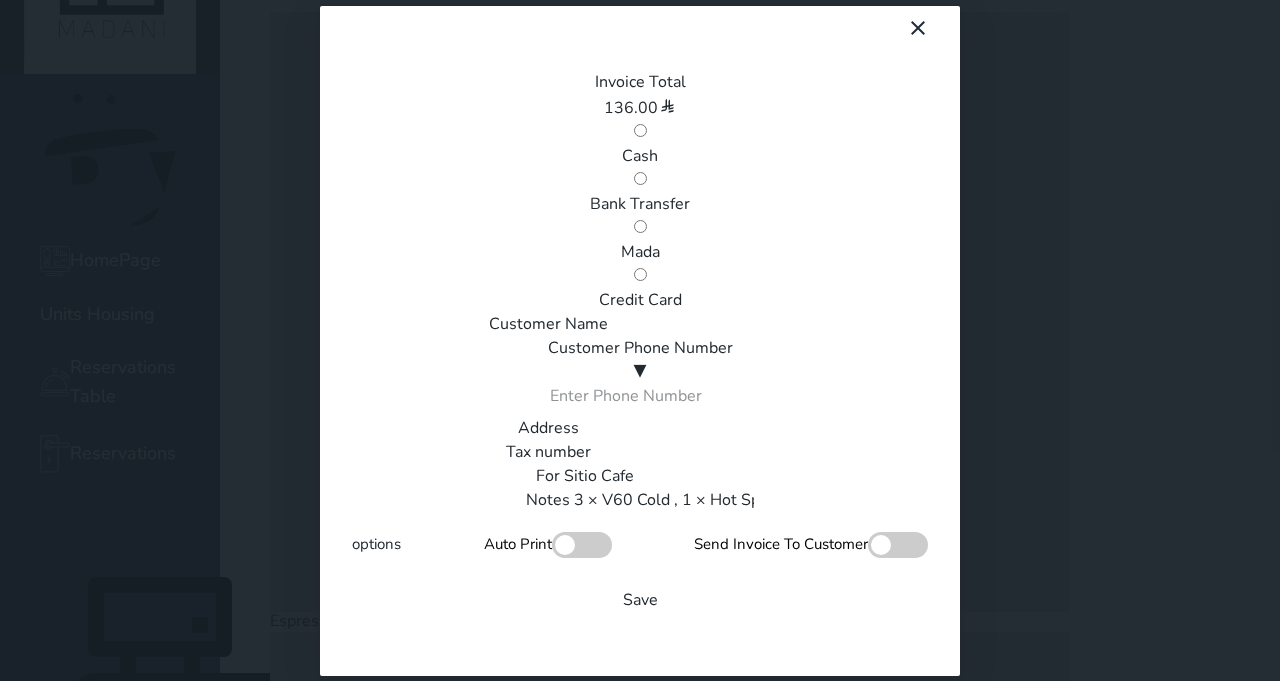 scroll, scrollTop: 0, scrollLeft: 0, axis: both 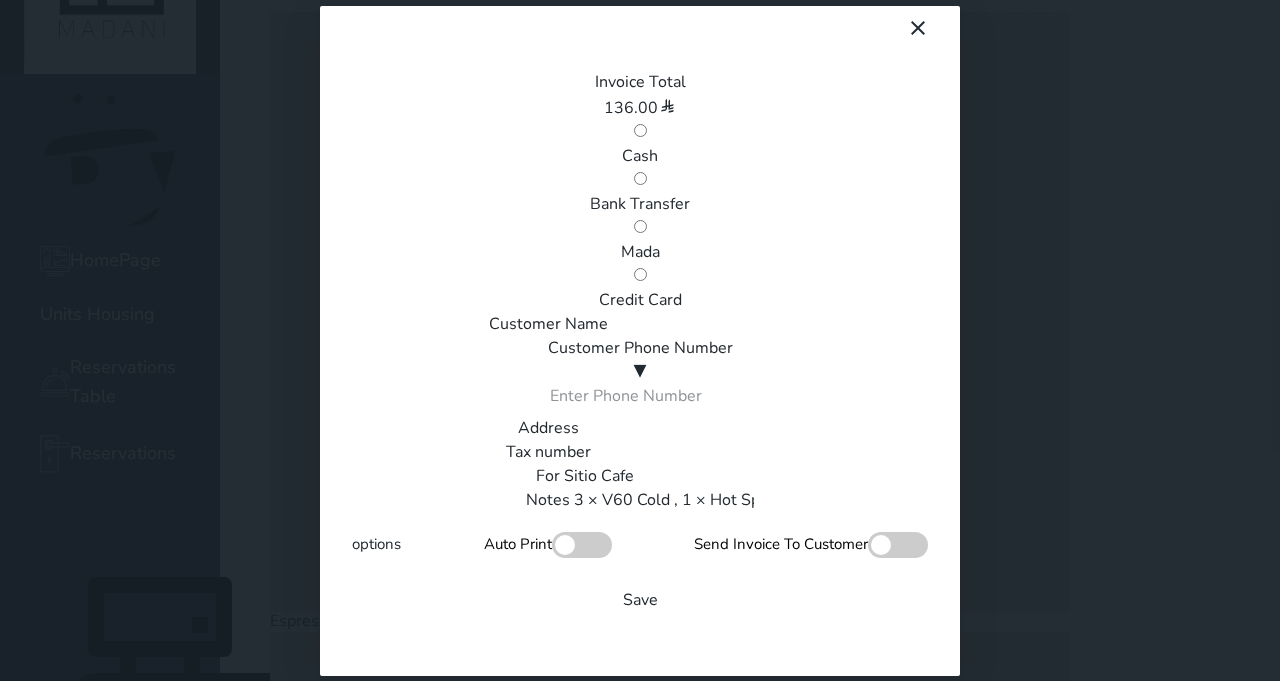 click on "Mada" at bounding box center (640, 252) 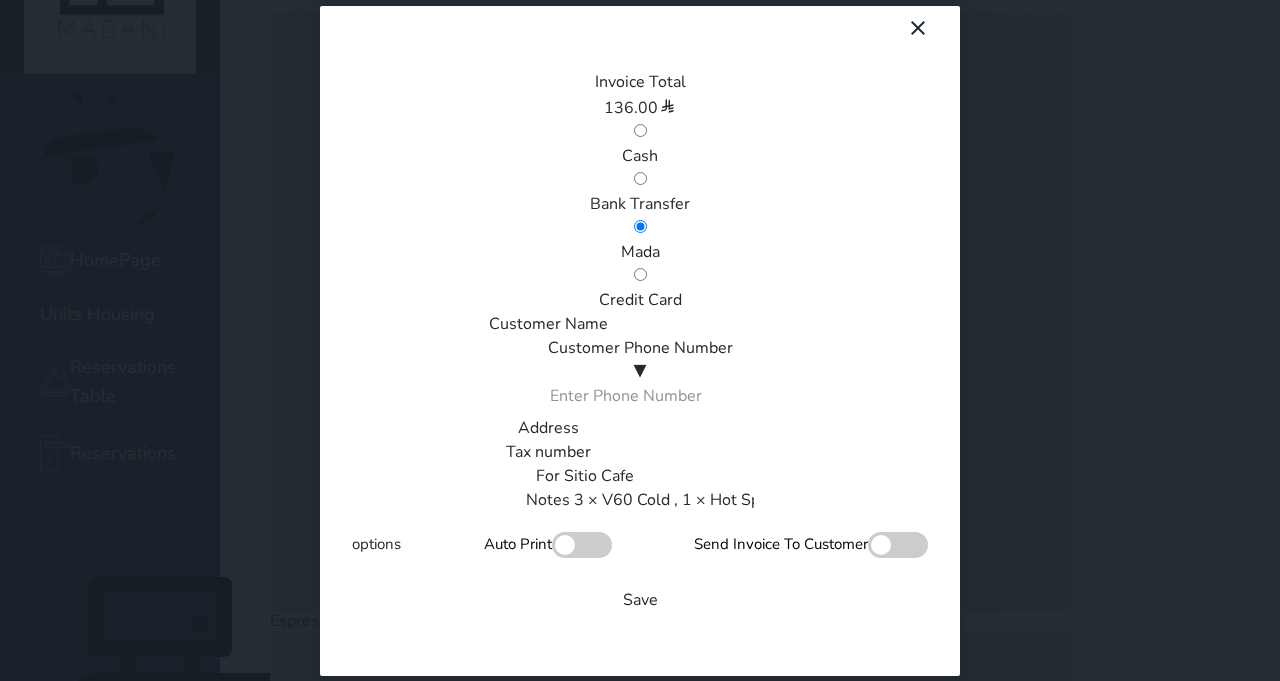 scroll, scrollTop: 340, scrollLeft: 0, axis: vertical 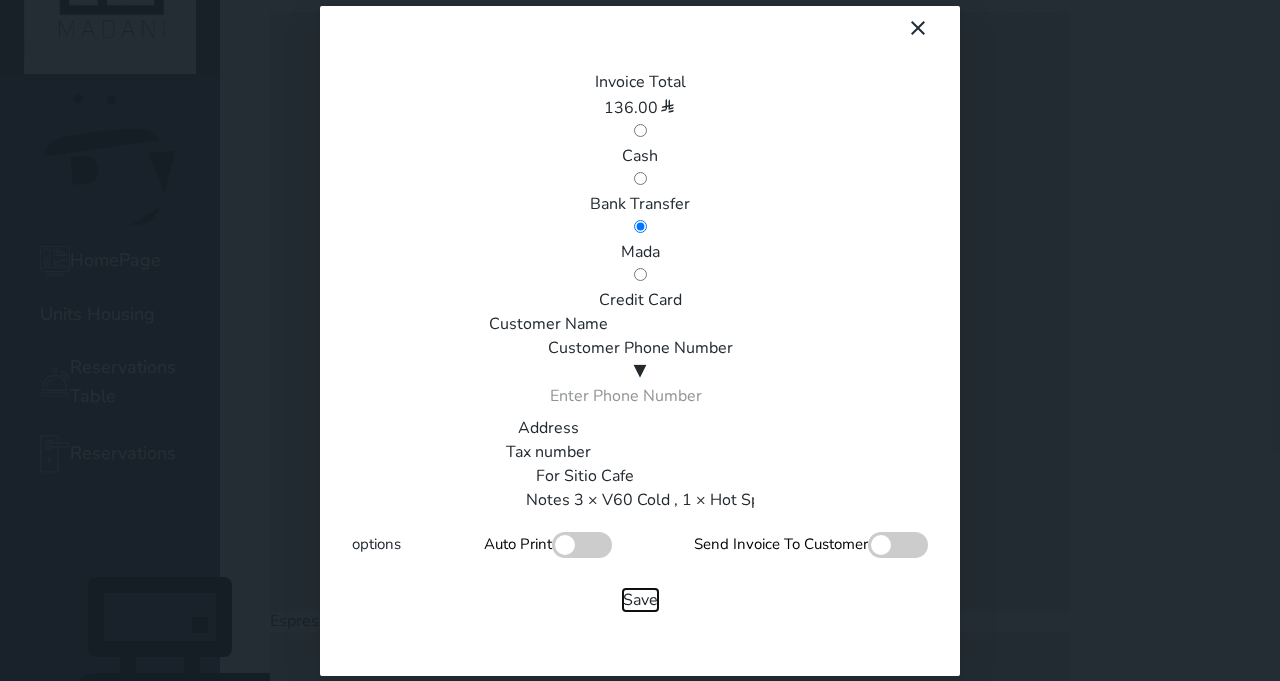 click on "Save" at bounding box center [640, 600] 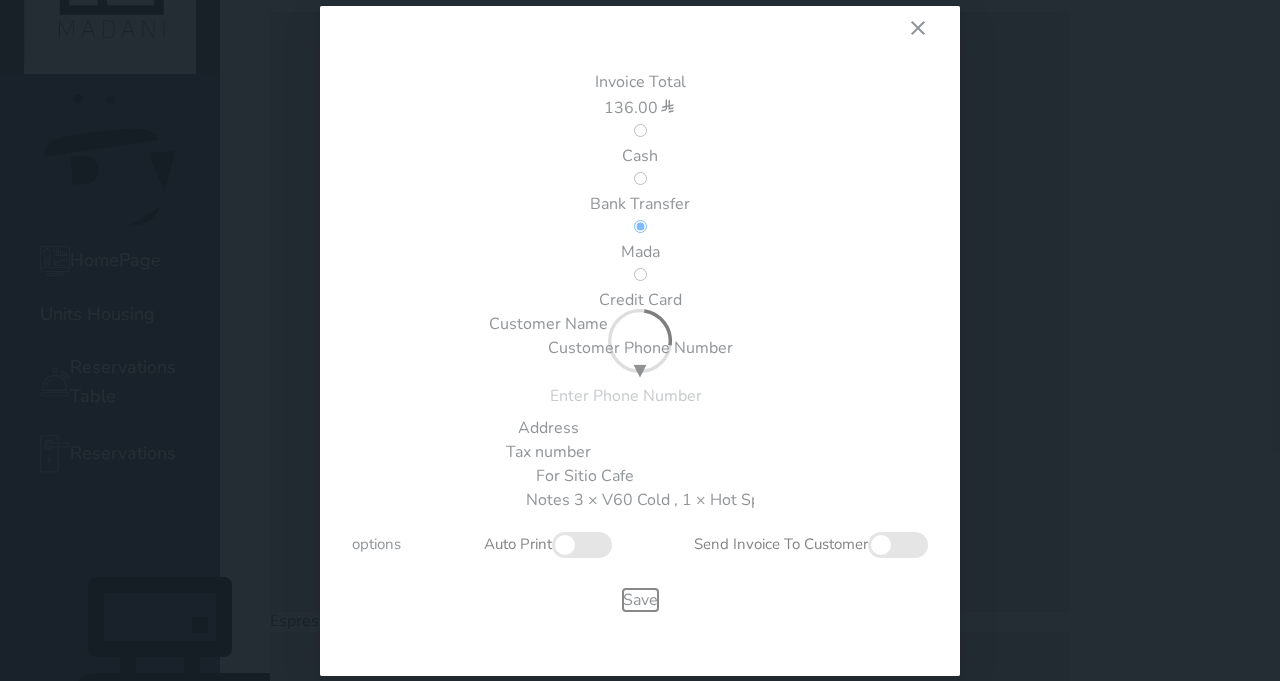 type 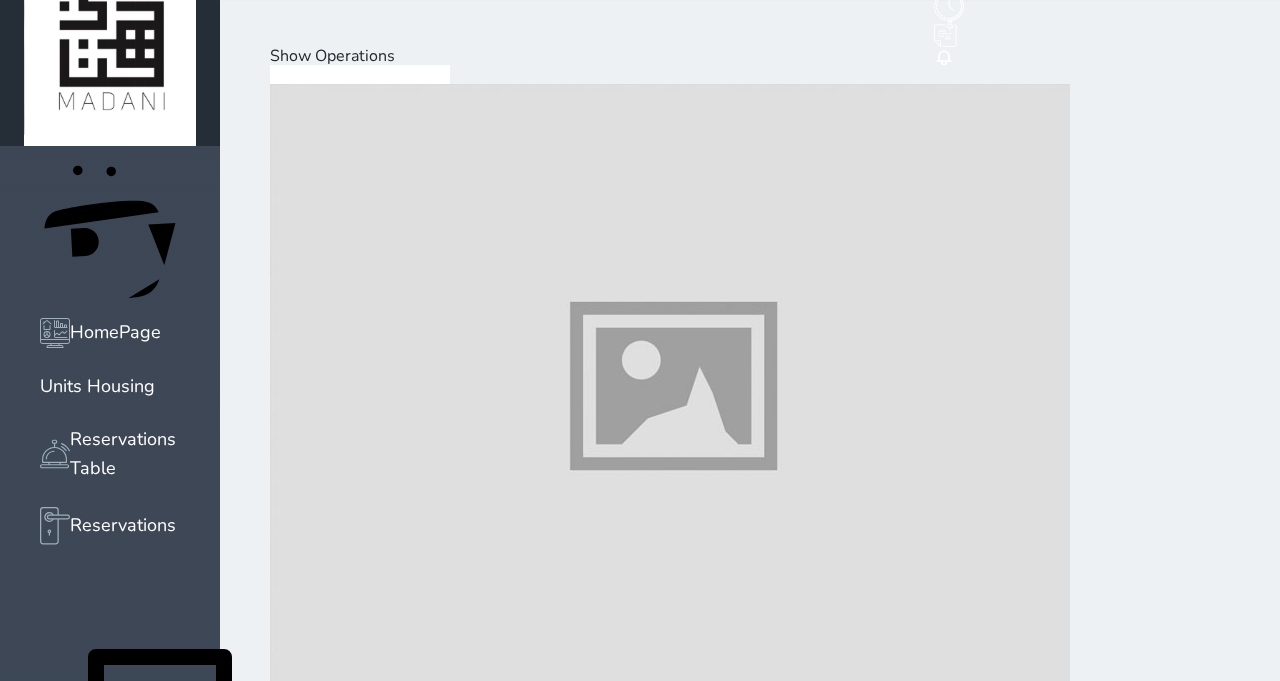 scroll, scrollTop: 18, scrollLeft: 0, axis: vertical 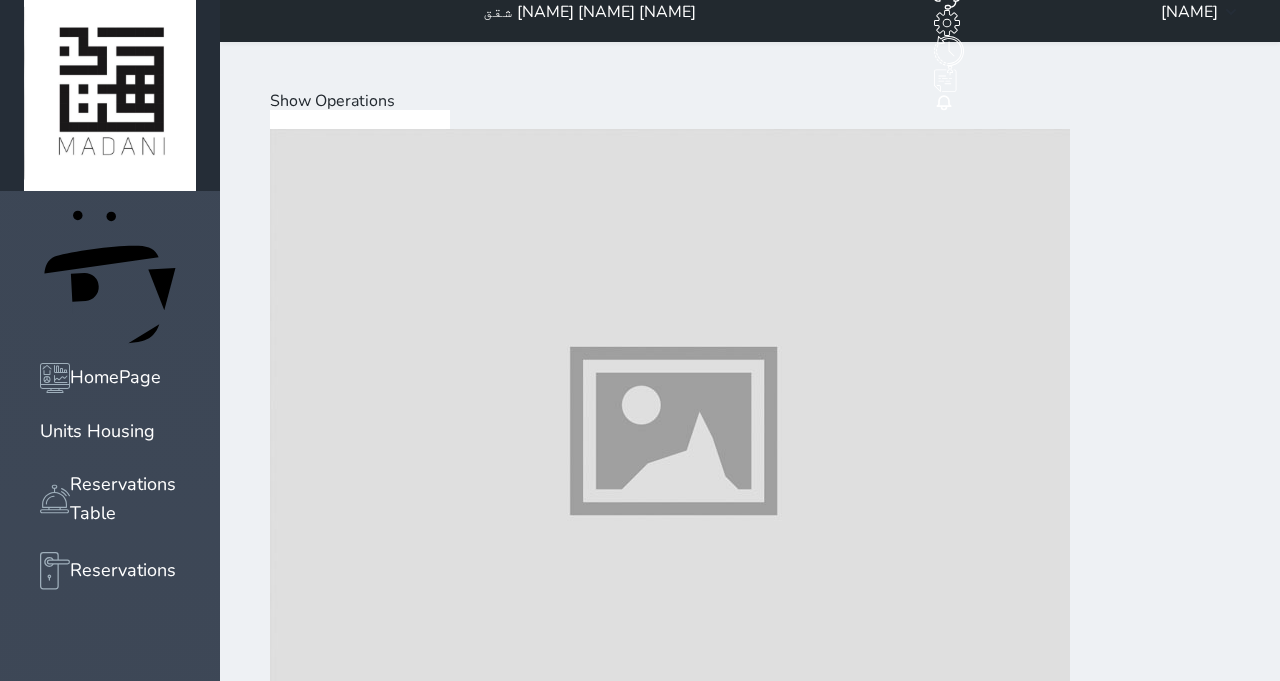 click at bounding box center [670, 12216] 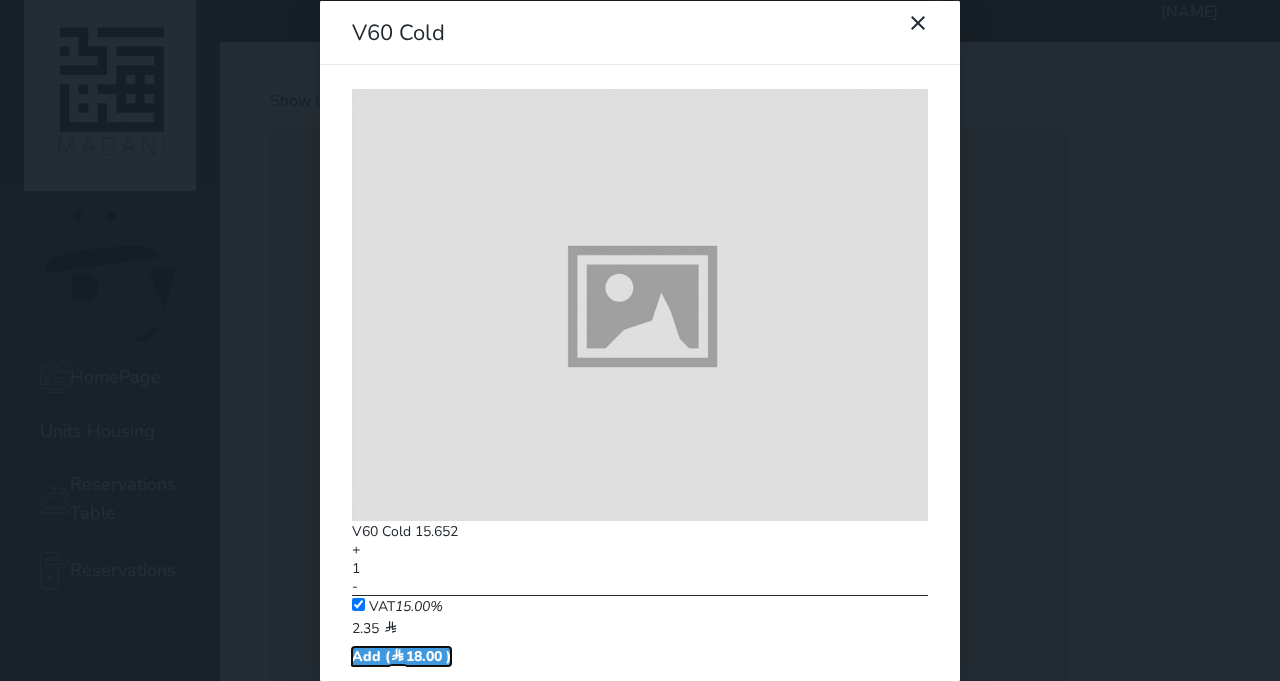 click on "Add  (    [PRICE] )" at bounding box center (401, 655) 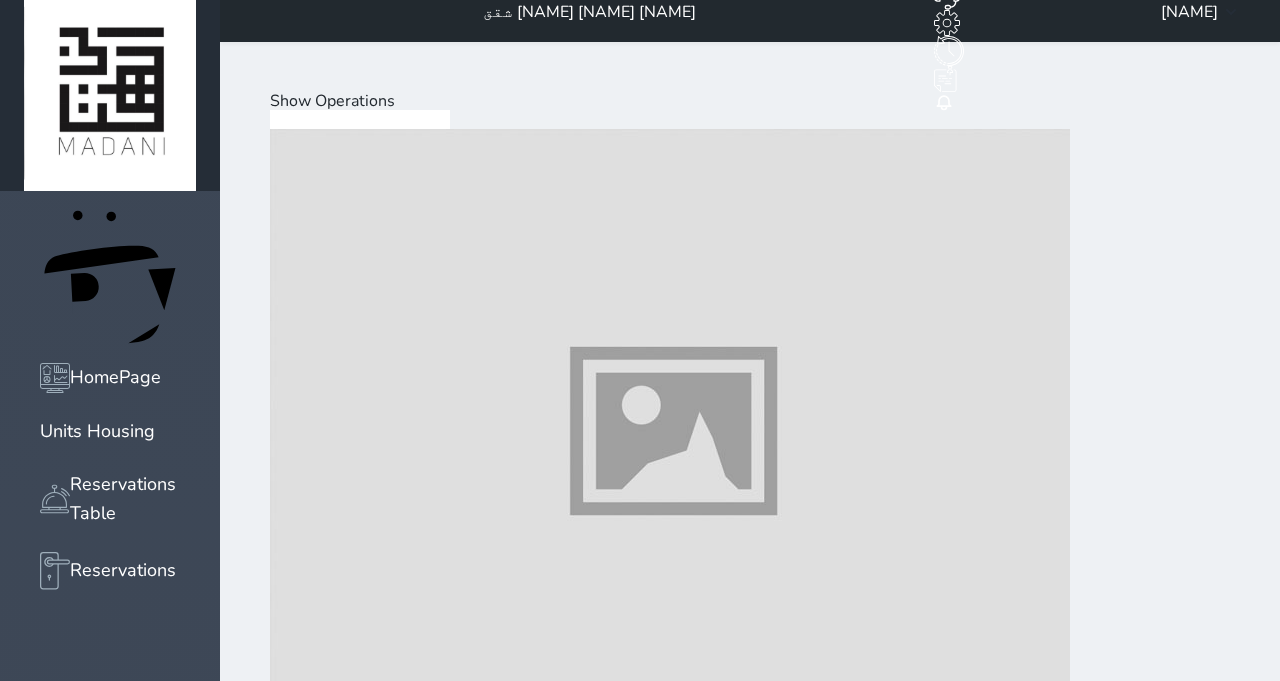 scroll, scrollTop: 2830, scrollLeft: 0, axis: vertical 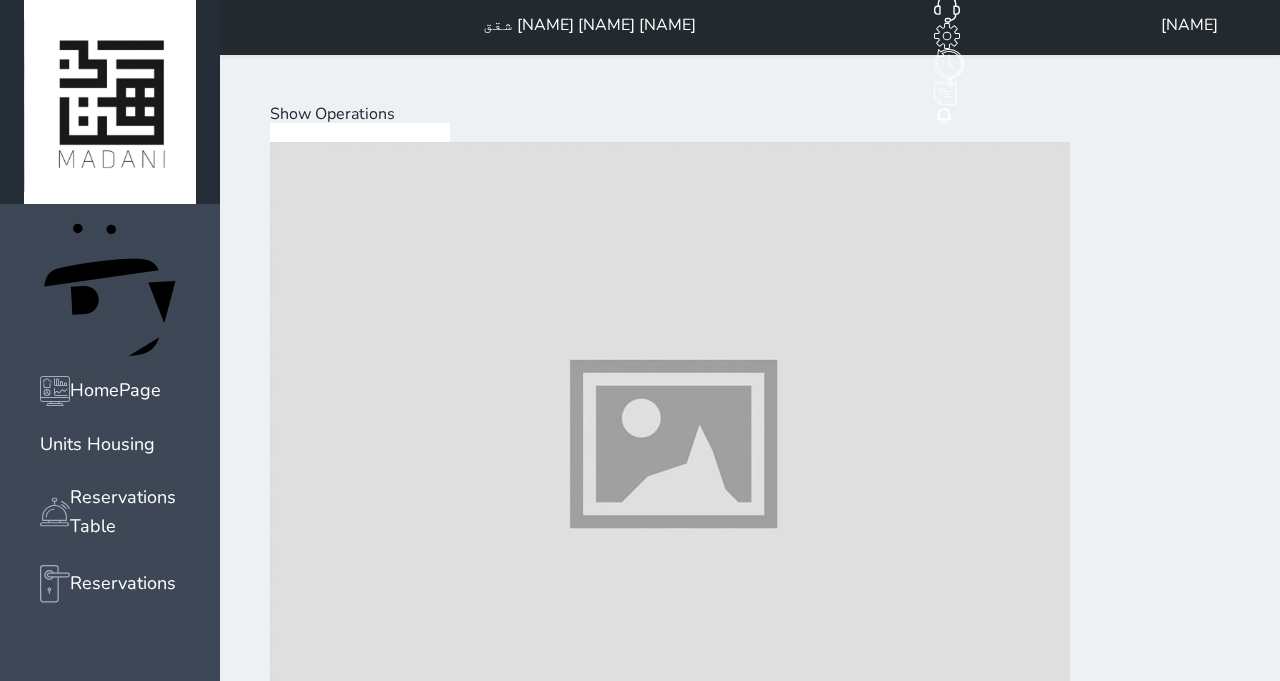 click at bounding box center [670, 30221] 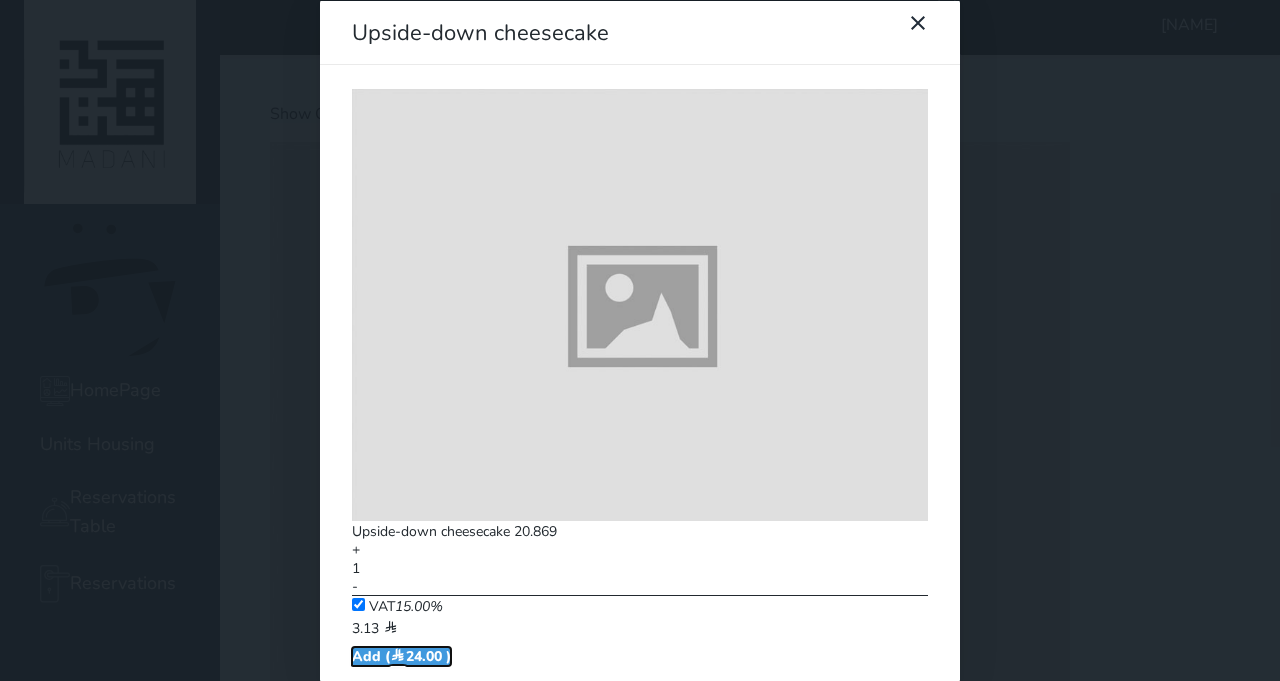 click on "Add  (    24.00 )" at bounding box center [401, 655] 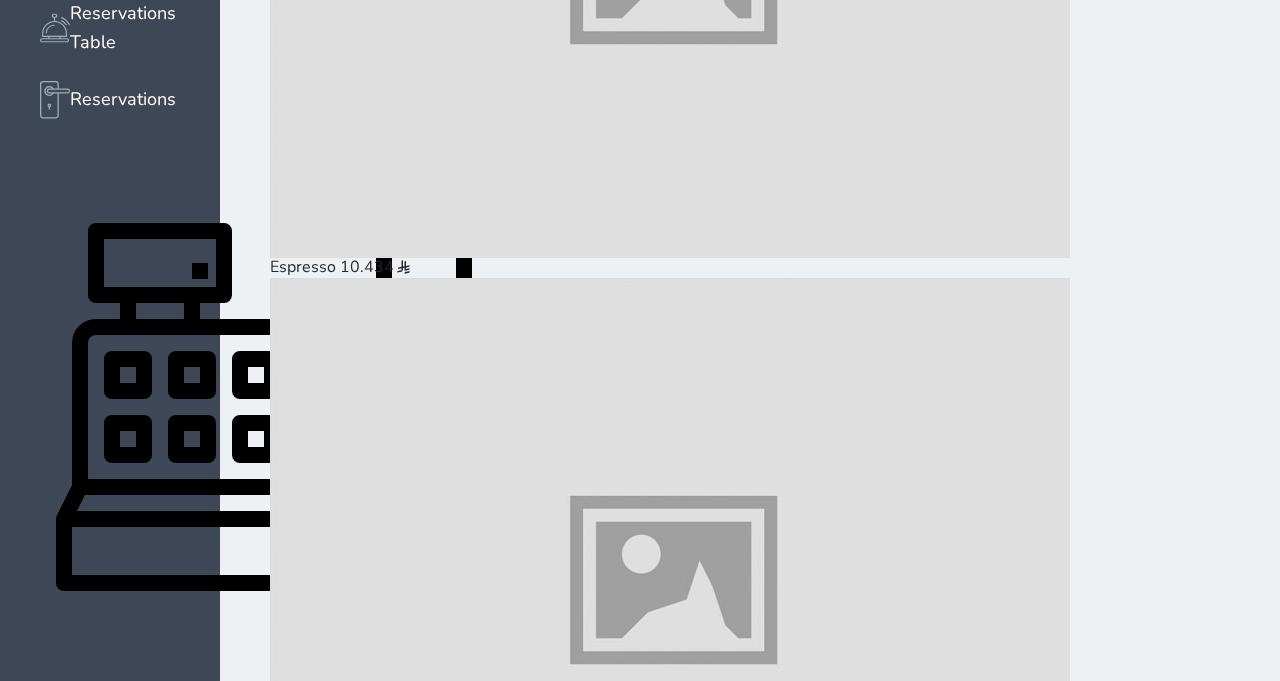 scroll, scrollTop: 514, scrollLeft: 0, axis: vertical 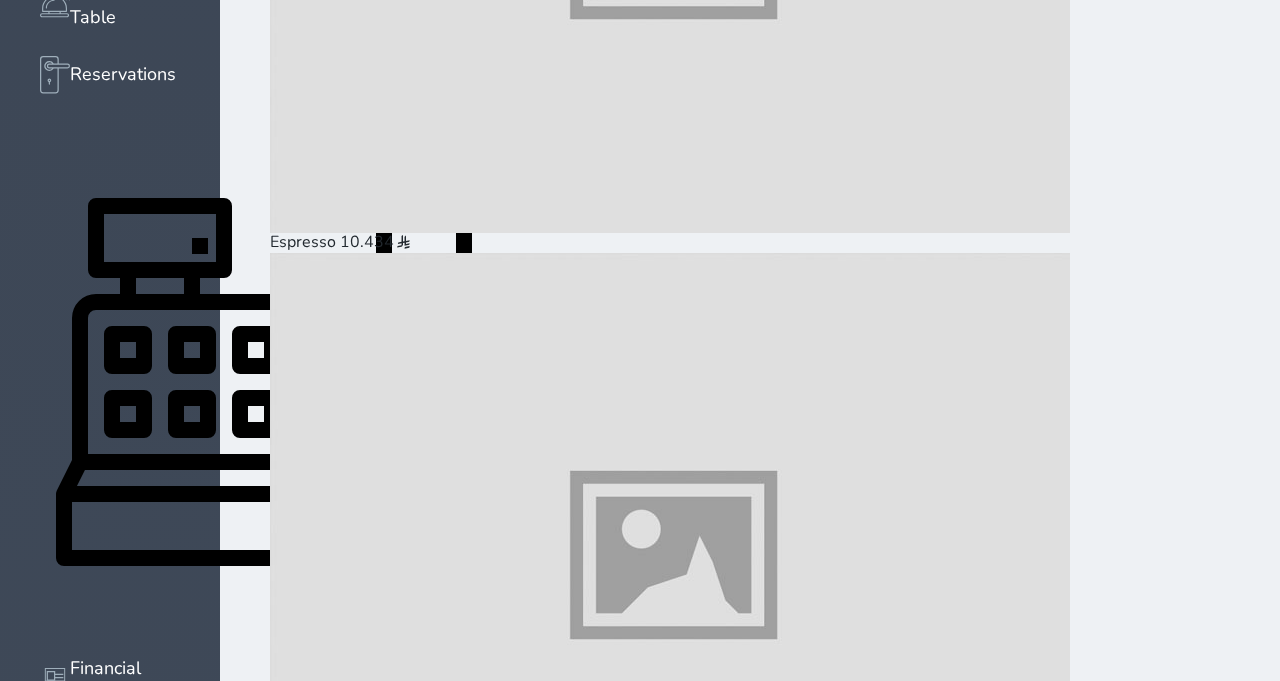 click on "Pay (42.00  )" at bounding box center (323, 38594) 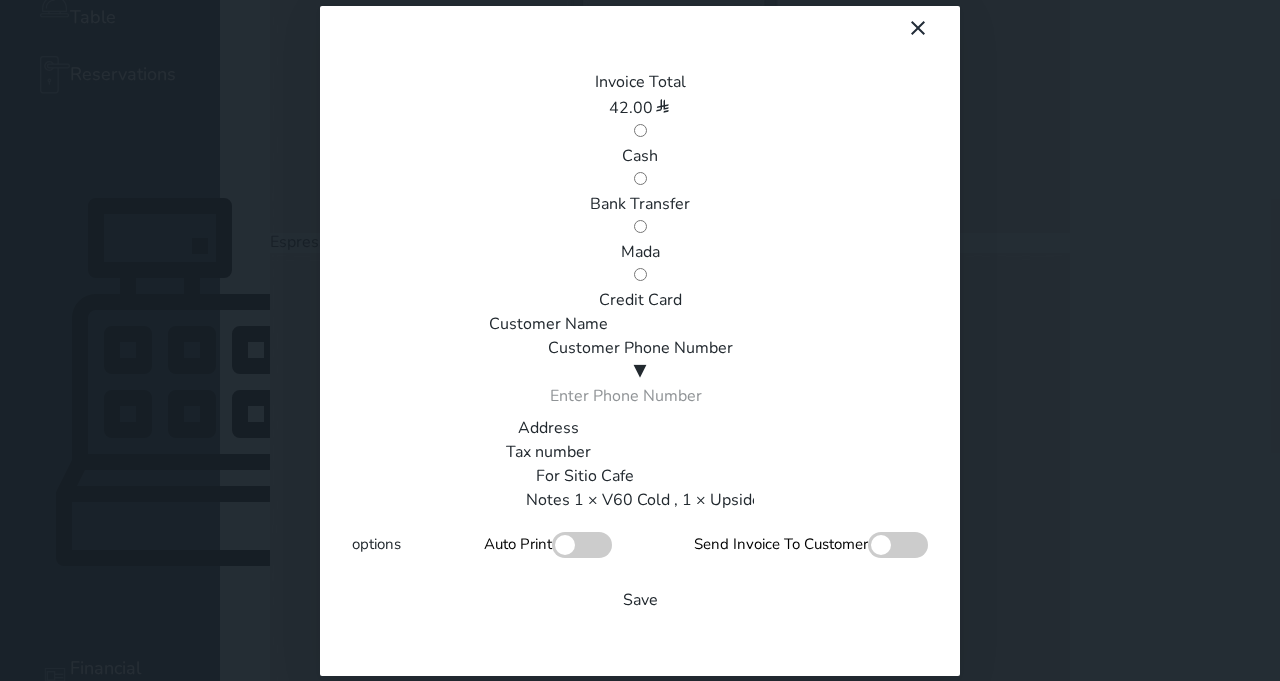 scroll, scrollTop: 0, scrollLeft: 0, axis: both 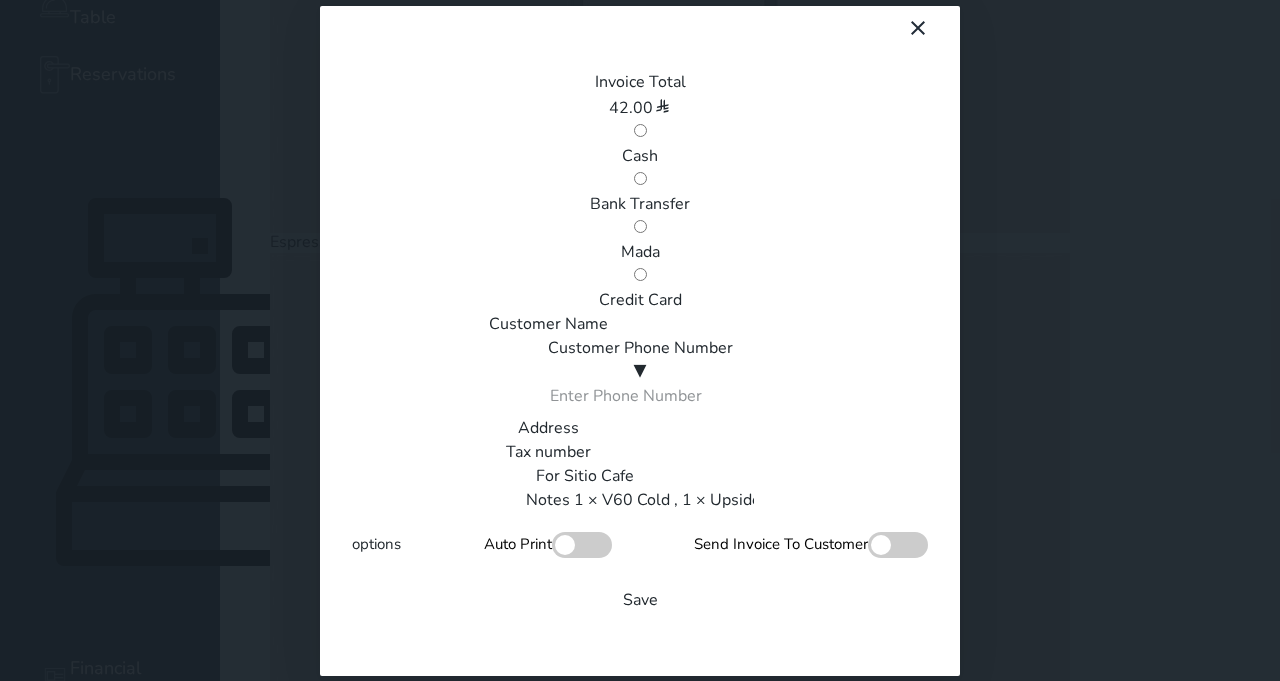 click on "Mada" at bounding box center [640, 252] 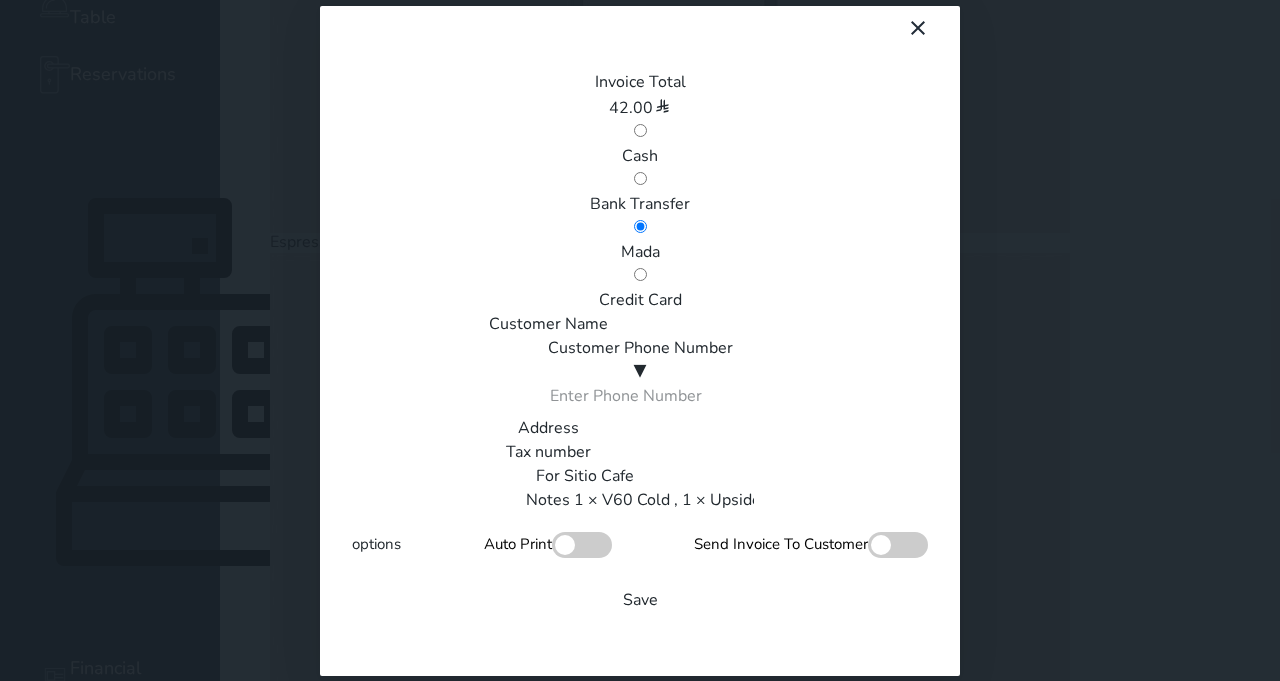 scroll, scrollTop: 340, scrollLeft: 0, axis: vertical 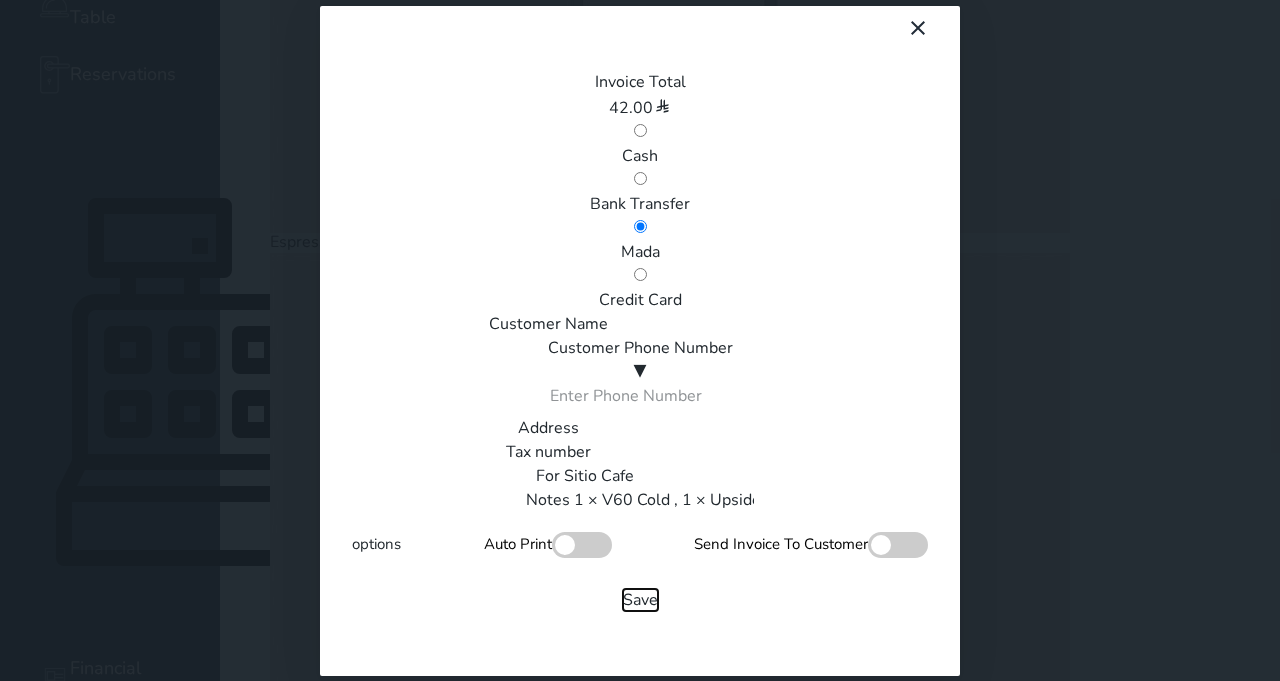 click on "Save" at bounding box center [640, 600] 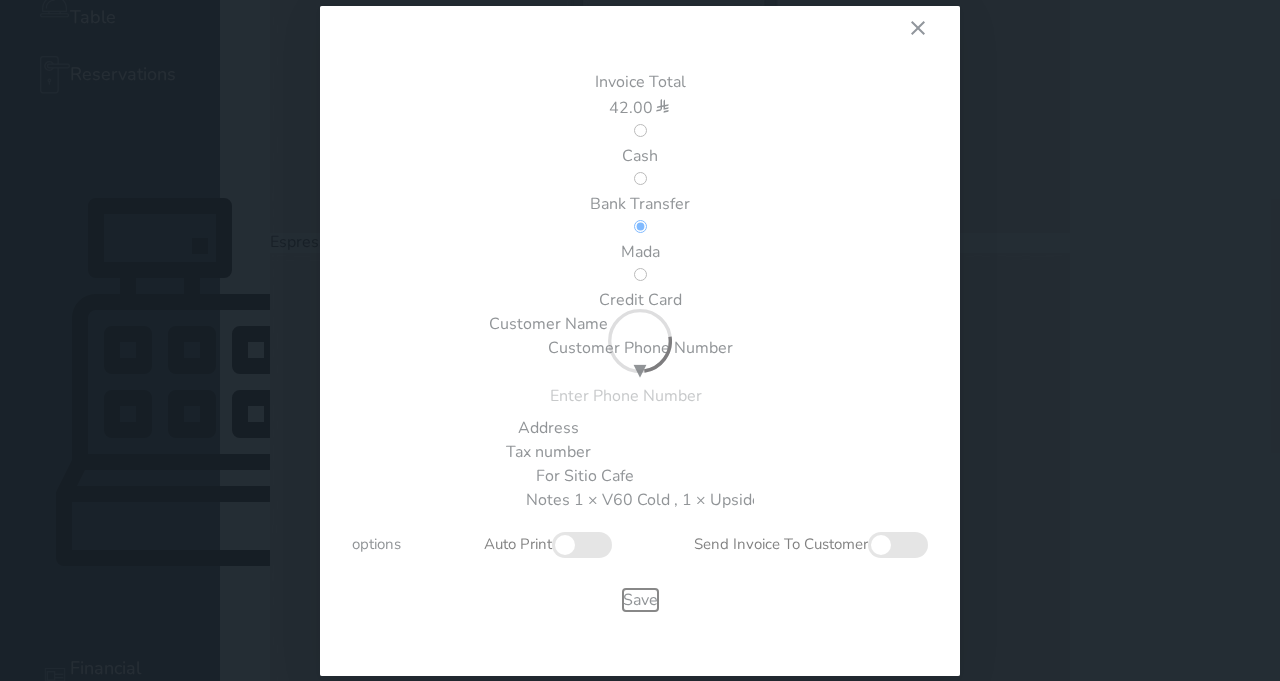 type 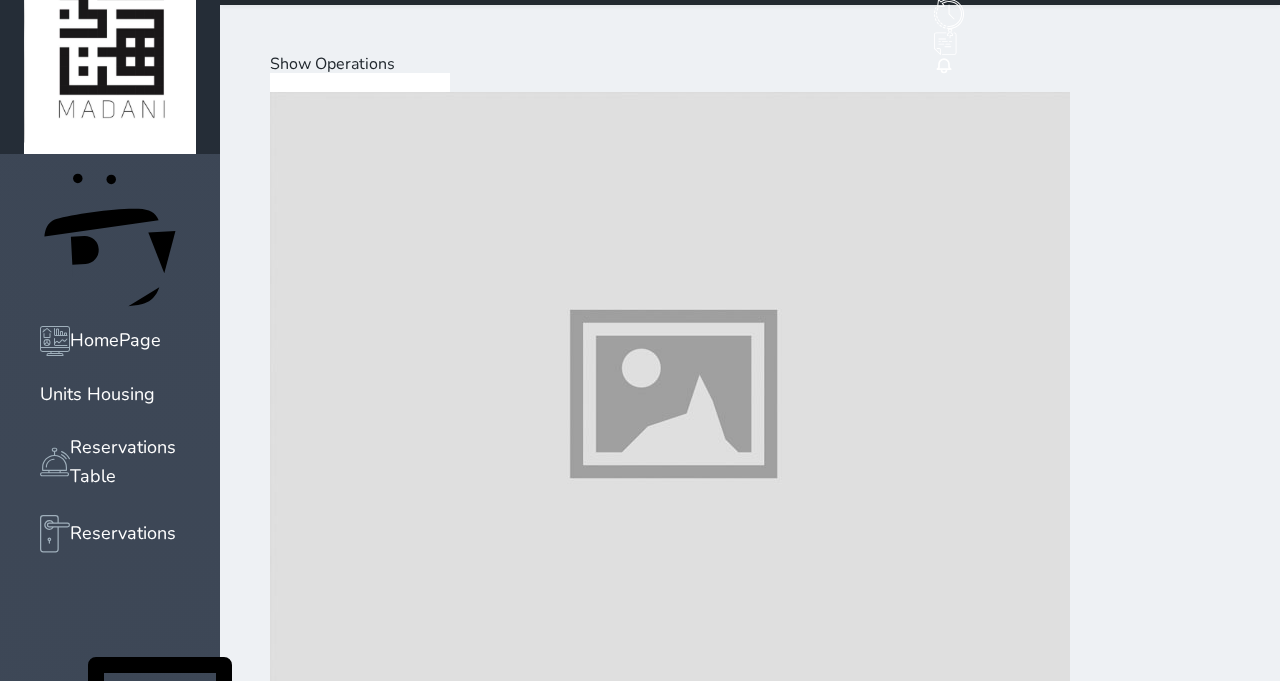 scroll, scrollTop: 0, scrollLeft: 0, axis: both 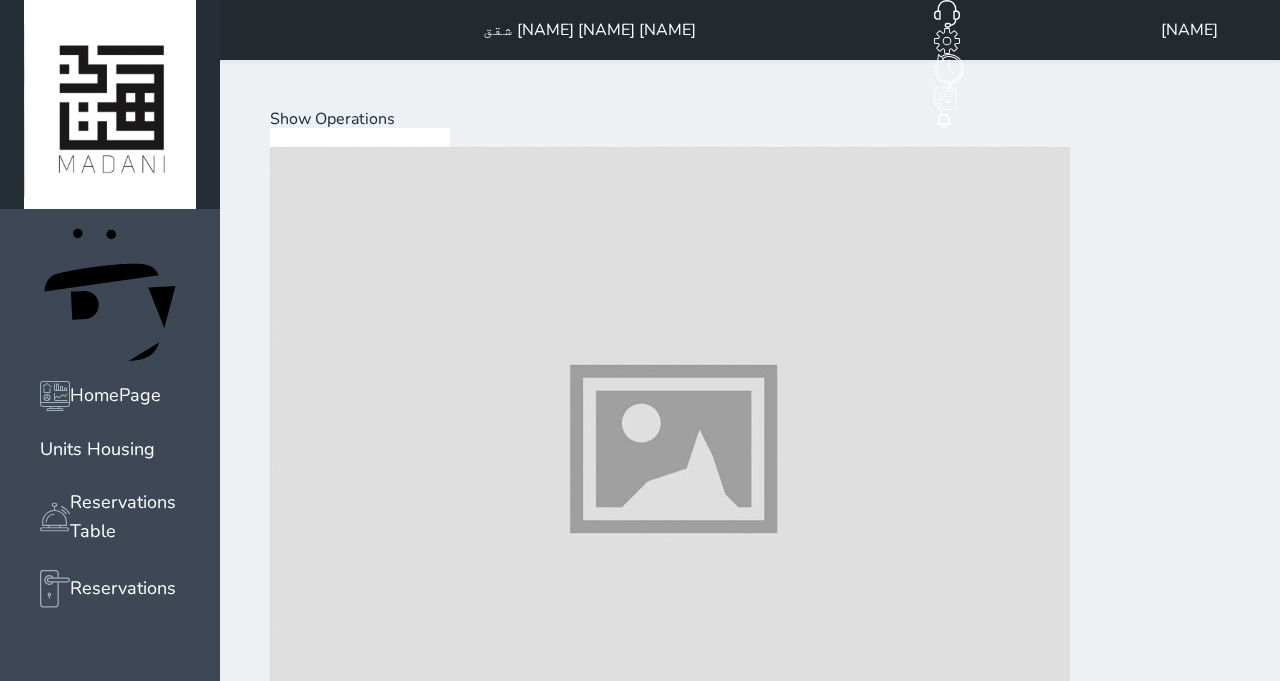 click at bounding box center [670, 3549] 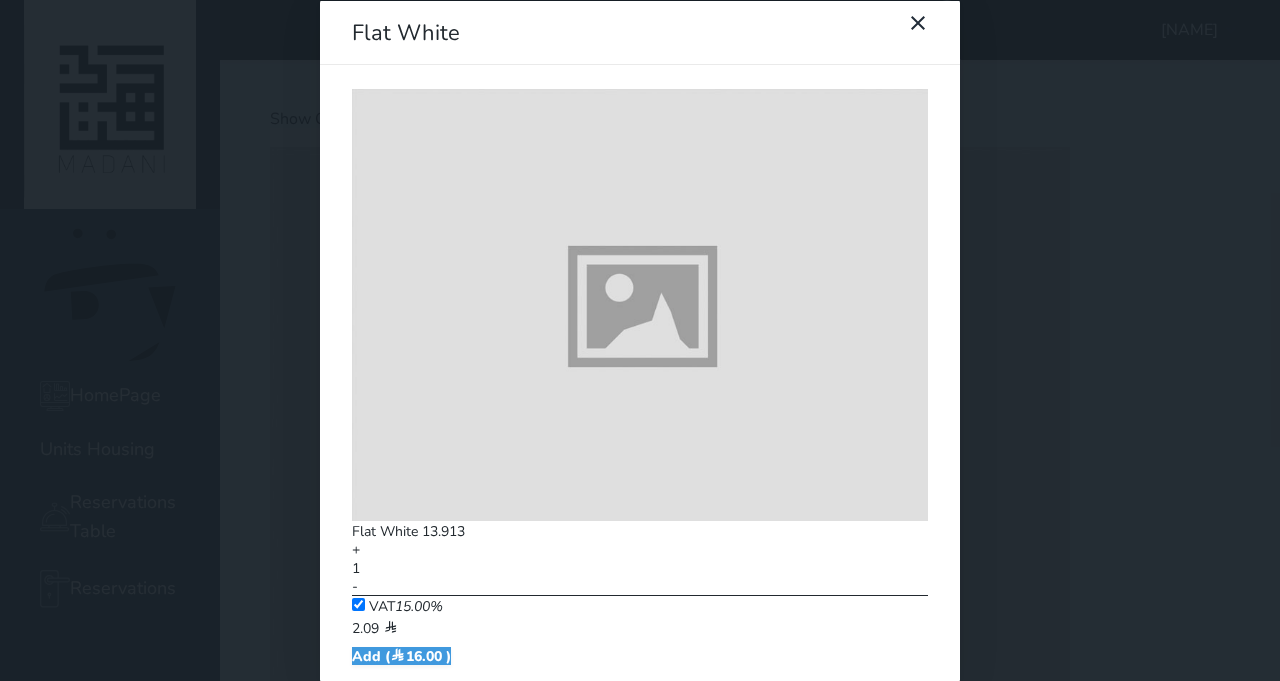 click at bounding box center (927, 33) 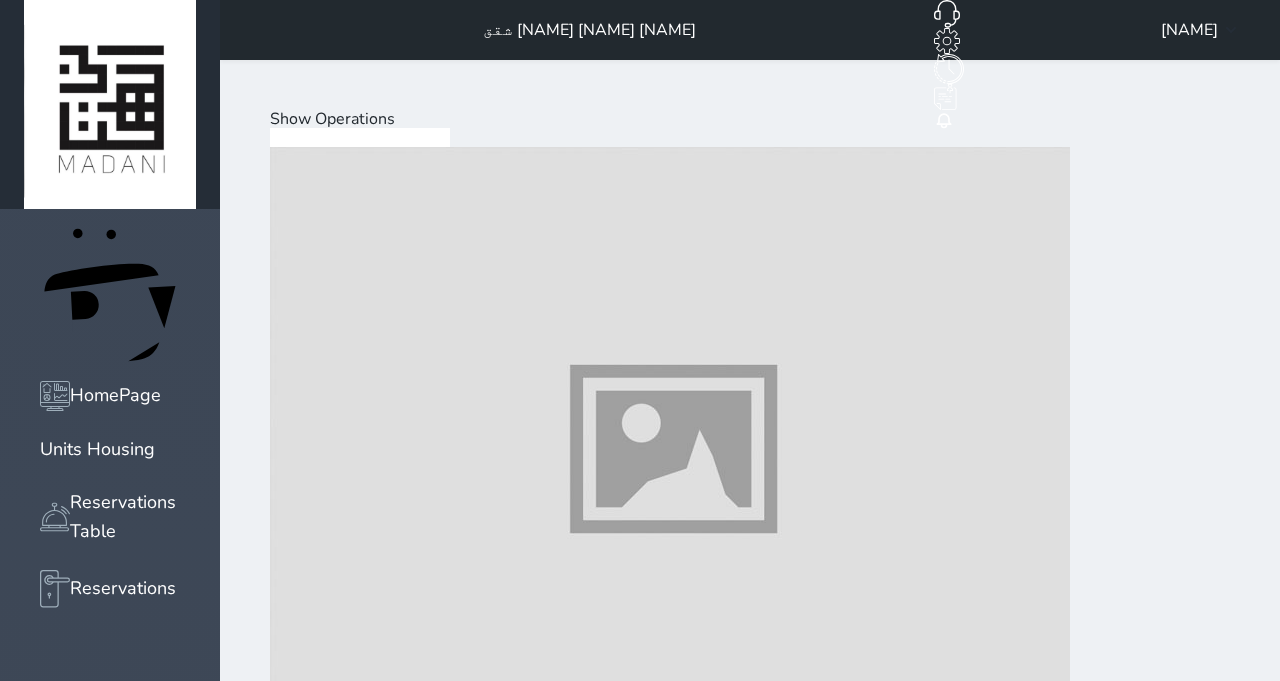 scroll, scrollTop: 812, scrollLeft: 0, axis: vertical 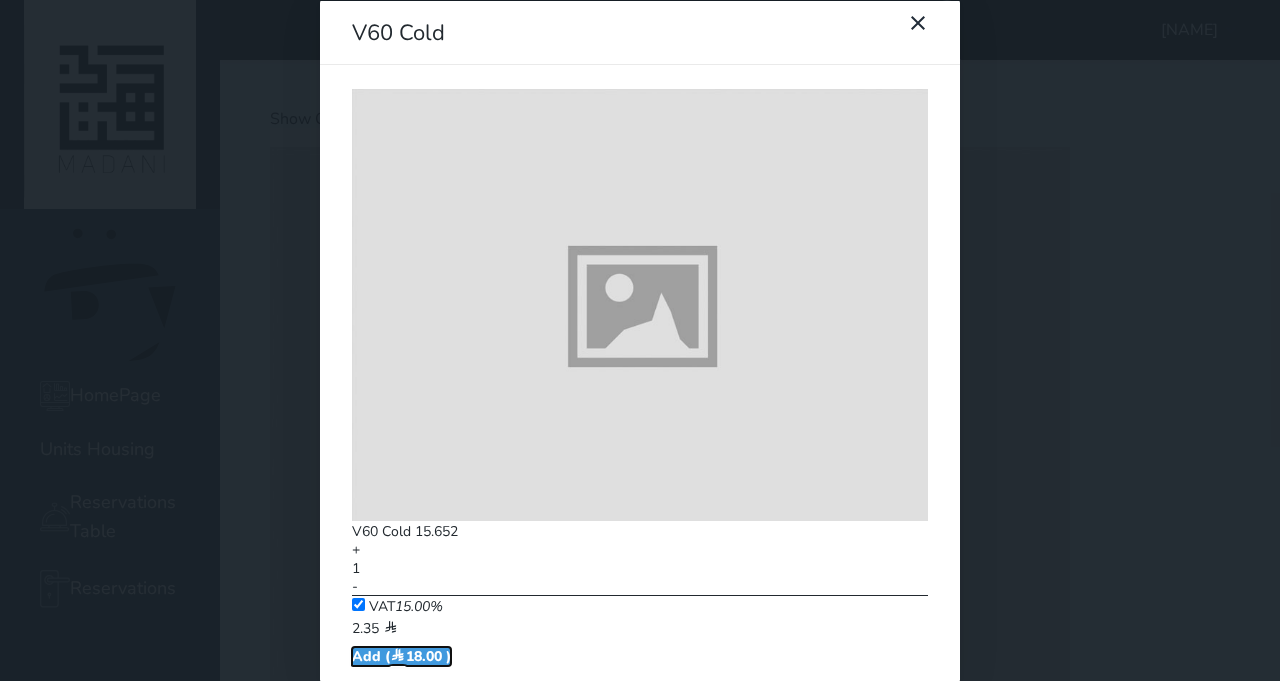 click on "Add  (    [PRICE] )" at bounding box center [401, 655] 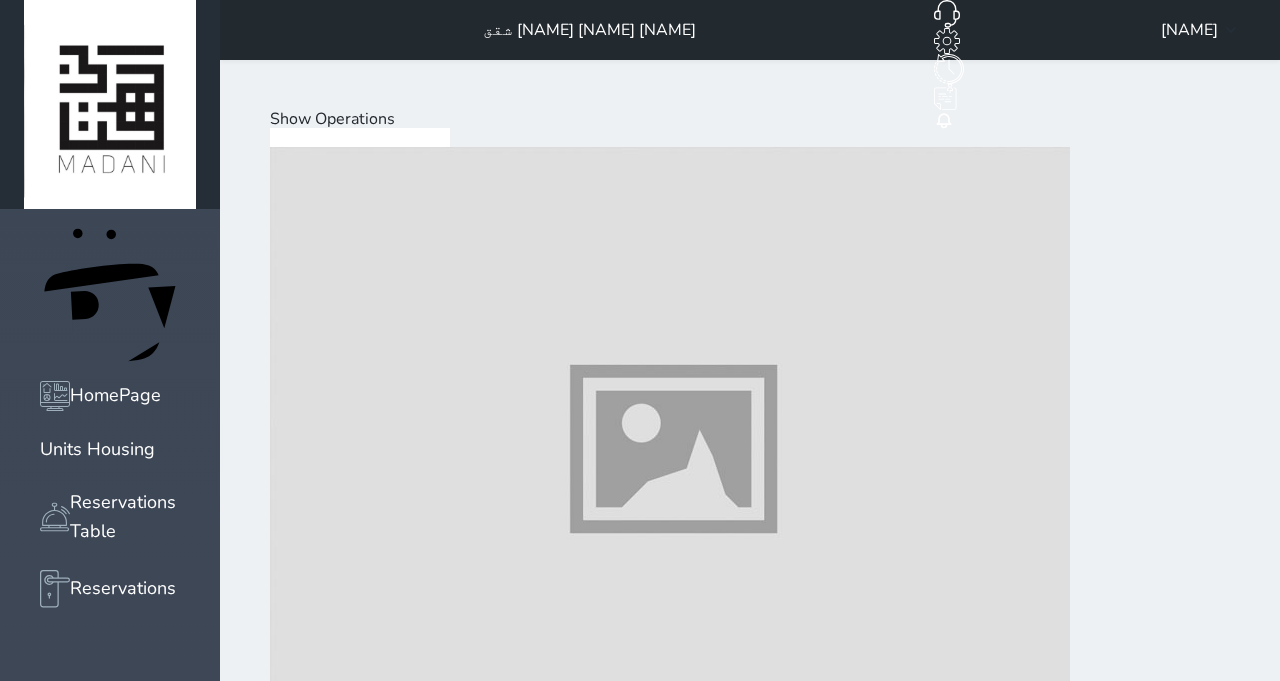 scroll, scrollTop: 683, scrollLeft: 0, axis: vertical 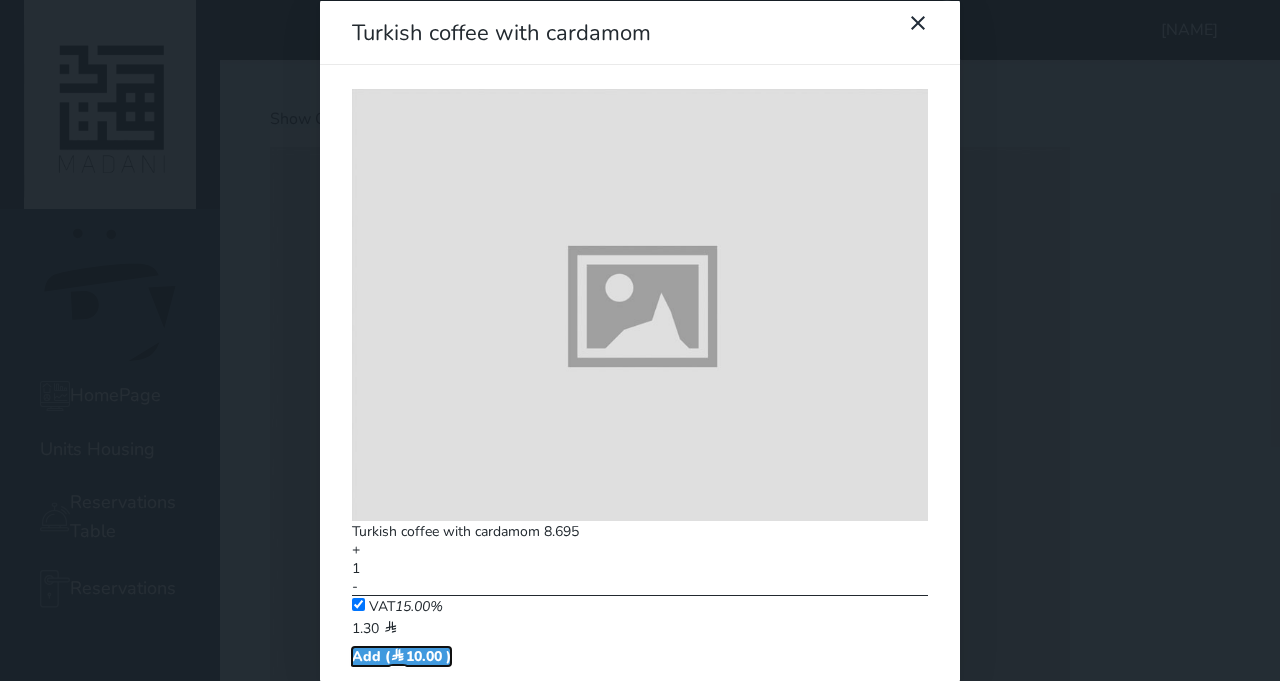click on "Add  (    10.00 )" at bounding box center [401, 655] 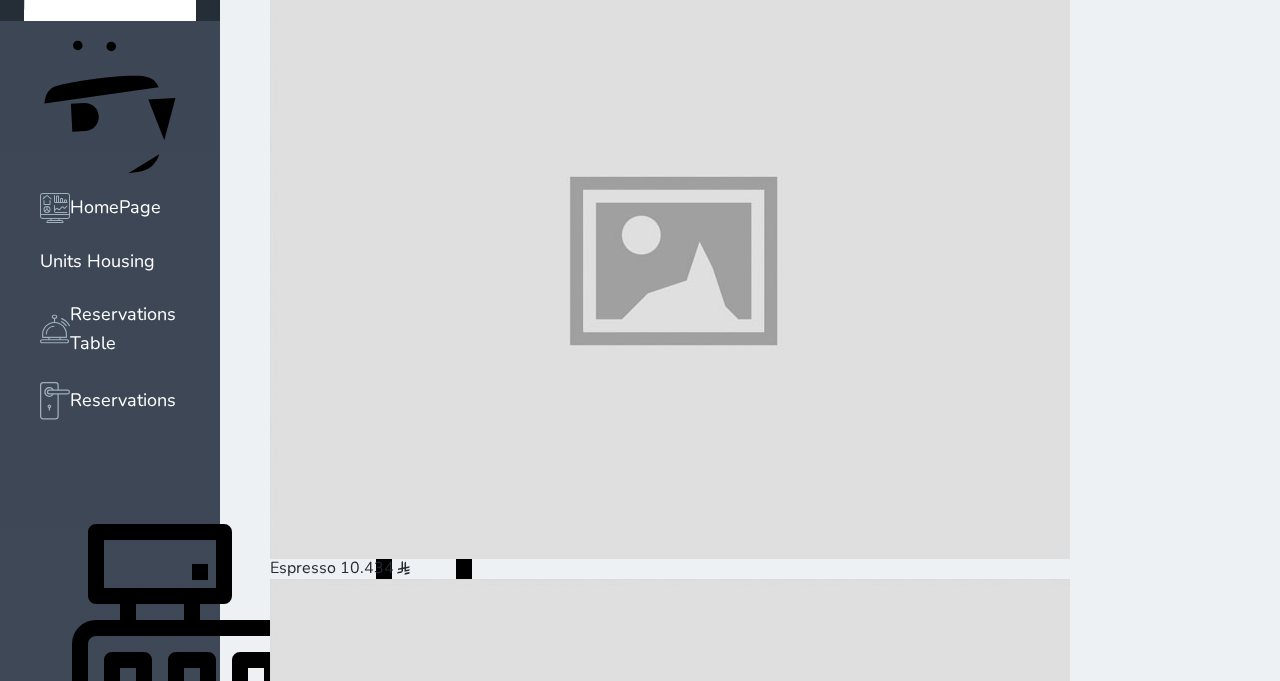 scroll, scrollTop: 0, scrollLeft: 0, axis: both 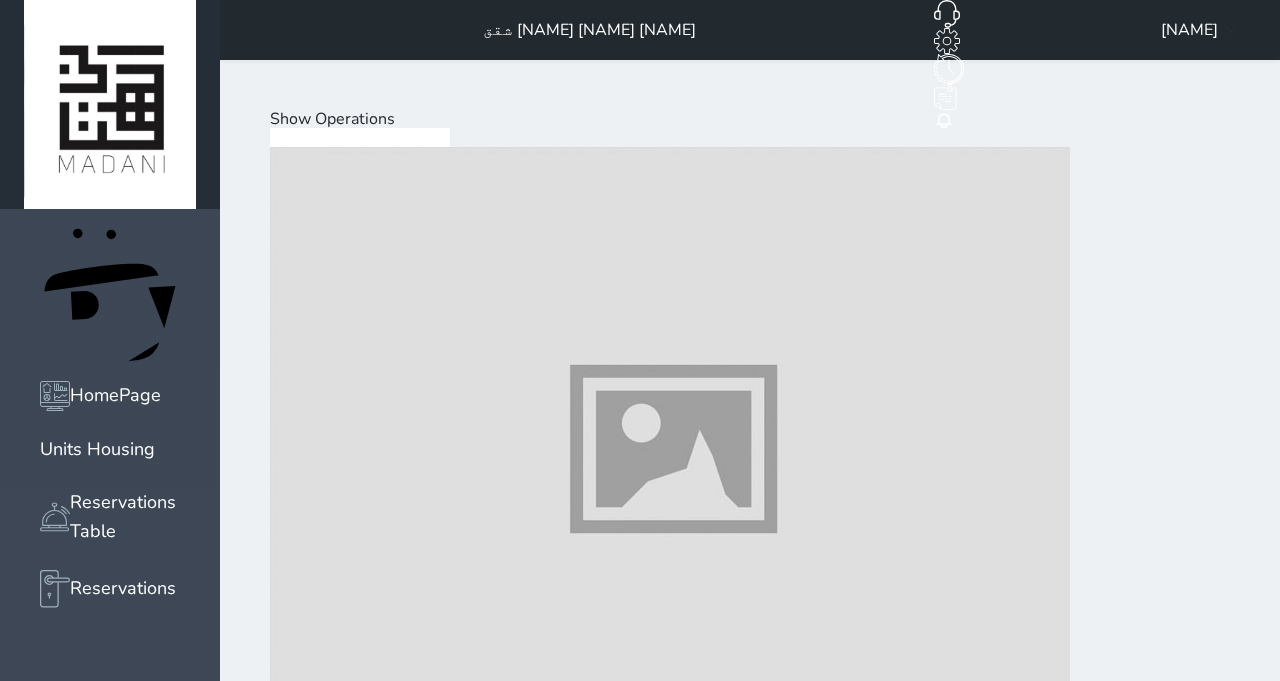click at bounding box center [670, 37670] 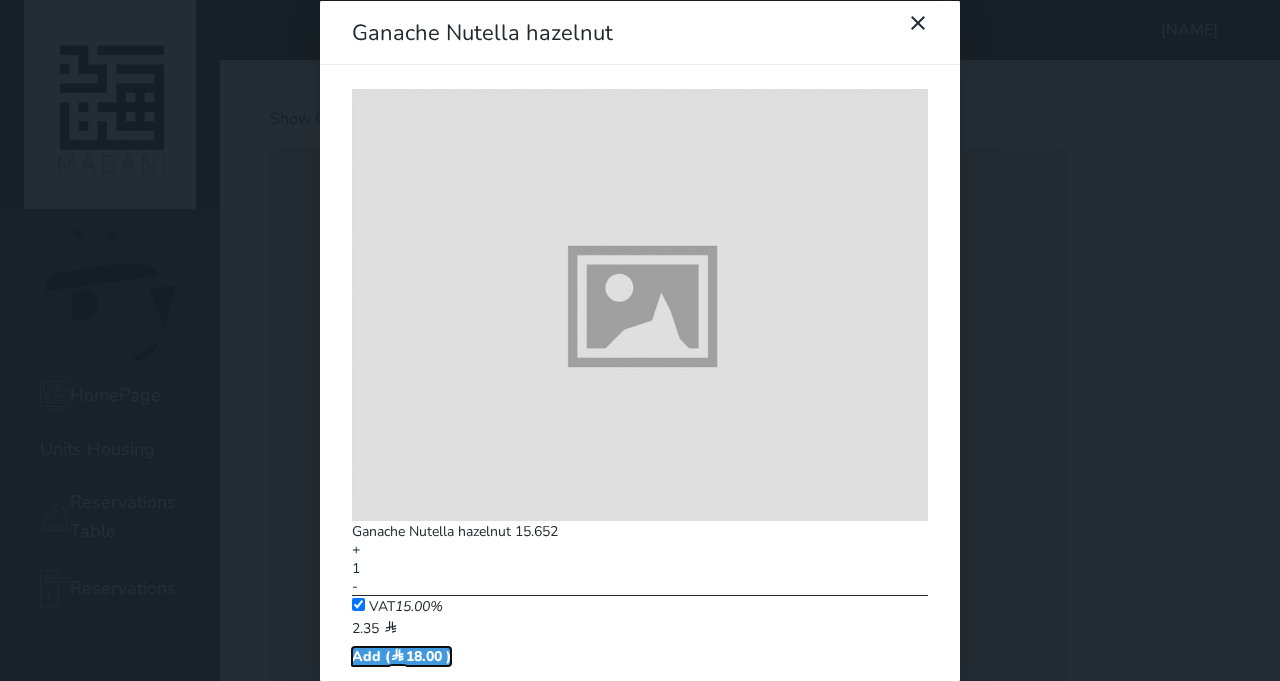 click on "Add  (    [PRICE] )" at bounding box center [401, 655] 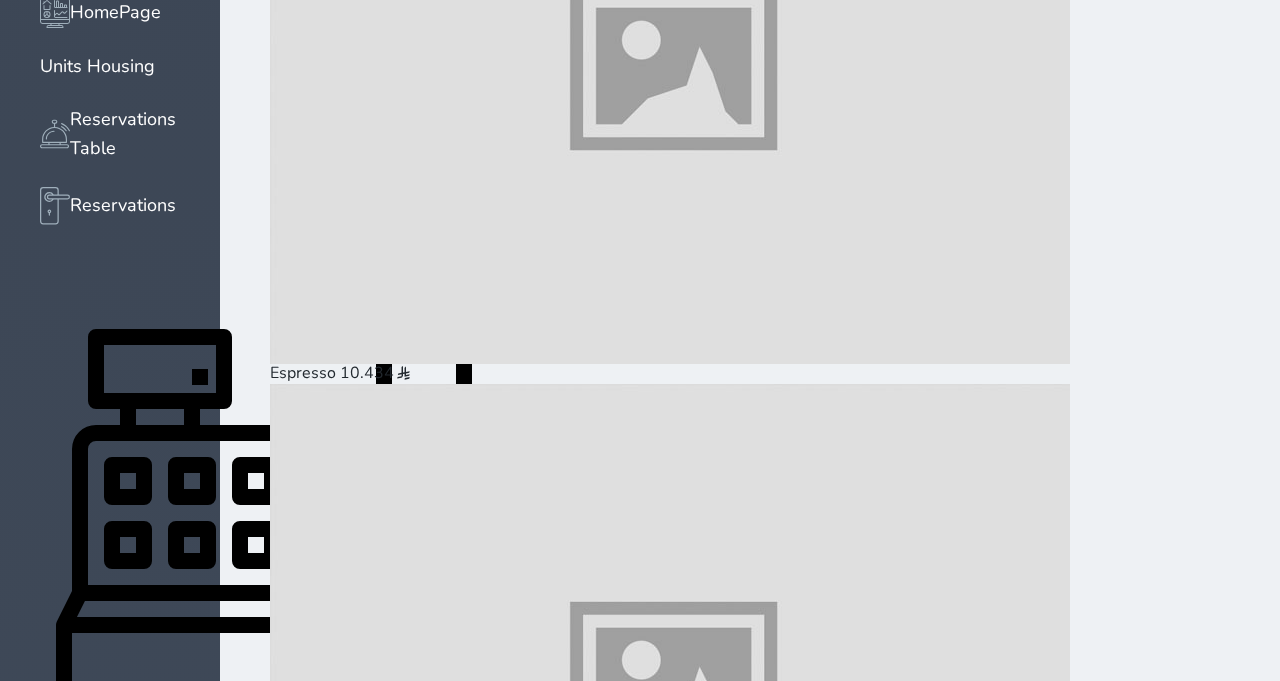 scroll, scrollTop: 514, scrollLeft: 0, axis: vertical 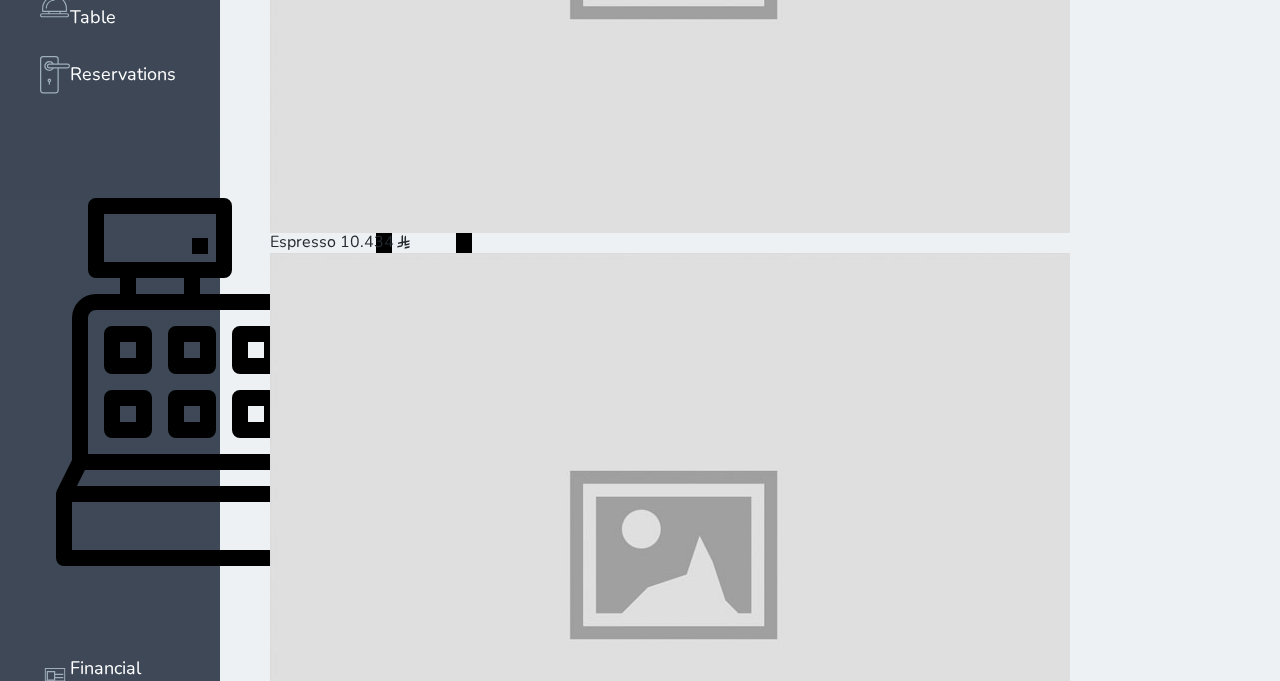click on "Pay Later" at bounding box center [417, 38667] 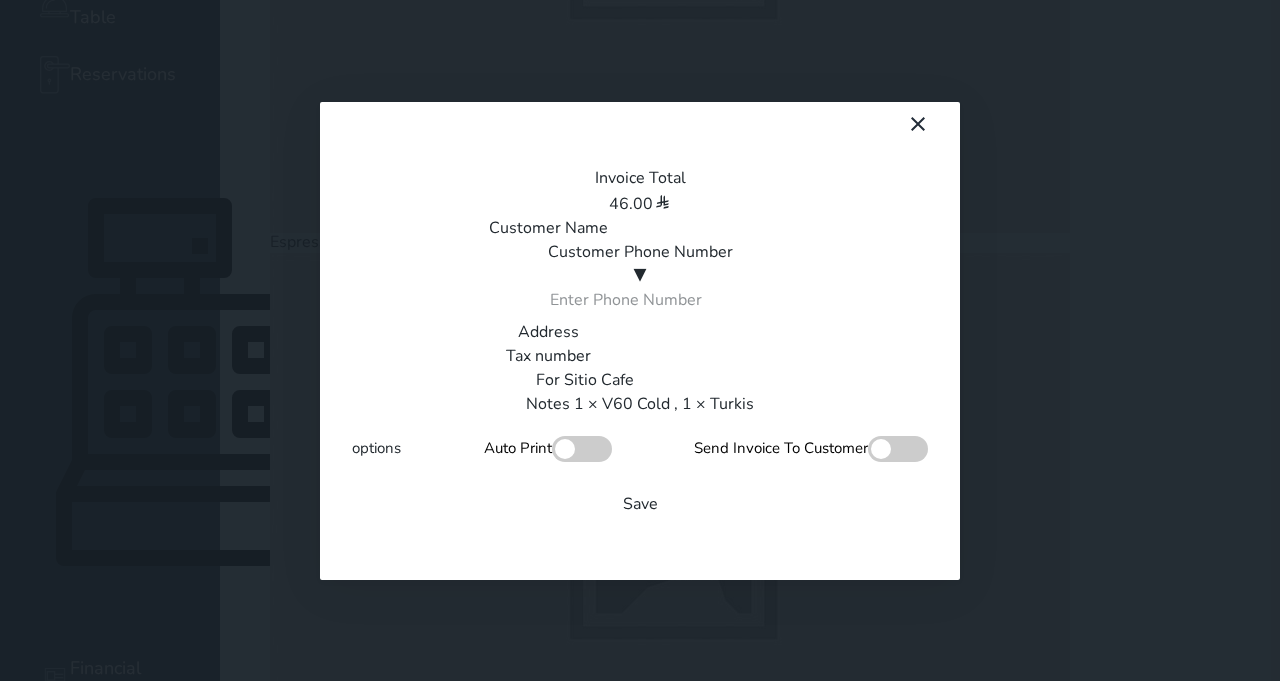 scroll, scrollTop: 0, scrollLeft: 0, axis: both 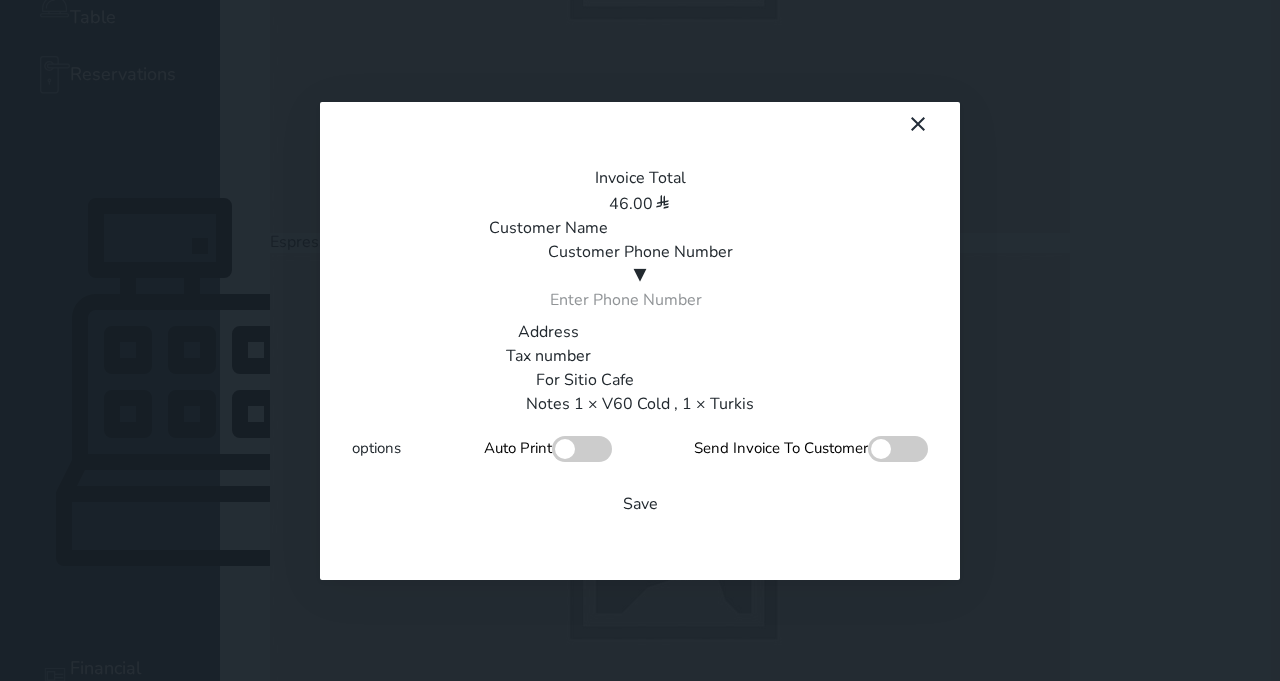 click 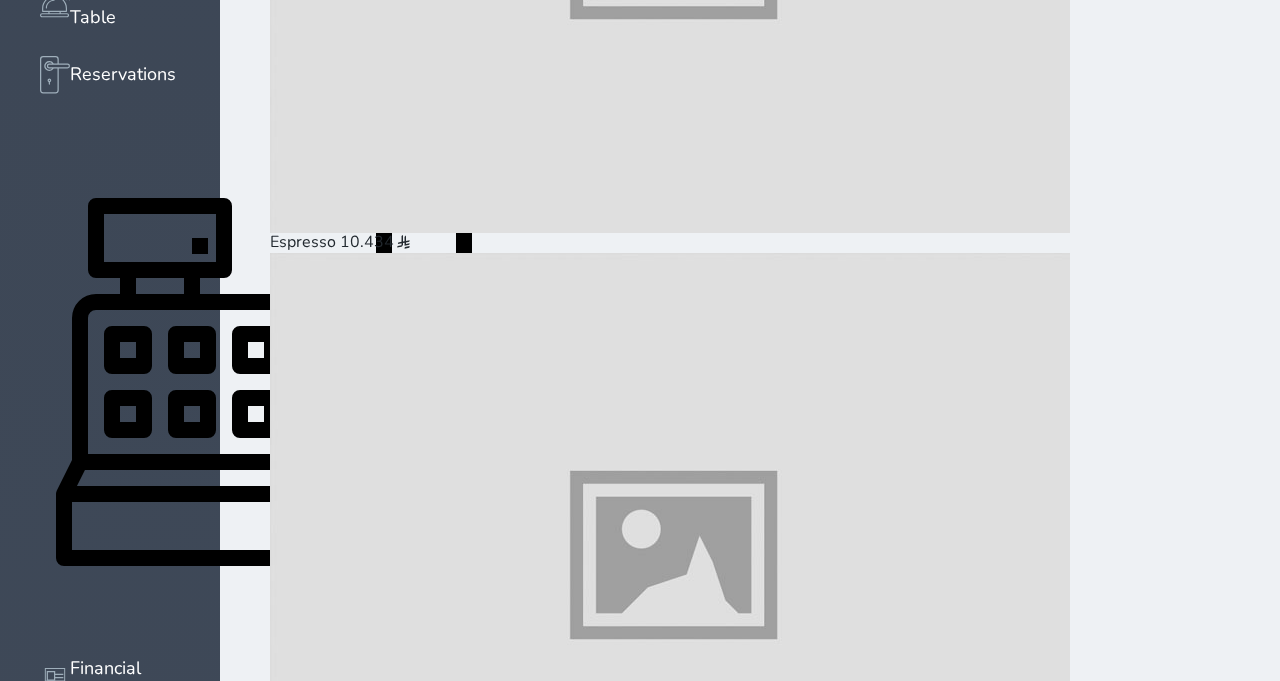 click on "Pay (46.00  )" at bounding box center (323, 38666) 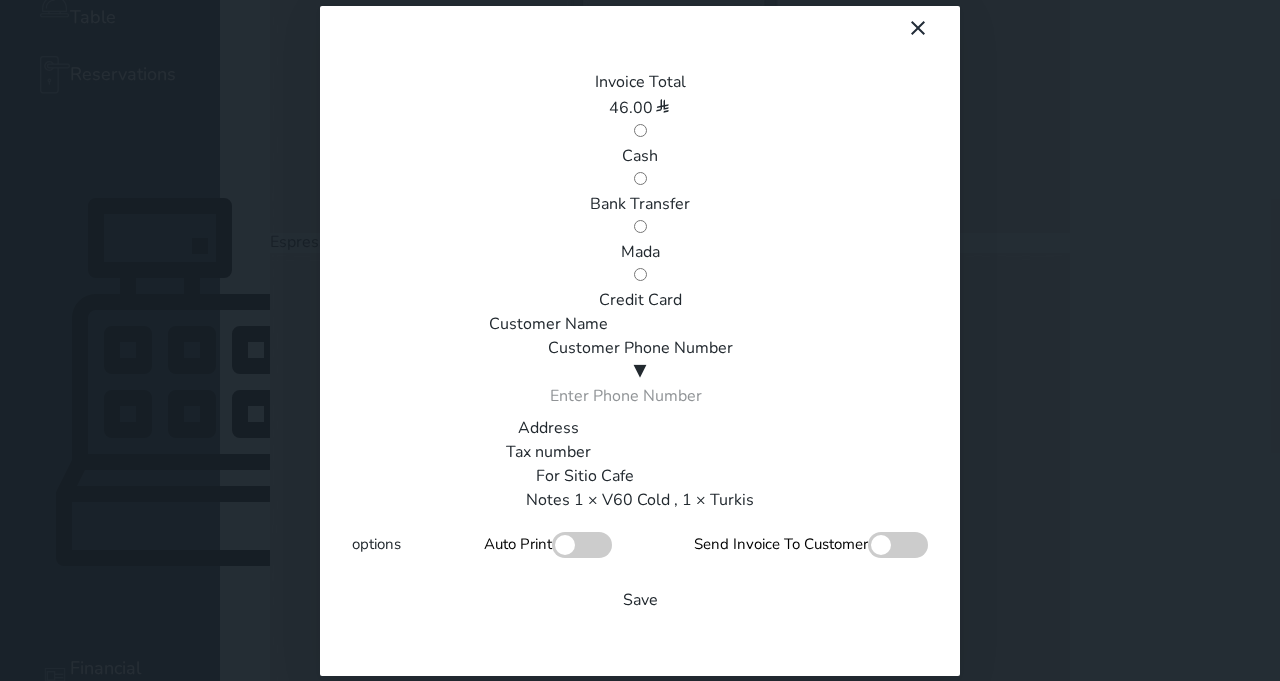 click on "Mada" at bounding box center (640, 252) 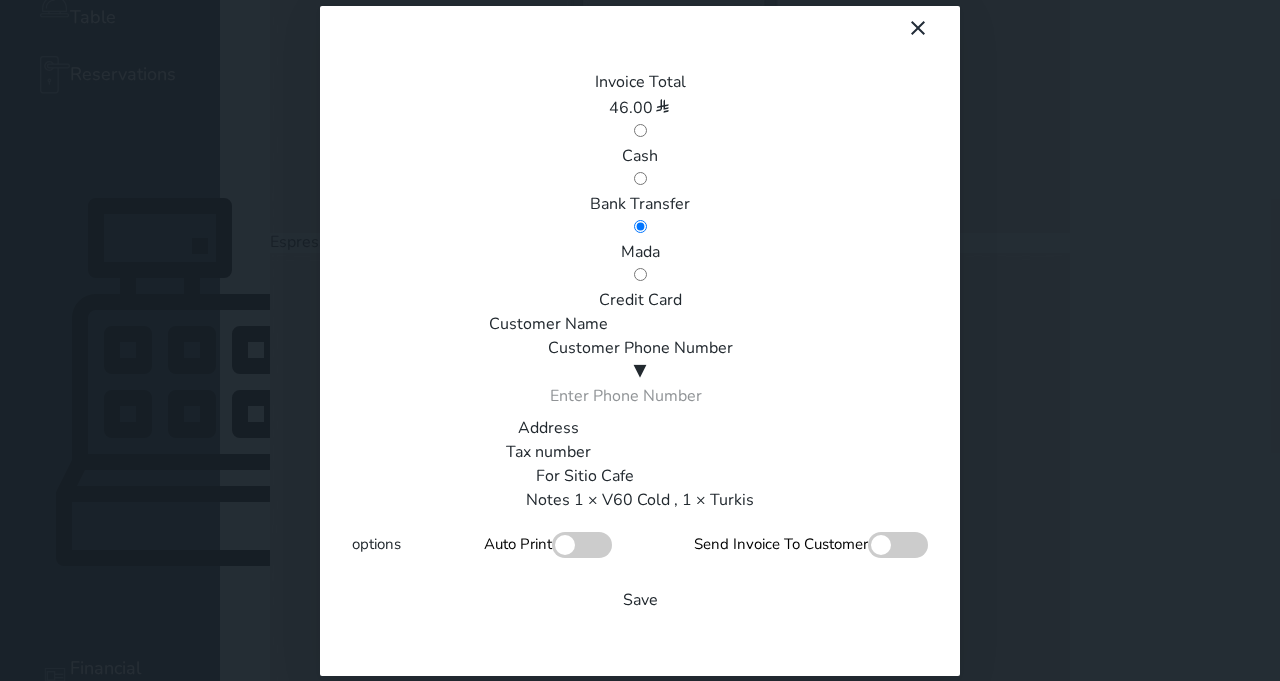scroll, scrollTop: 340, scrollLeft: 0, axis: vertical 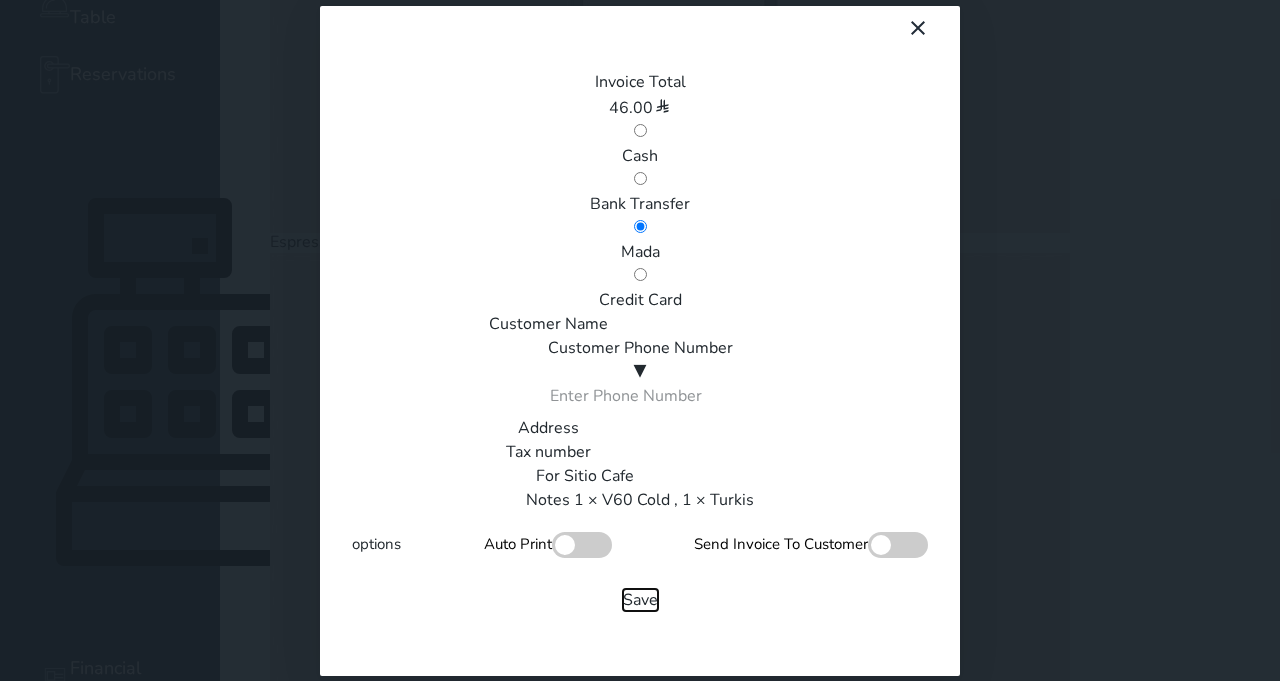 click on "Save" at bounding box center (640, 600) 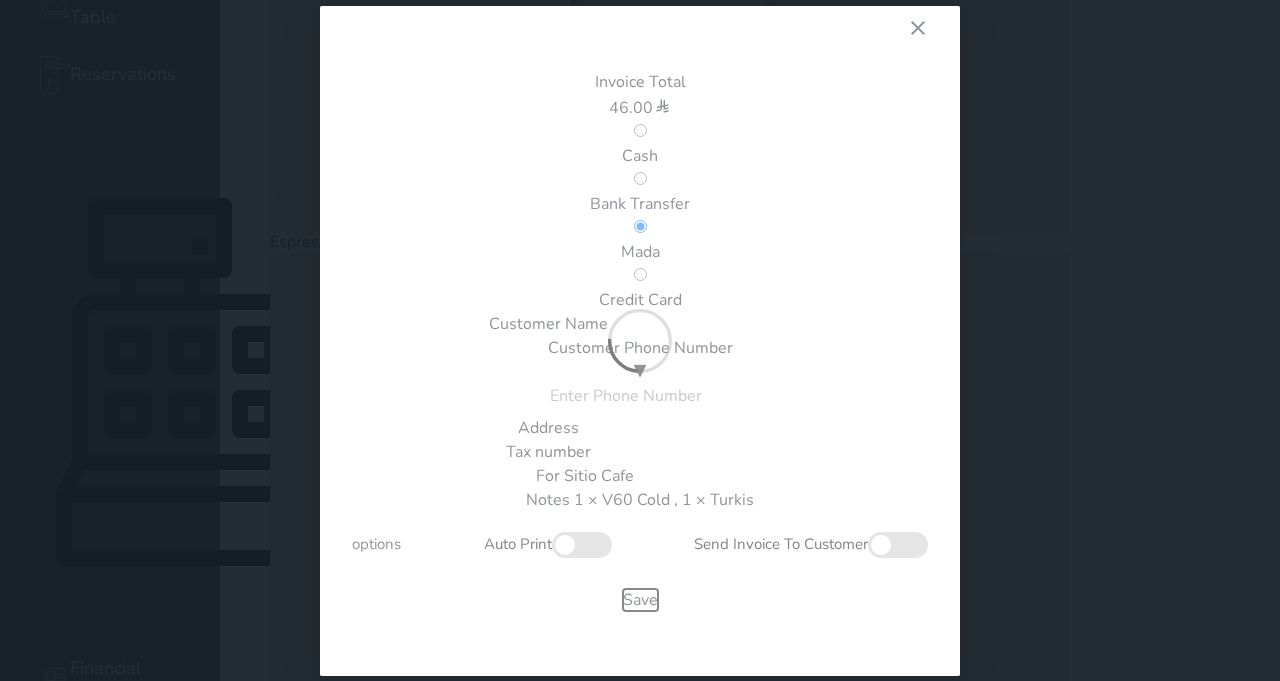type 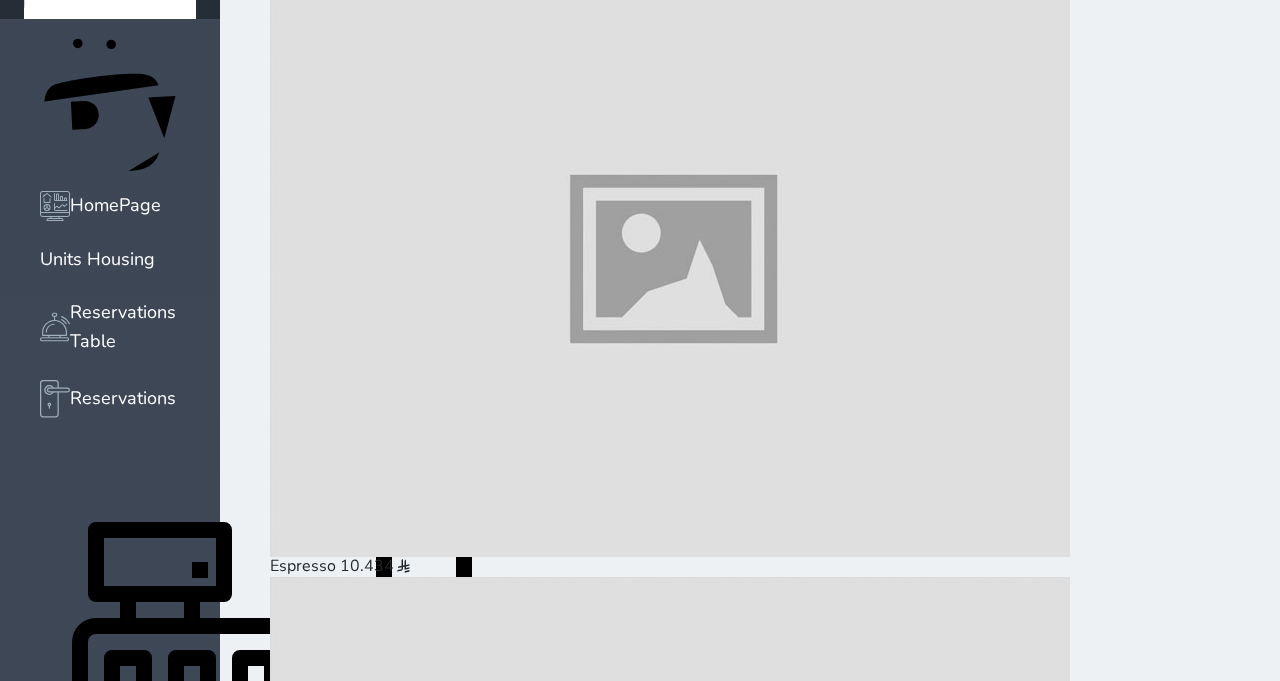 scroll, scrollTop: 0, scrollLeft: 0, axis: both 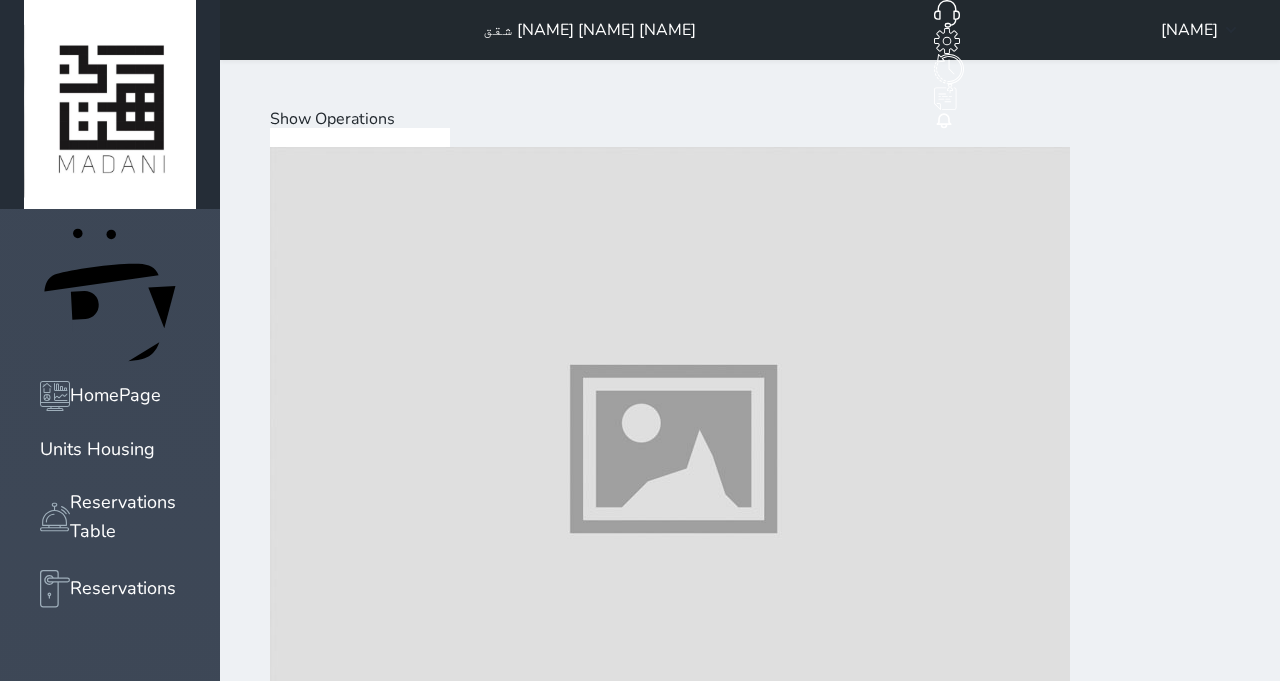 click at bounding box center [670, 12234] 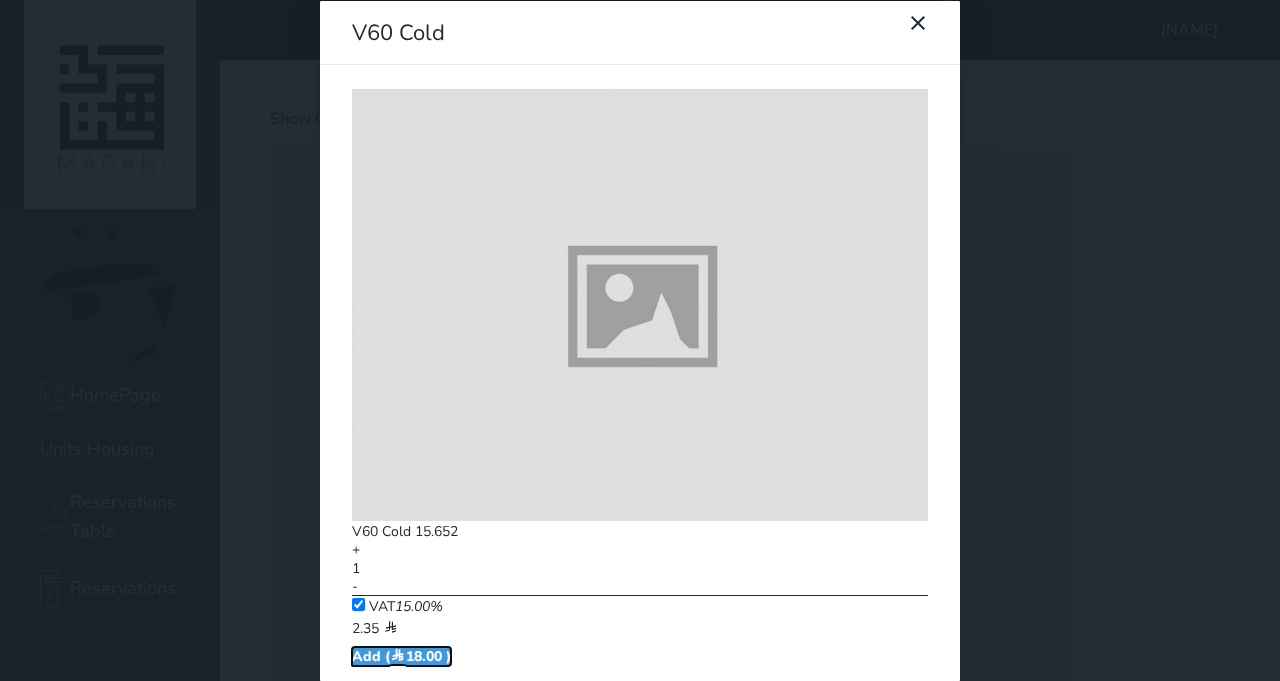 click on "Add  (    [PRICE] )" at bounding box center [401, 655] 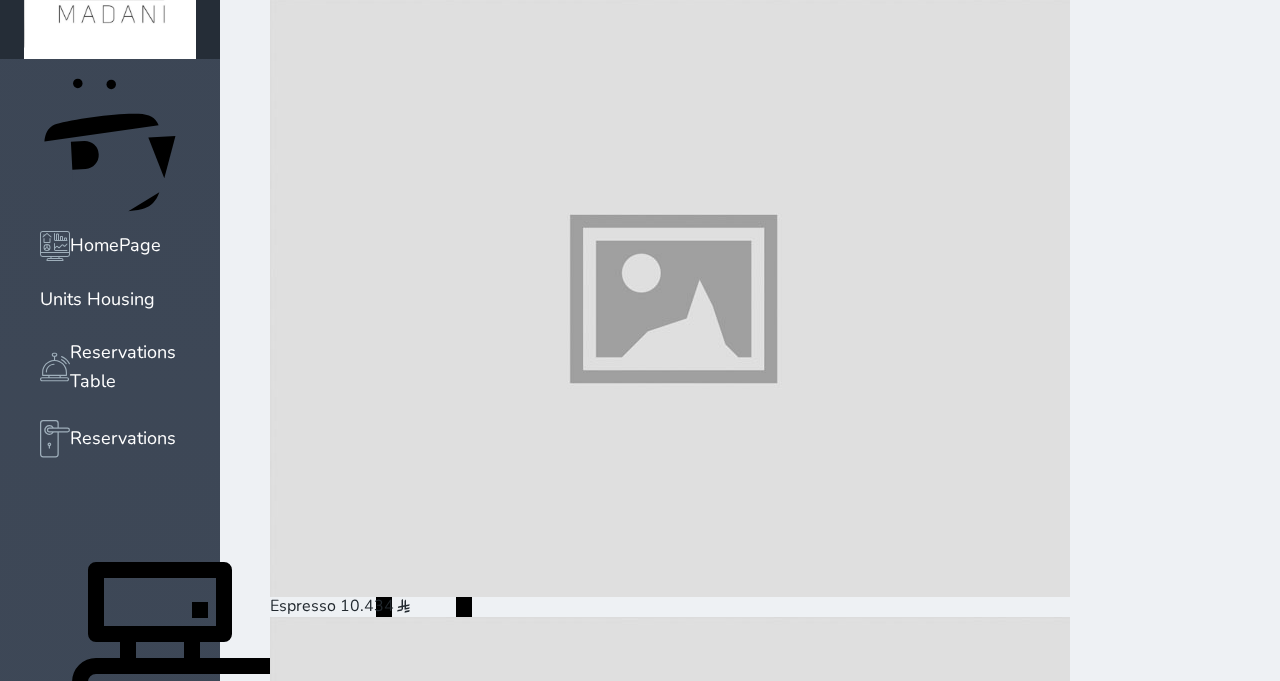 scroll, scrollTop: 514, scrollLeft: 0, axis: vertical 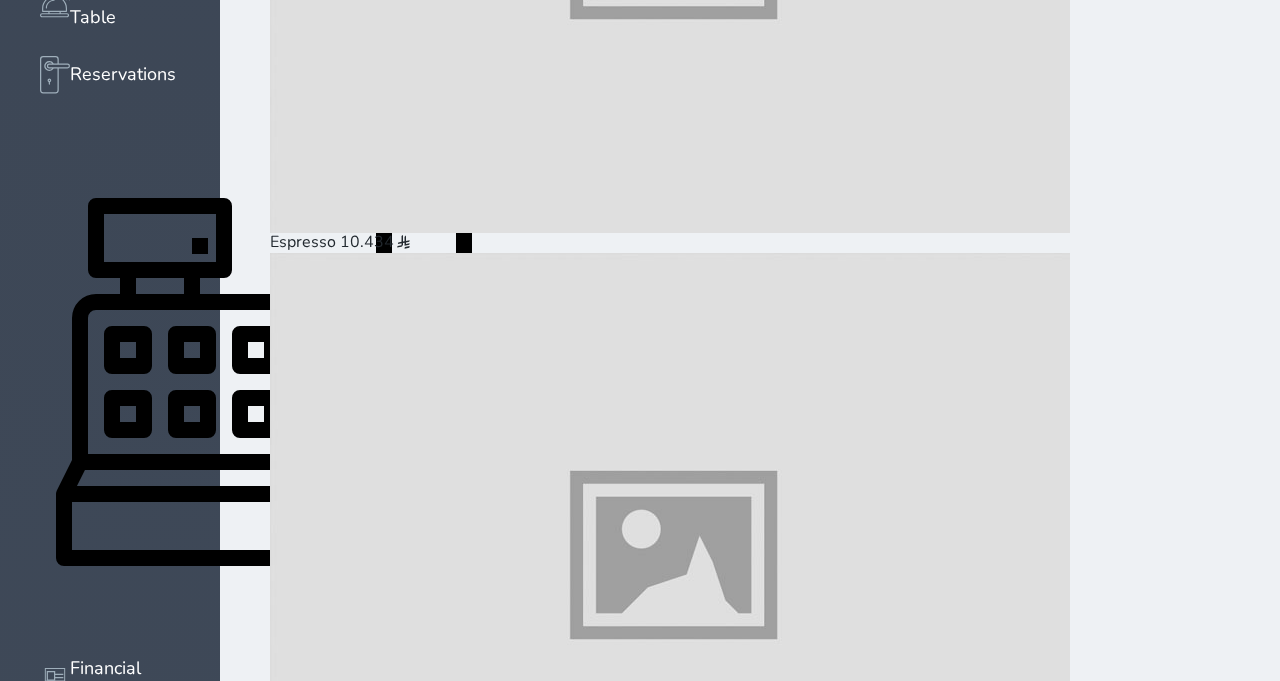click on "Pay (18.00  )" at bounding box center (323, 38522) 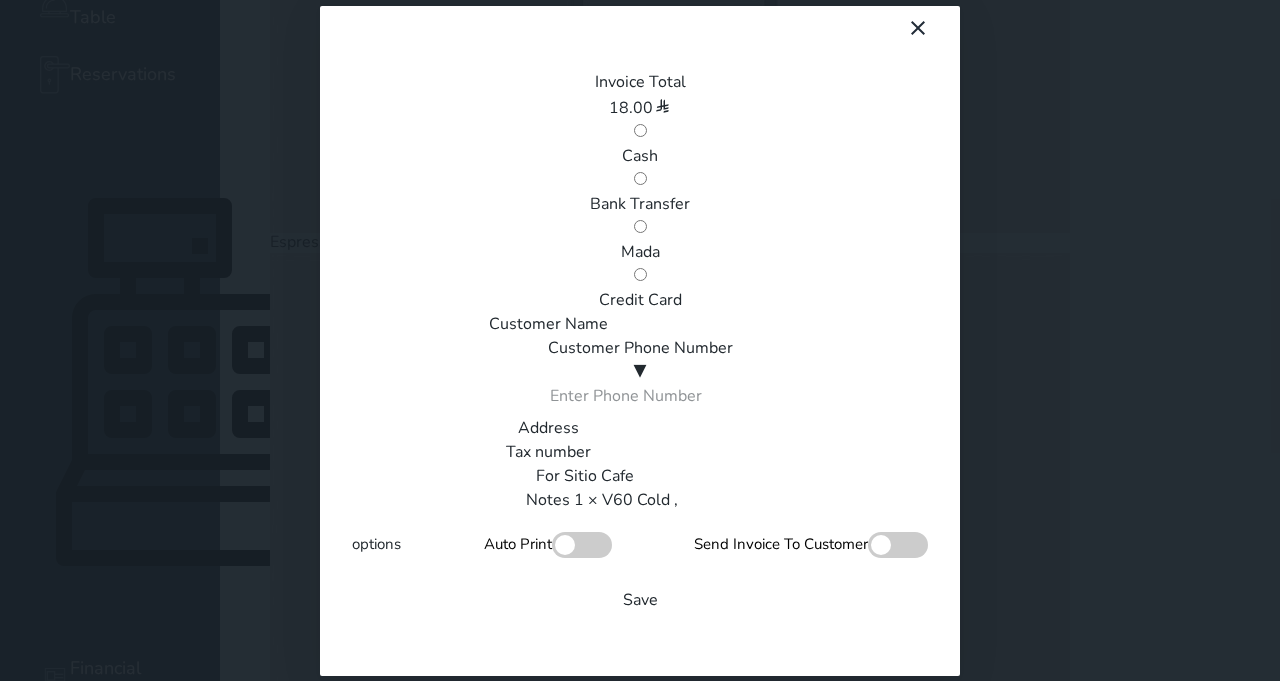 scroll, scrollTop: 0, scrollLeft: 0, axis: both 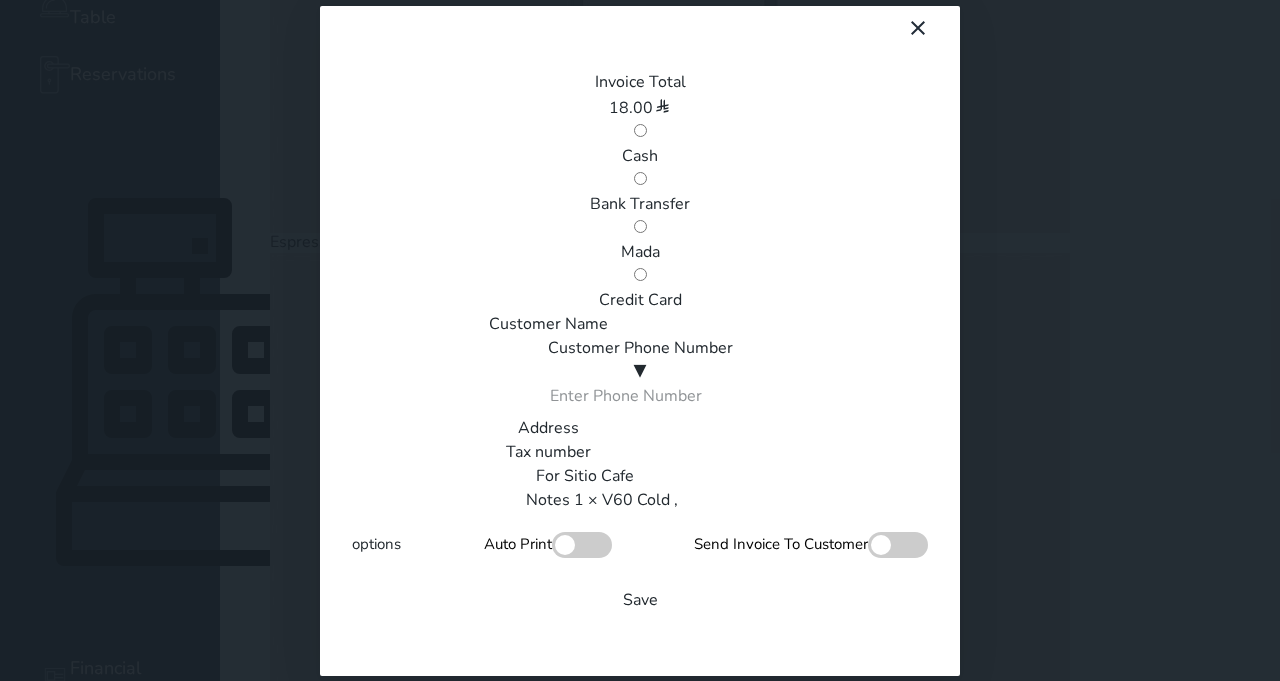 click on "Mada" at bounding box center (640, 252) 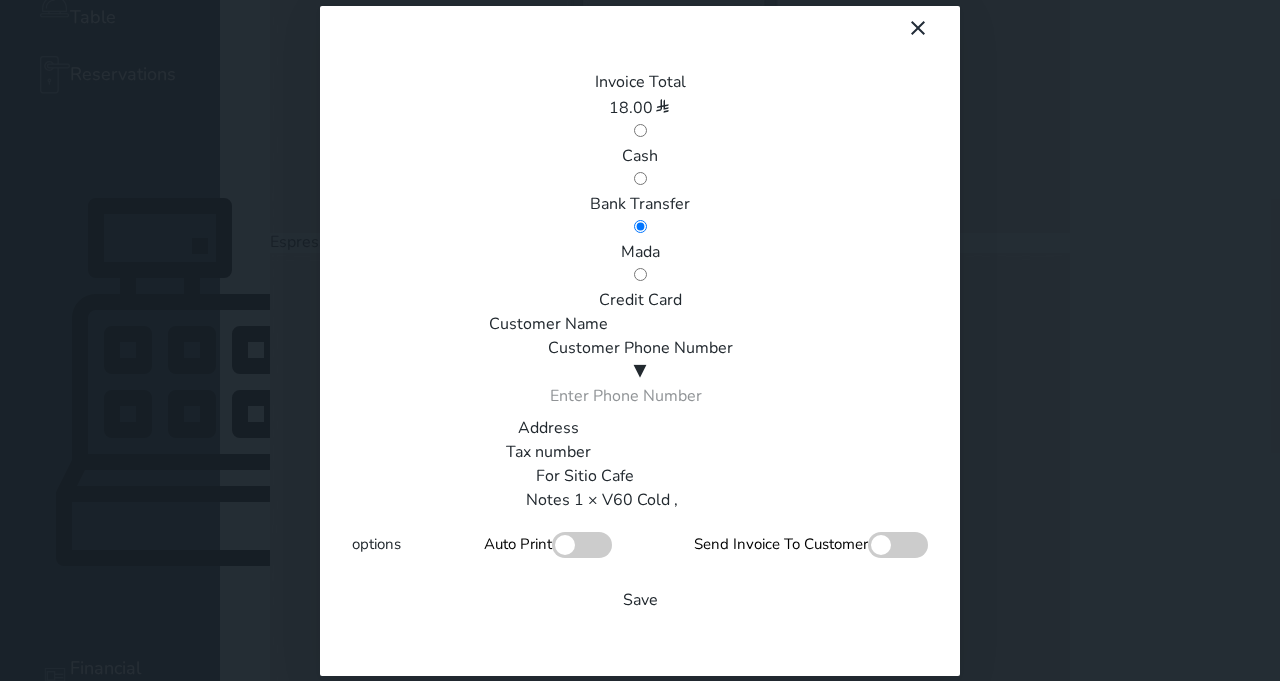 scroll, scrollTop: 340, scrollLeft: 0, axis: vertical 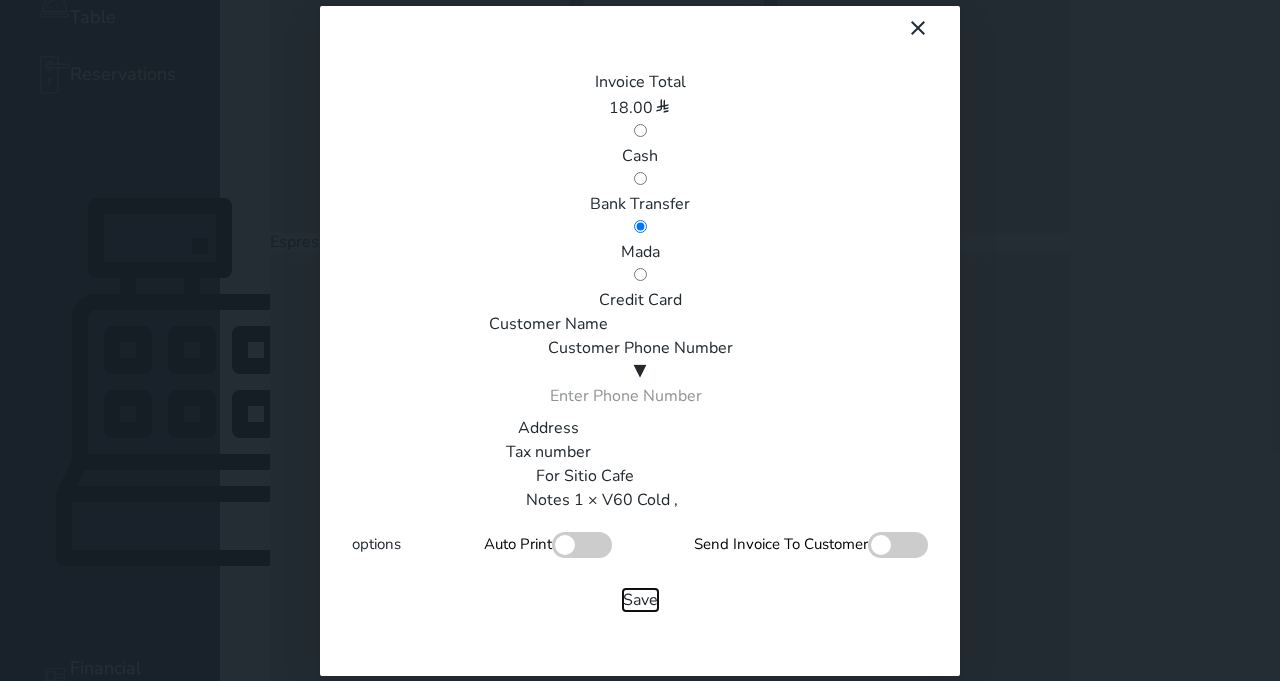 click on "Save" at bounding box center (640, 600) 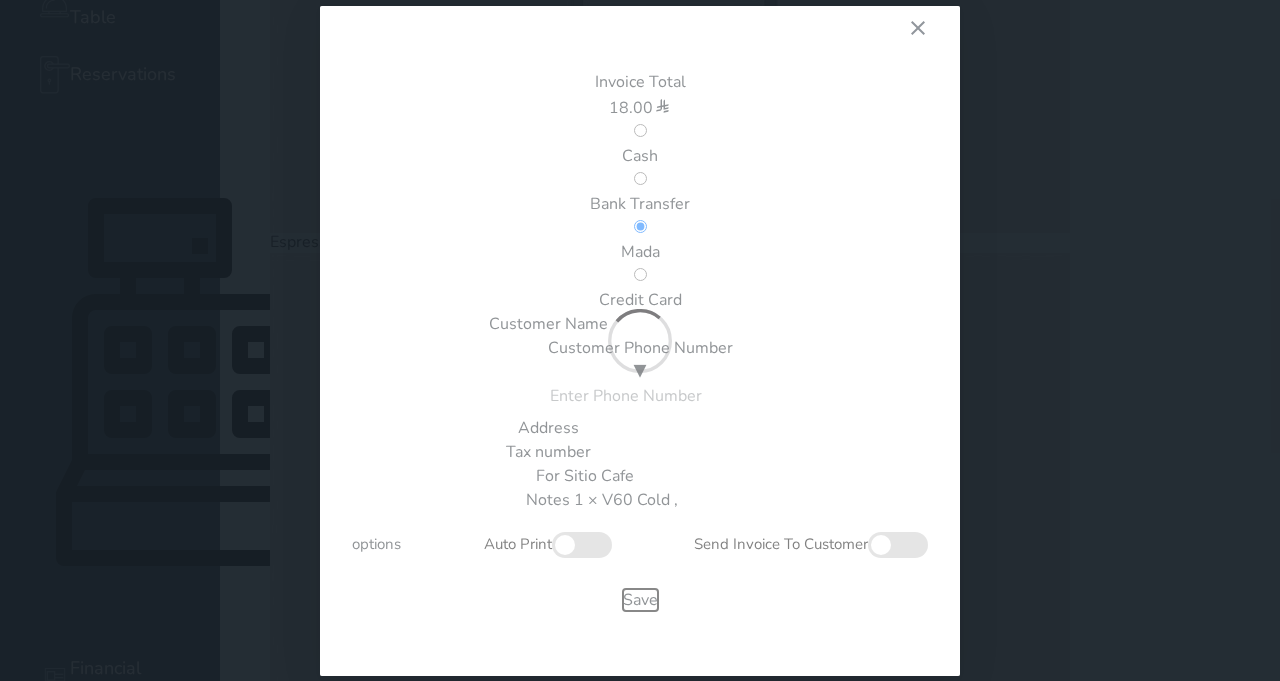 type 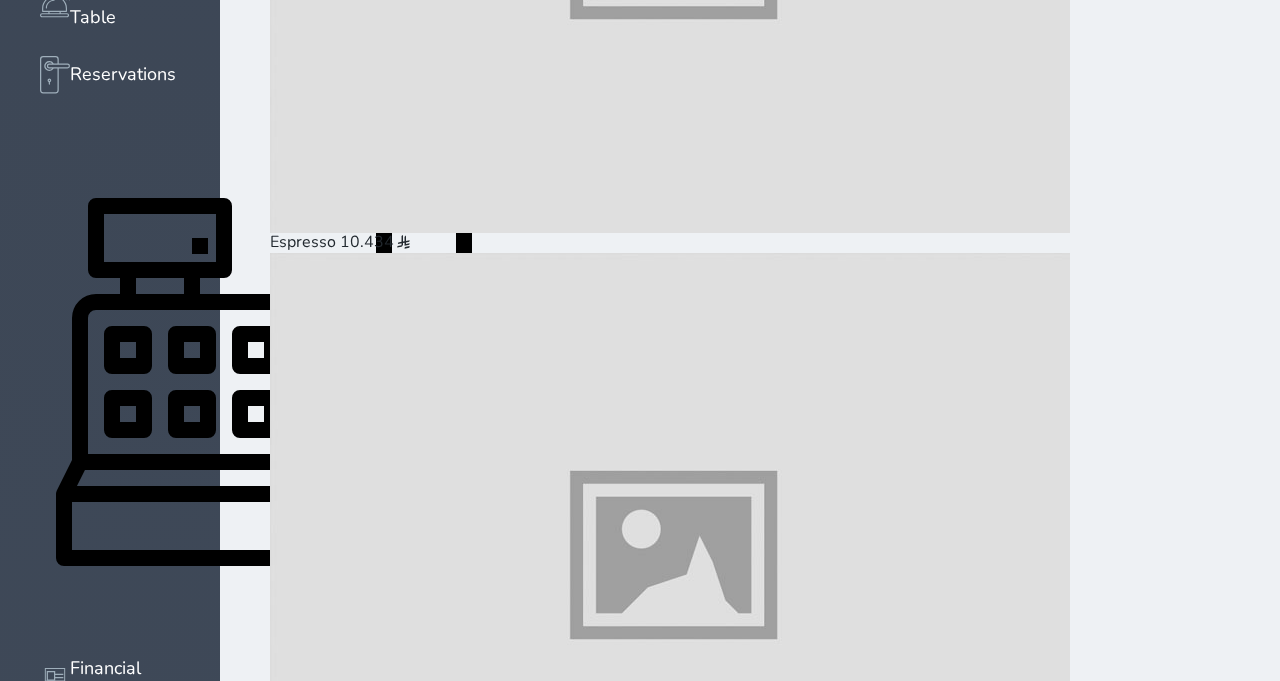 scroll, scrollTop: 0, scrollLeft: 0, axis: both 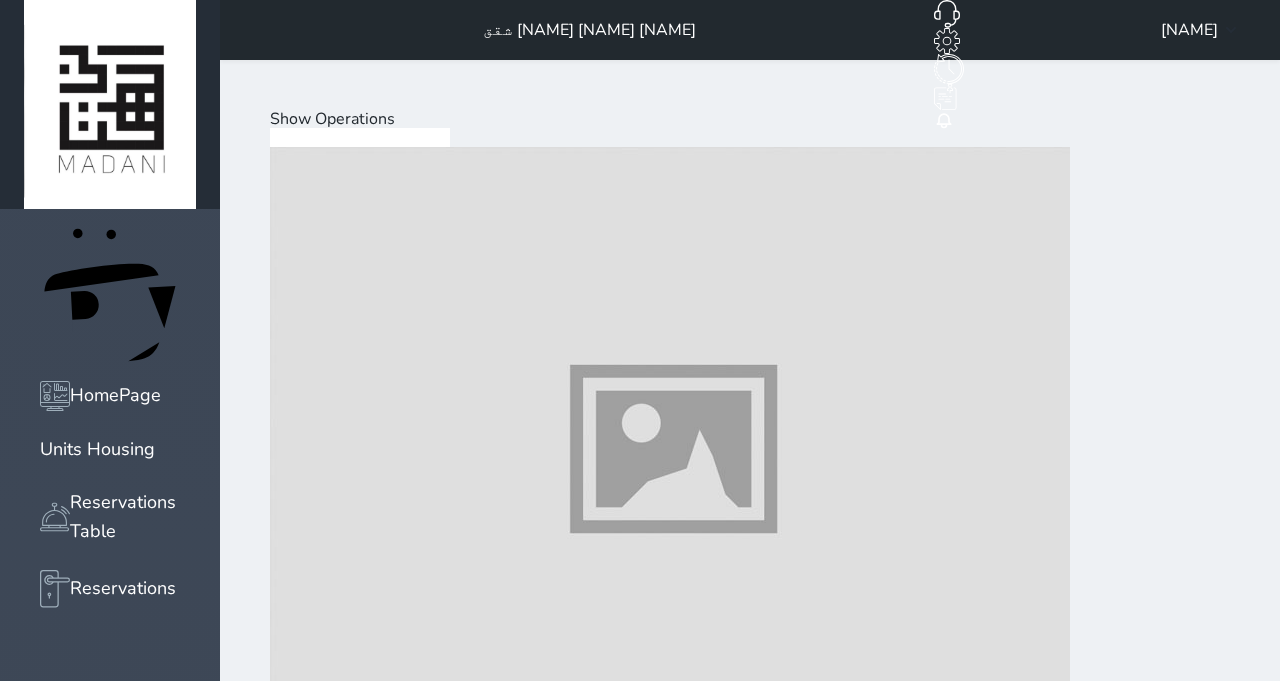 click at bounding box center [670, 12234] 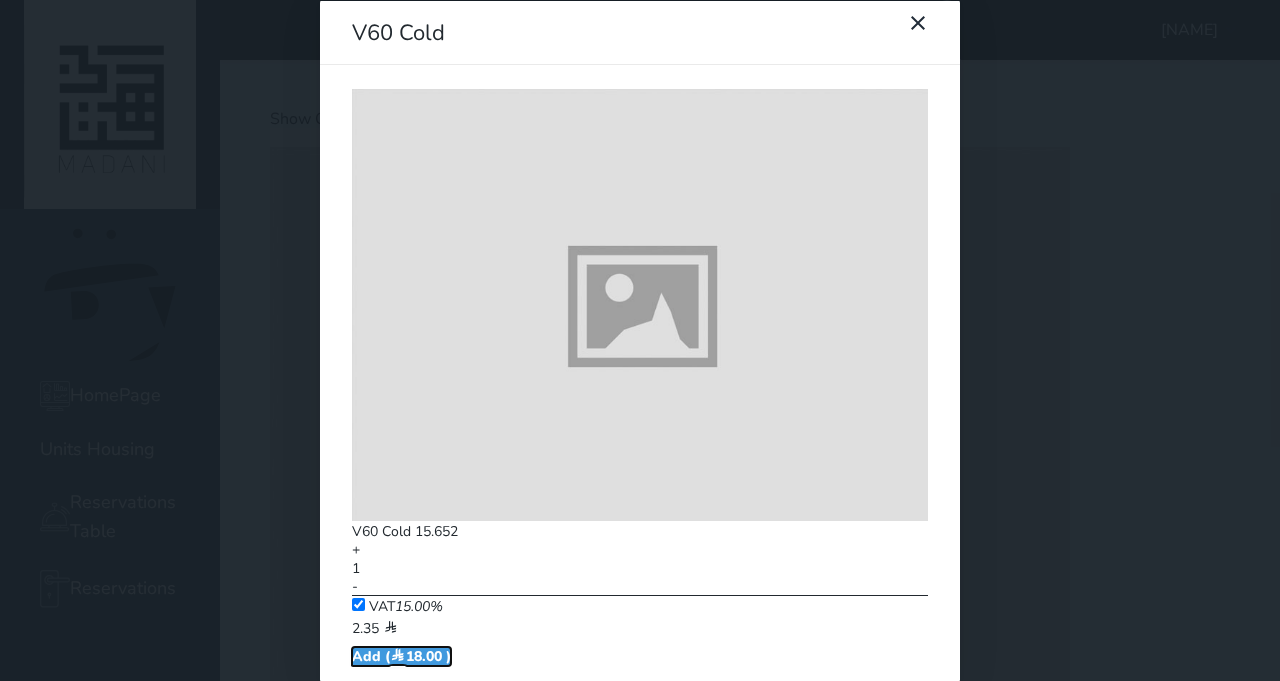 click on "Add  (    [PRICE] )" at bounding box center [401, 655] 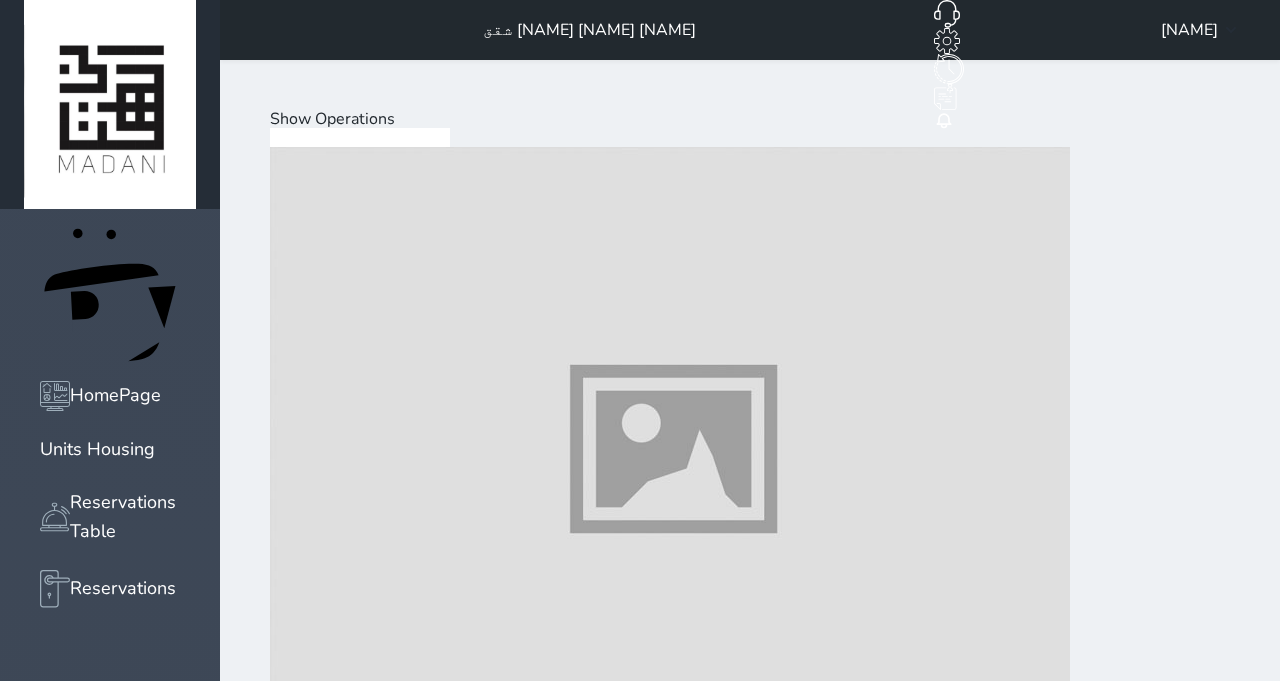 scroll, scrollTop: 0, scrollLeft: 0, axis: both 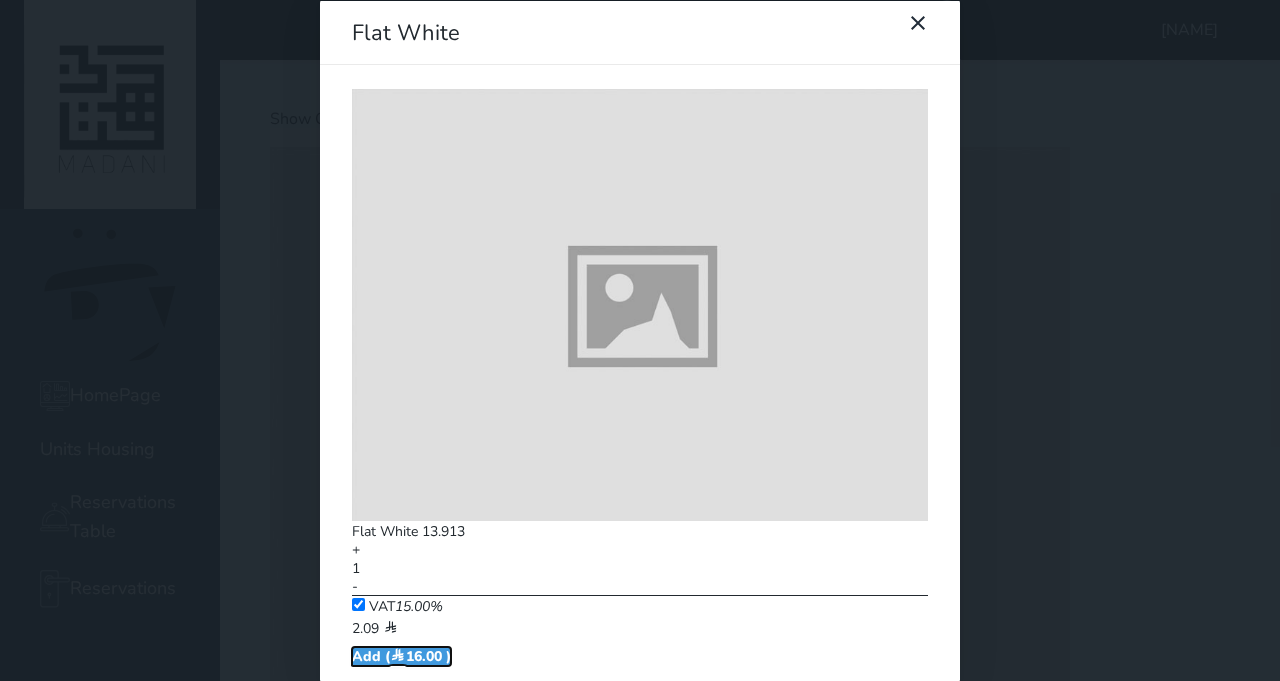 click on "Add  (    16.00 )" at bounding box center (401, 655) 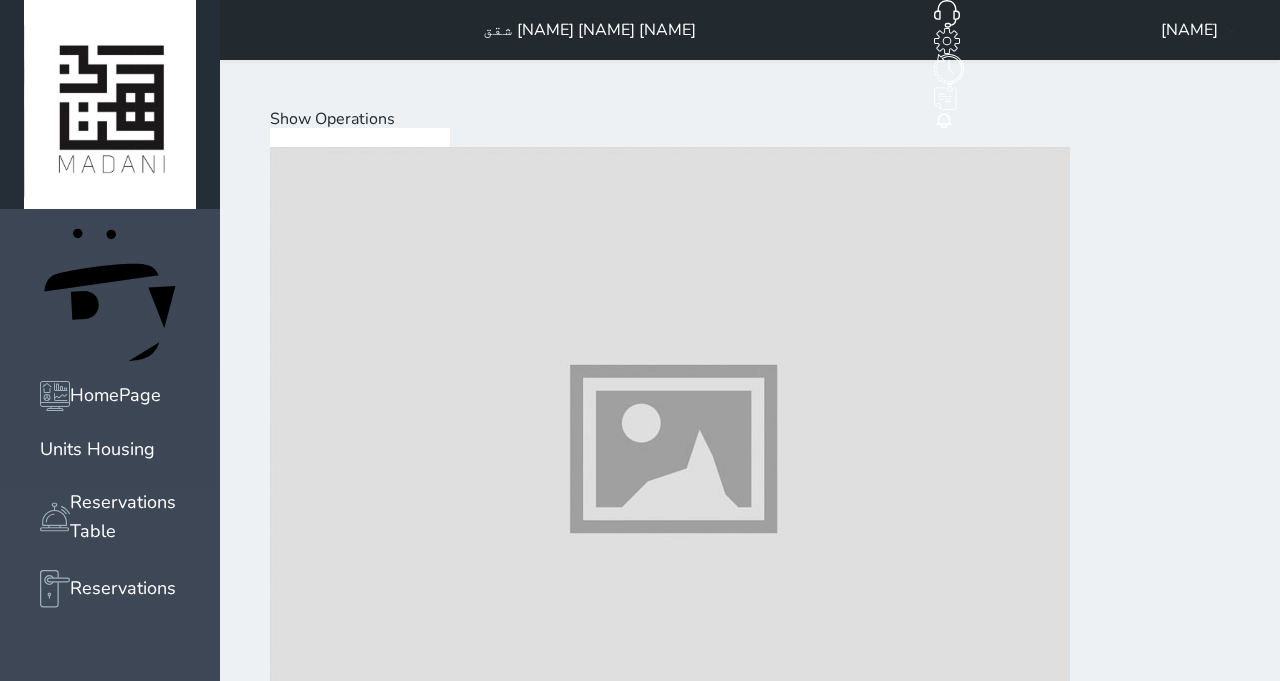 scroll, scrollTop: 1554, scrollLeft: 0, axis: vertical 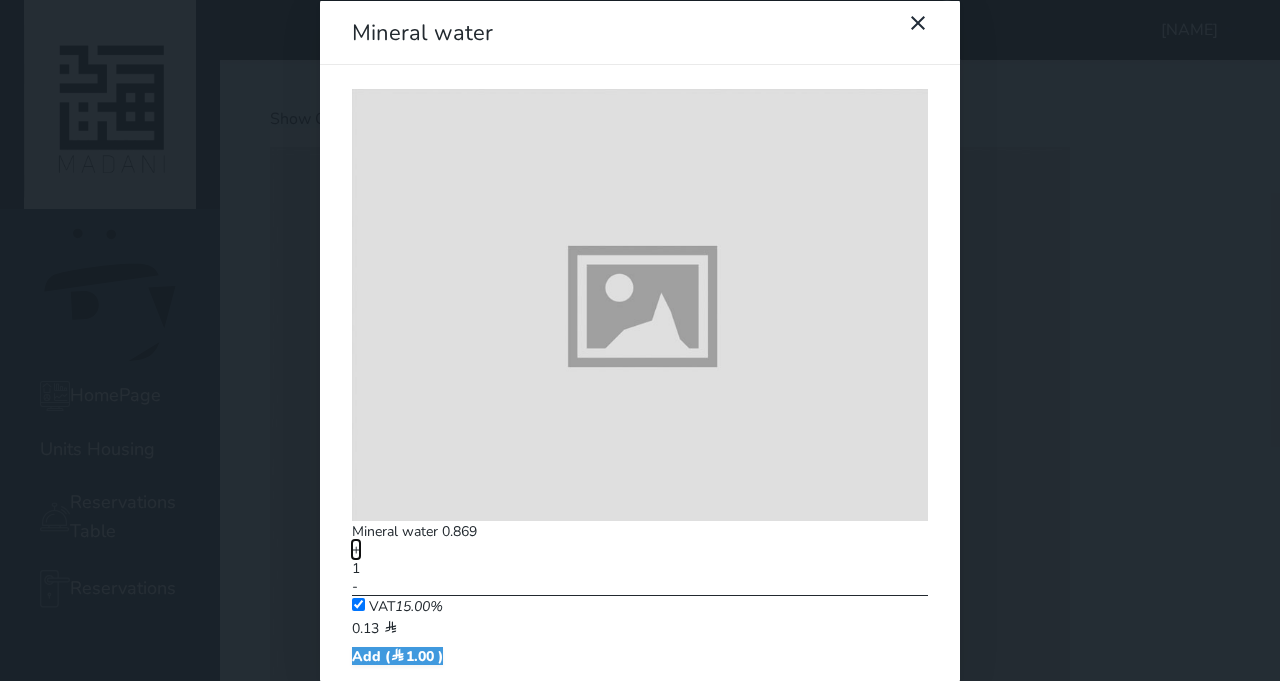 click on "+" at bounding box center (356, 549) 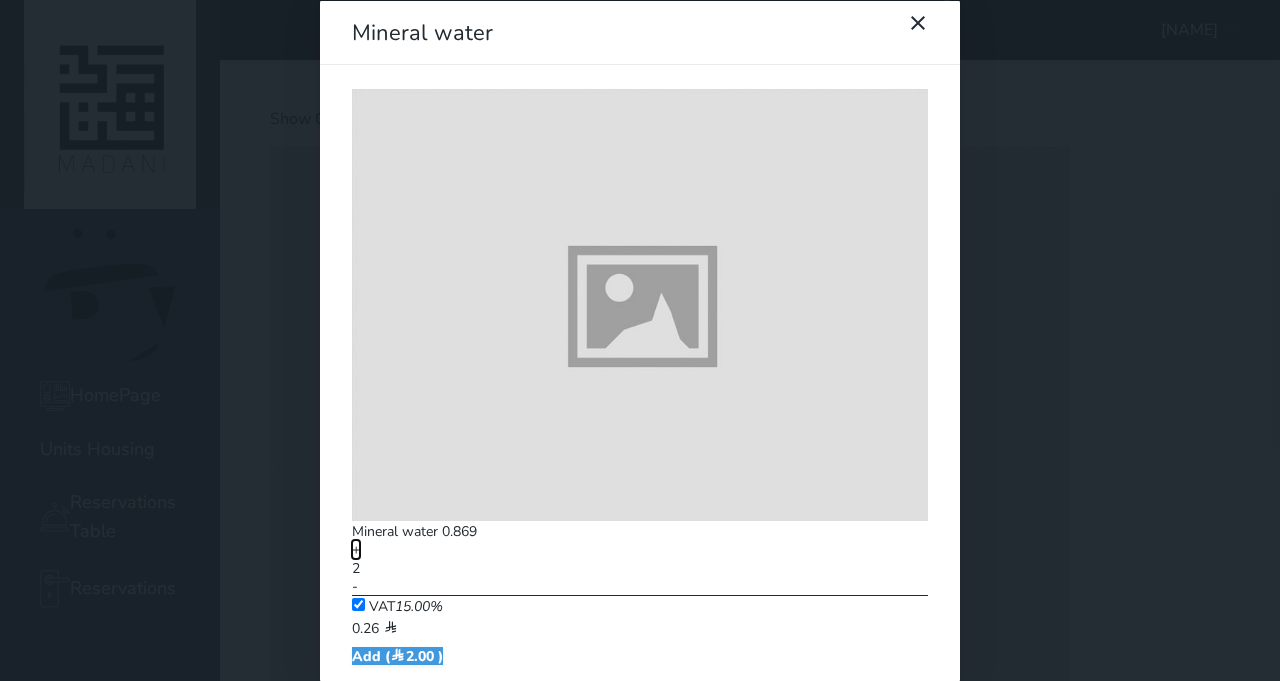 click on "+" at bounding box center (356, 549) 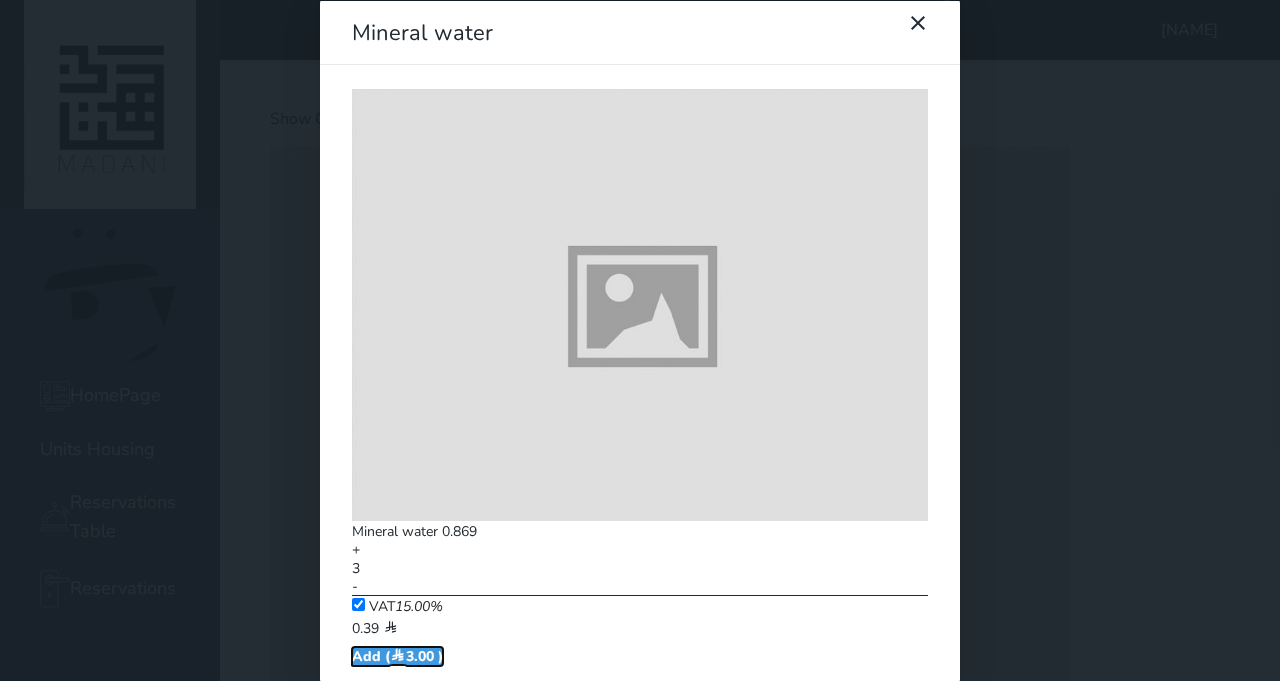 click on "Add  (    3.00 )" at bounding box center (397, 655) 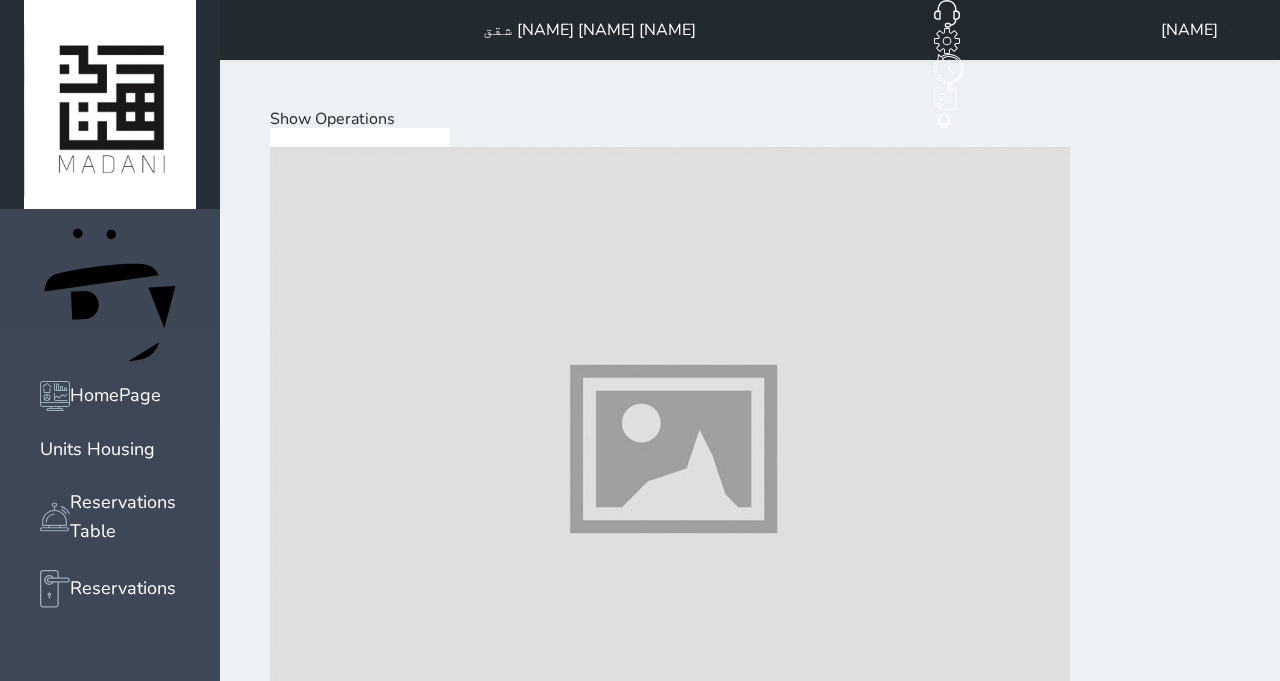 scroll, scrollTop: 1591, scrollLeft: 0, axis: vertical 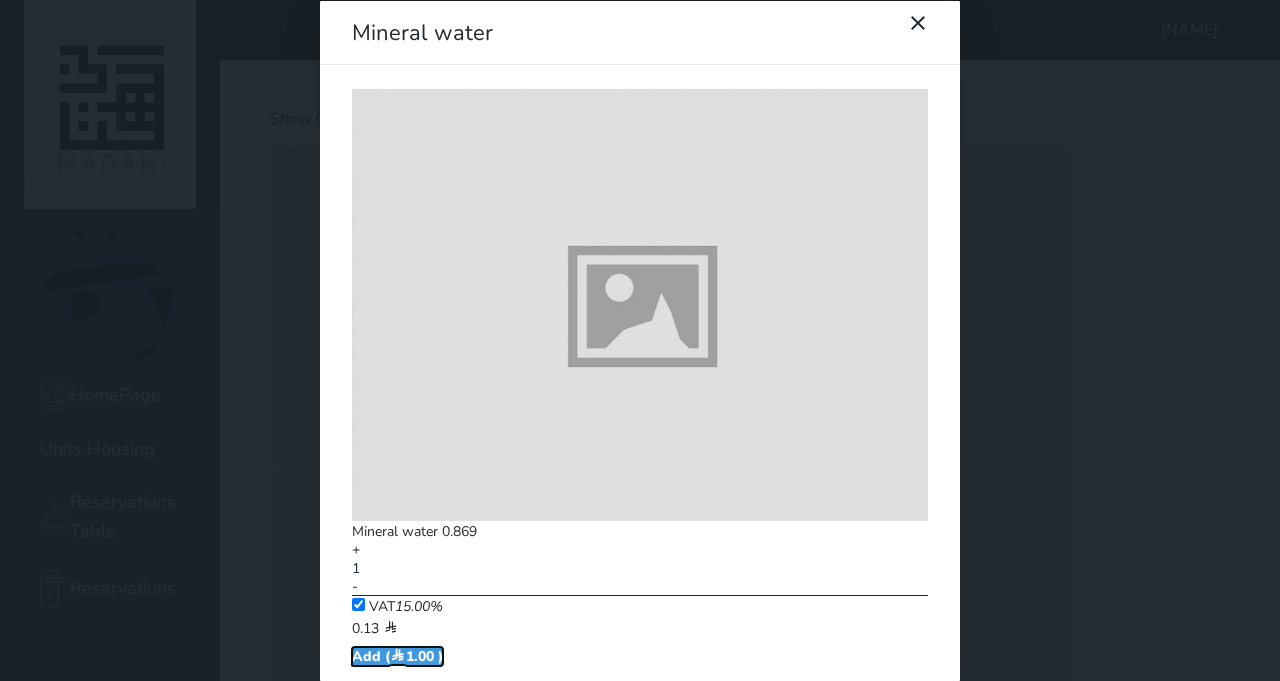 click on "Add  (    1.00 )" at bounding box center [397, 655] 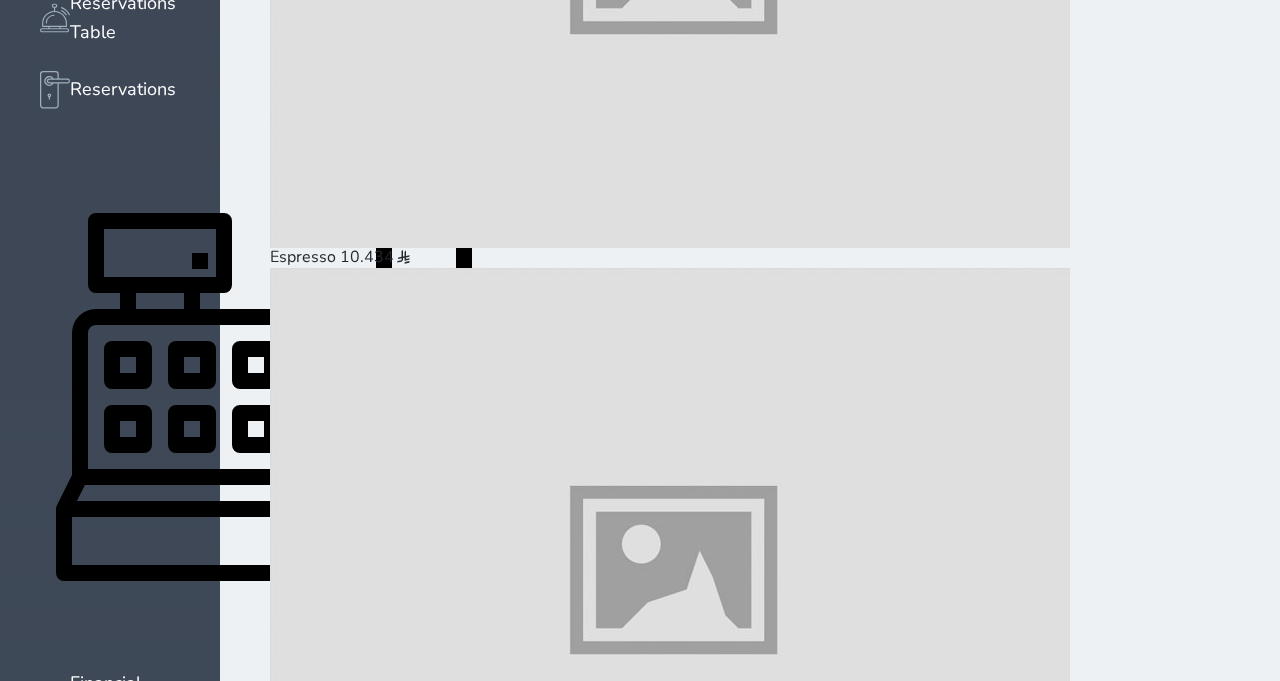 scroll, scrollTop: 506, scrollLeft: 0, axis: vertical 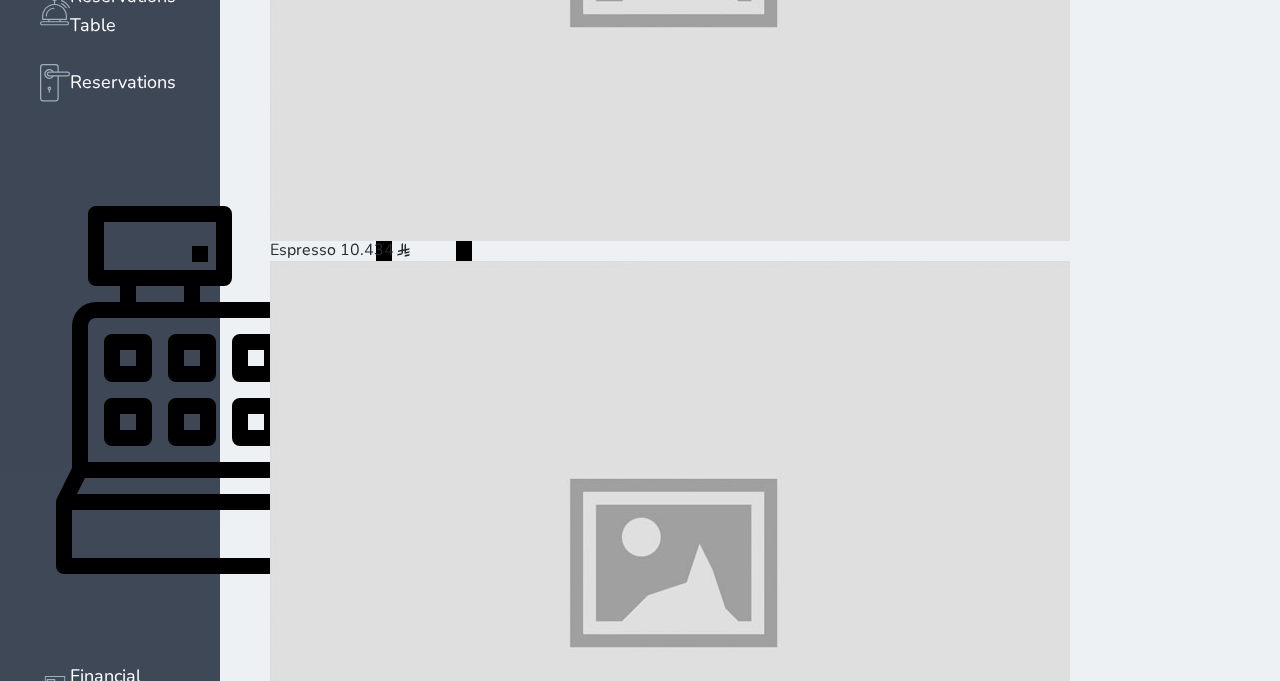 click on "Pay (38.00  )" at bounding box center (323, 38746) 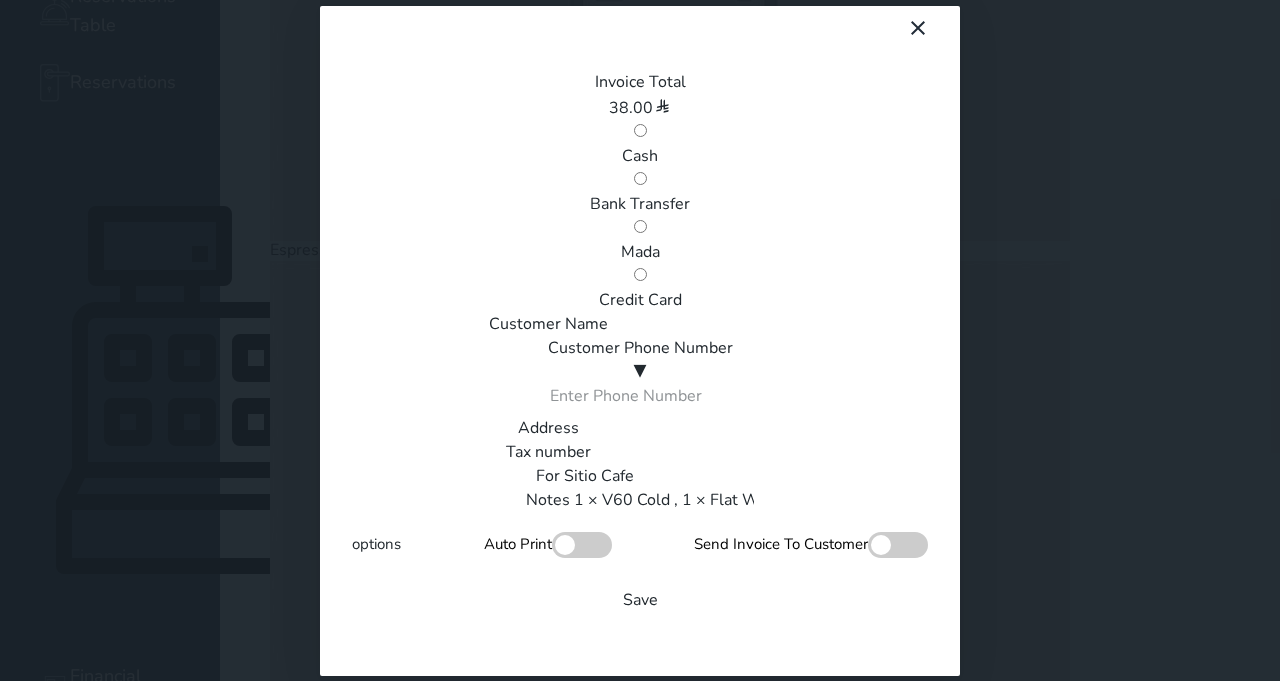 scroll, scrollTop: 0, scrollLeft: 0, axis: both 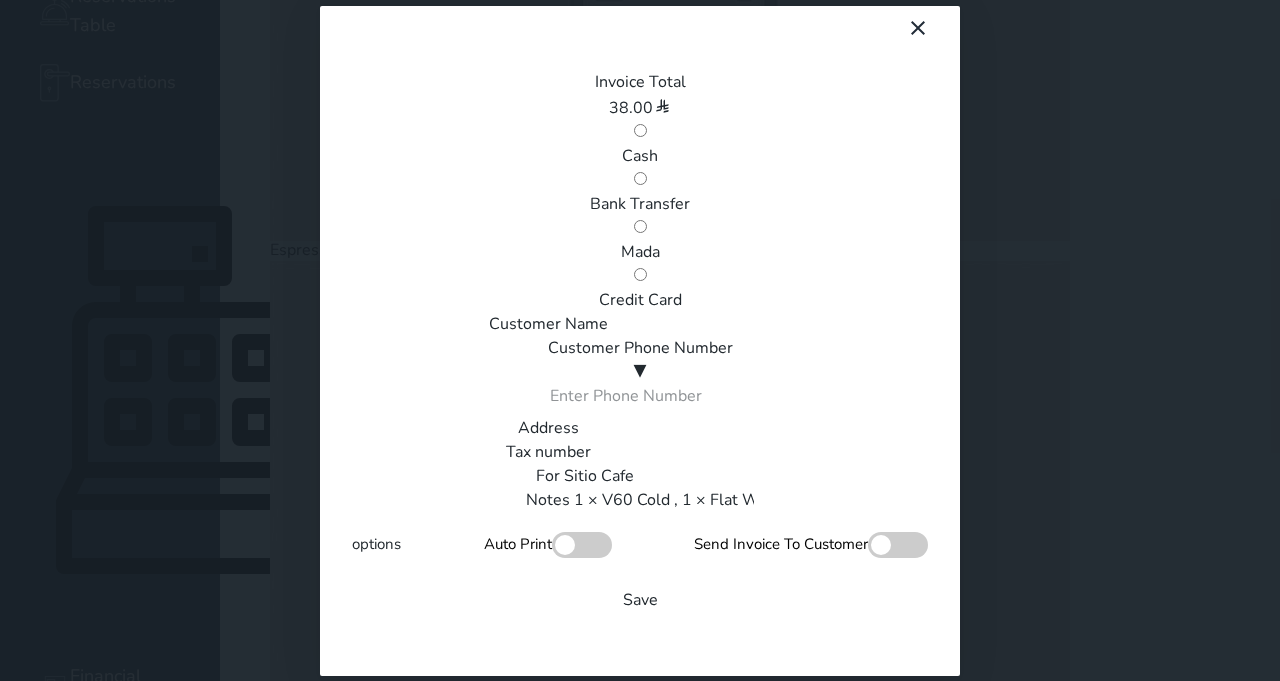 click on "Mada" at bounding box center (640, 252) 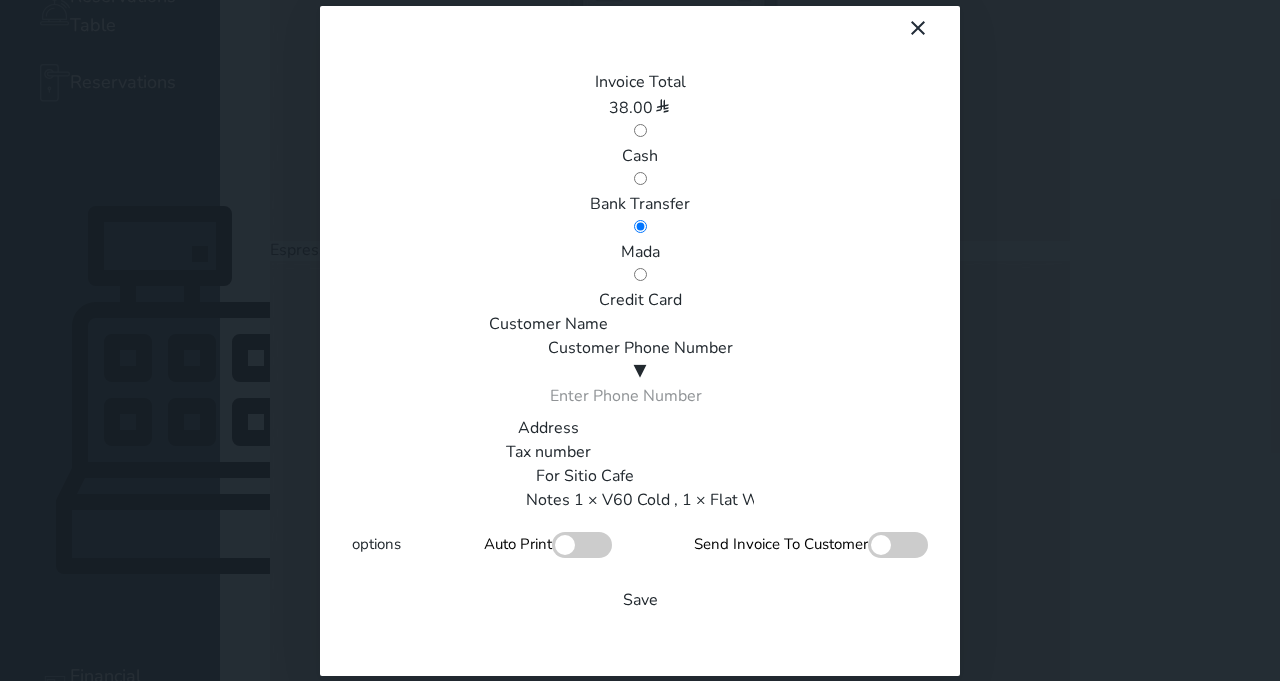 scroll, scrollTop: 340, scrollLeft: 0, axis: vertical 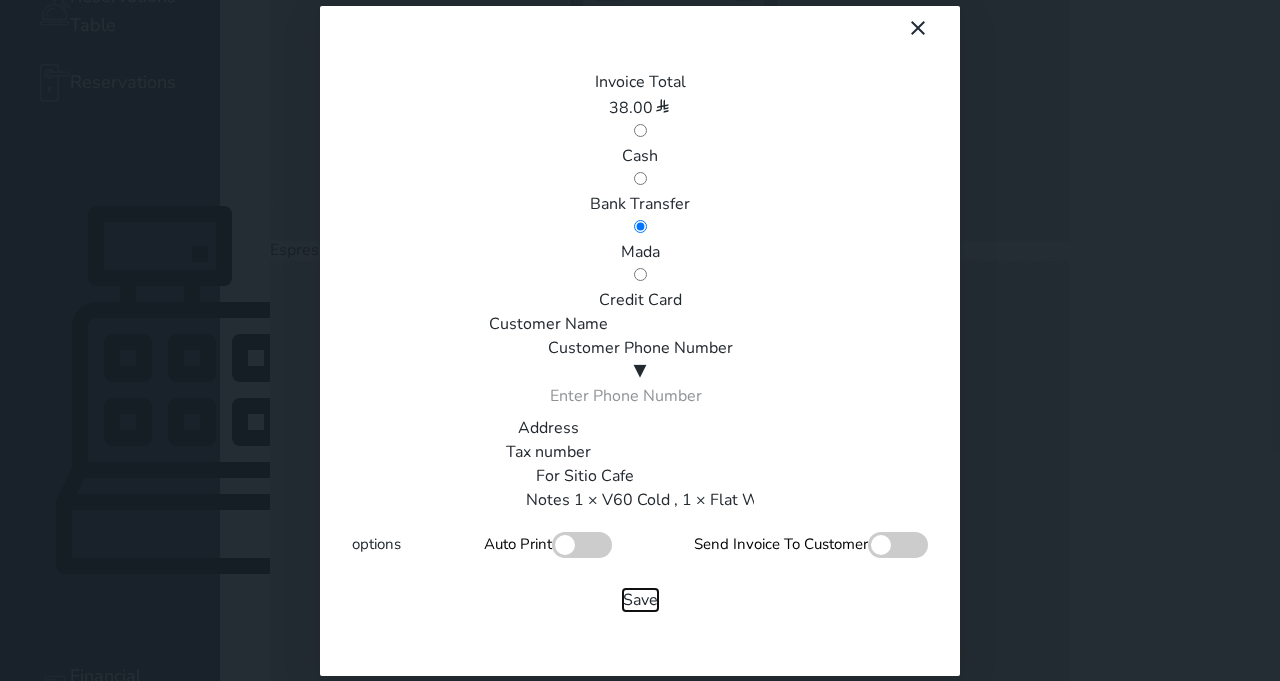 click on "Save" at bounding box center [640, 600] 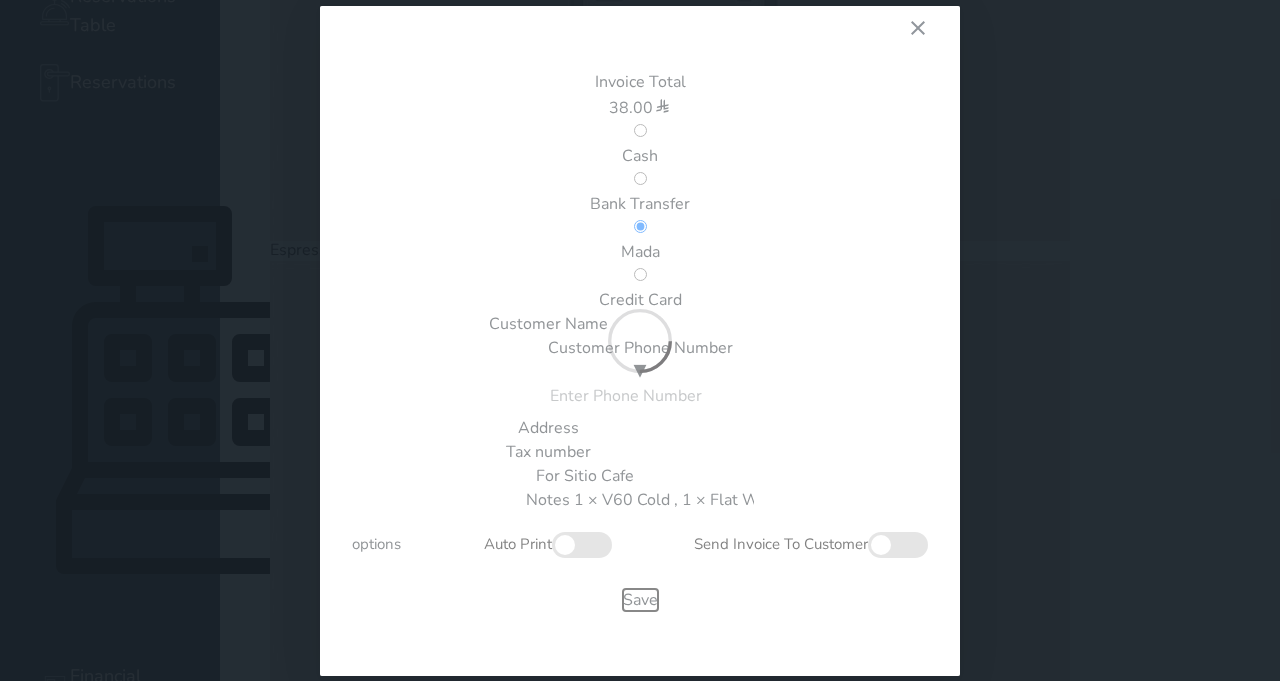 type 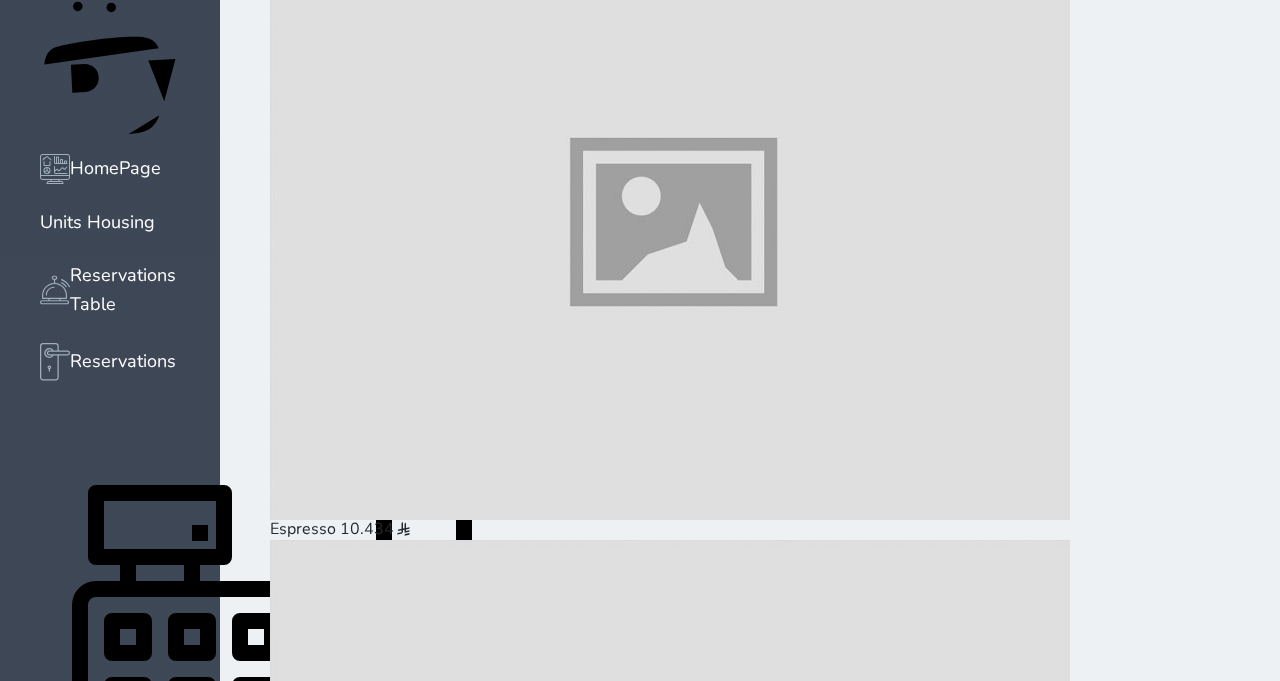 scroll, scrollTop: 0, scrollLeft: 0, axis: both 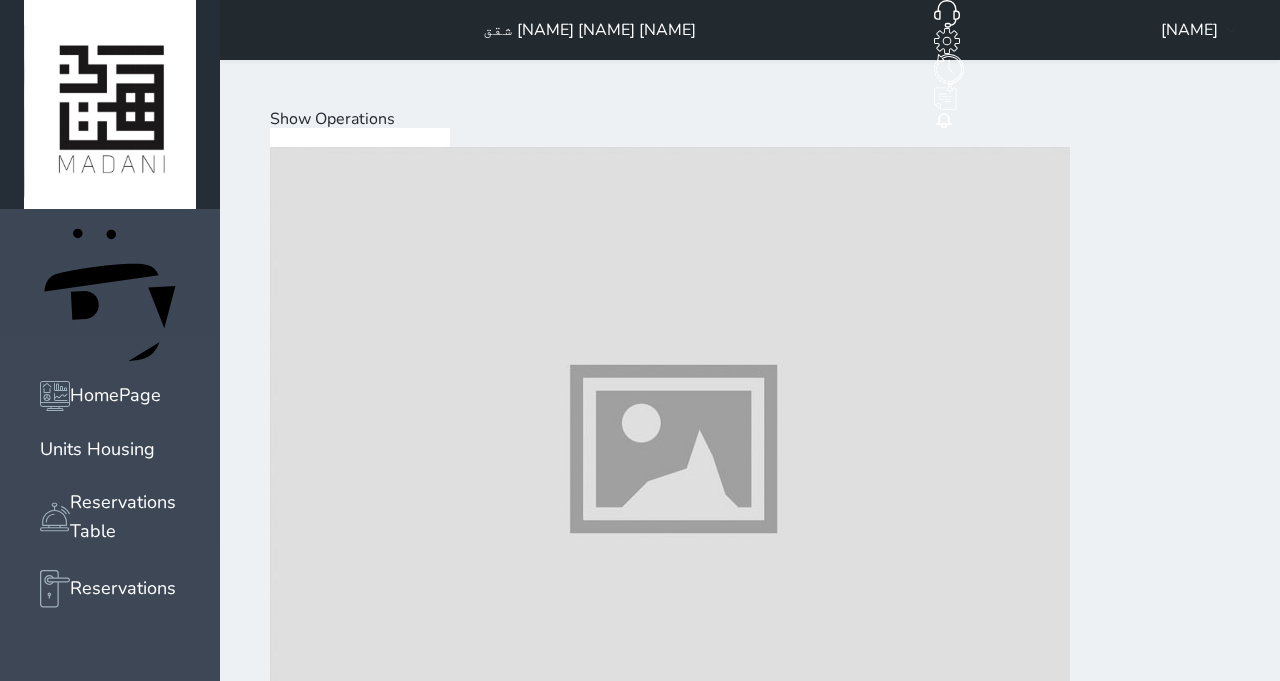 click at bounding box center [670, 30226] 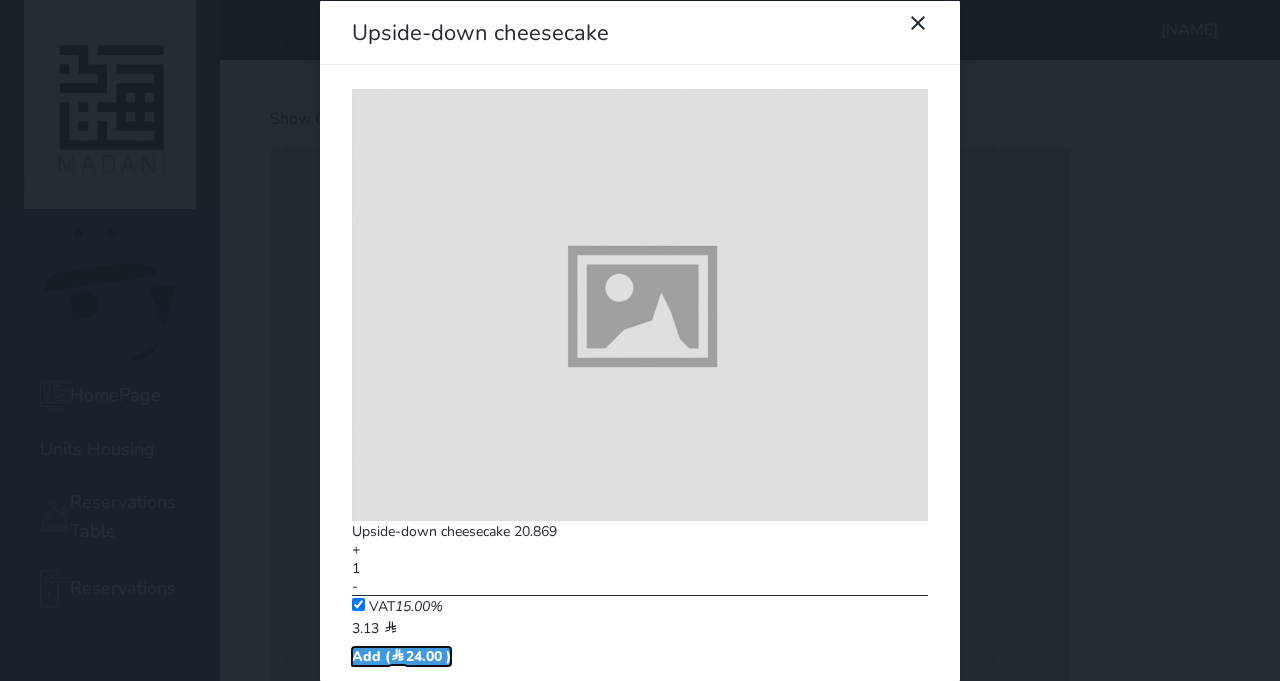 click on "Add  (    24.00 )" at bounding box center [401, 655] 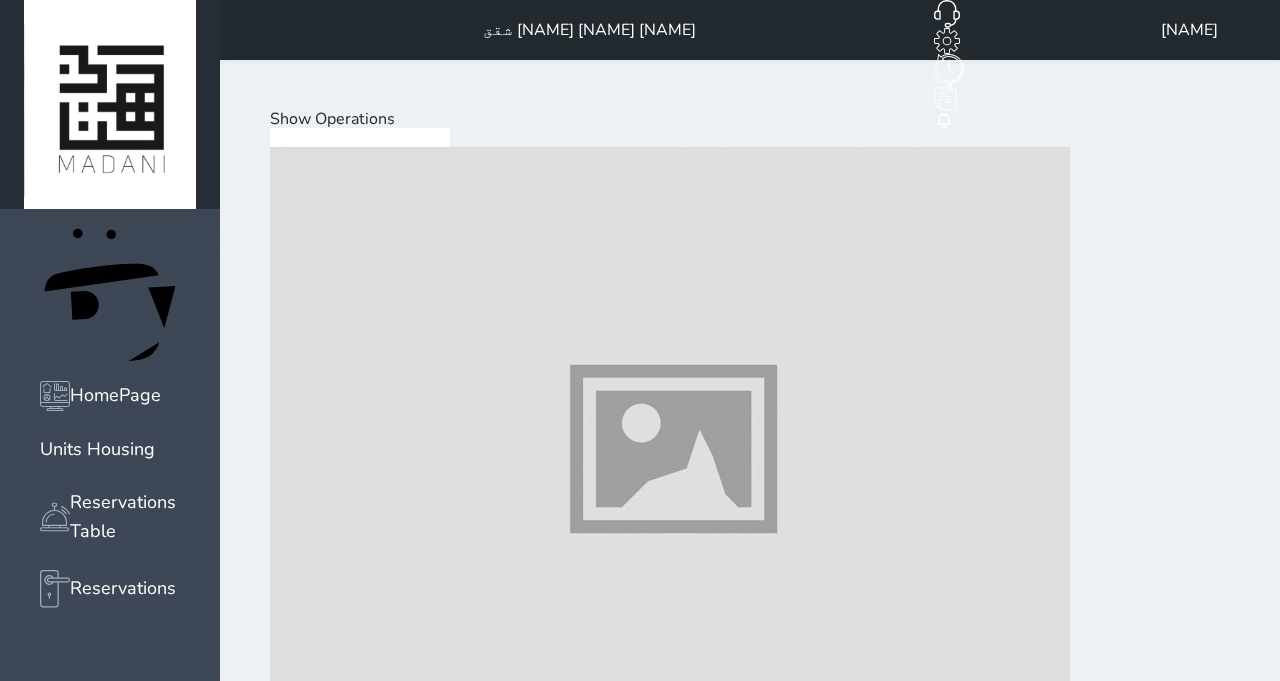 scroll, scrollTop: 2104, scrollLeft: 0, axis: vertical 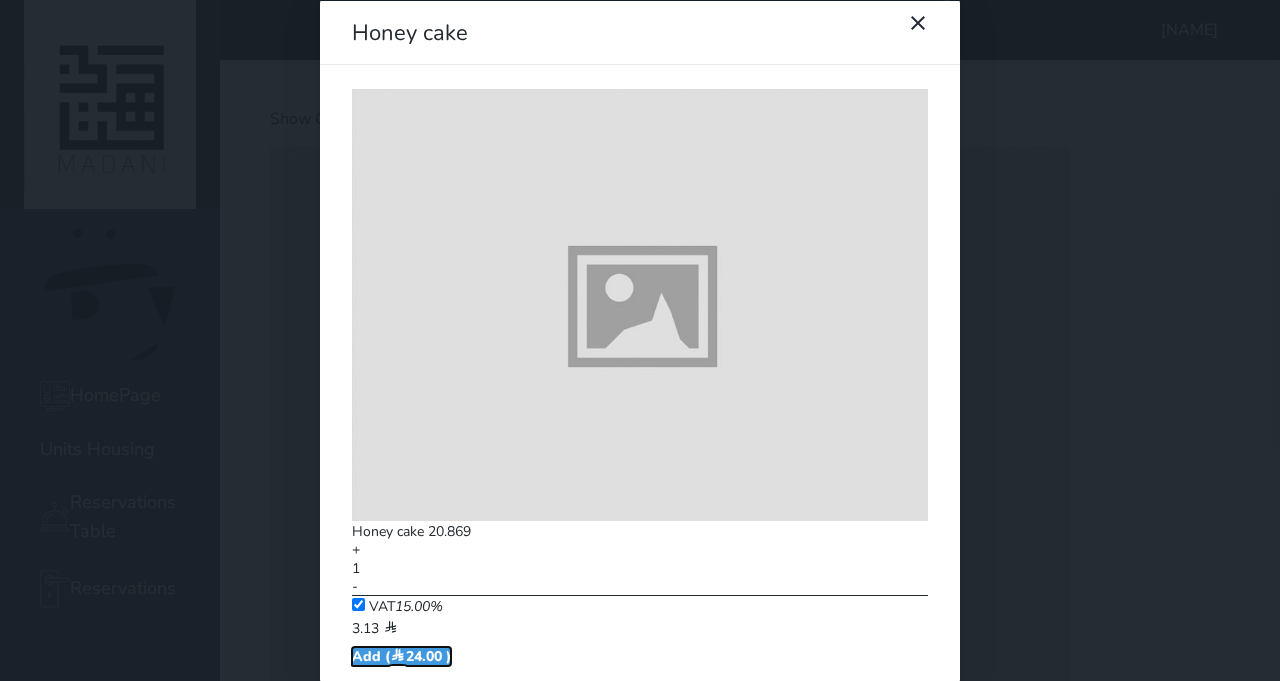 click on "Add  (    24.00 )" at bounding box center (401, 655) 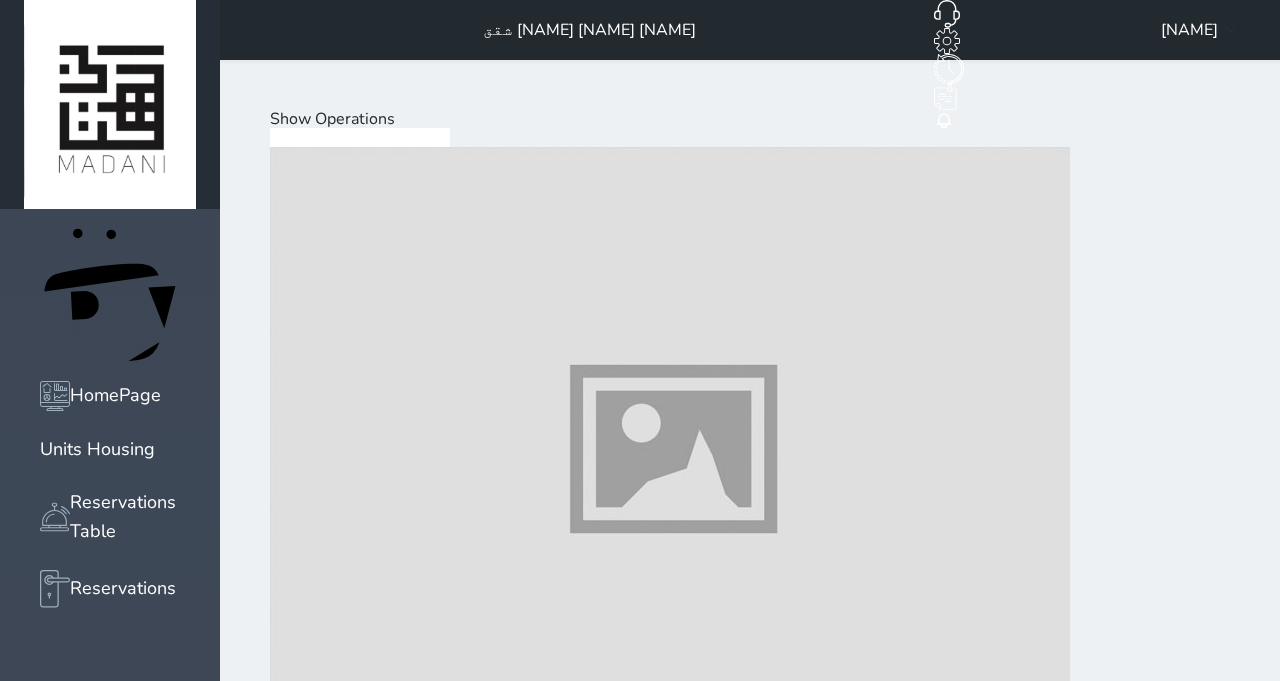 scroll, scrollTop: 721, scrollLeft: 0, axis: vertical 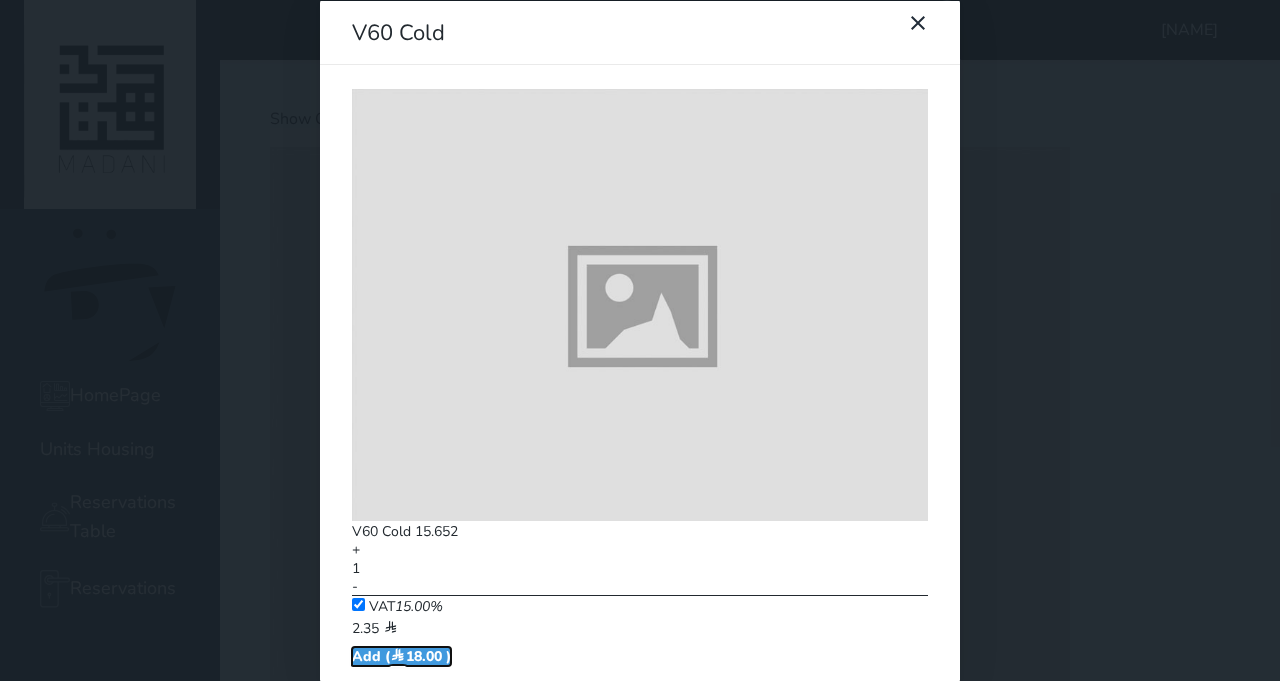 click on "Add  (    [PRICE] )" at bounding box center (401, 655) 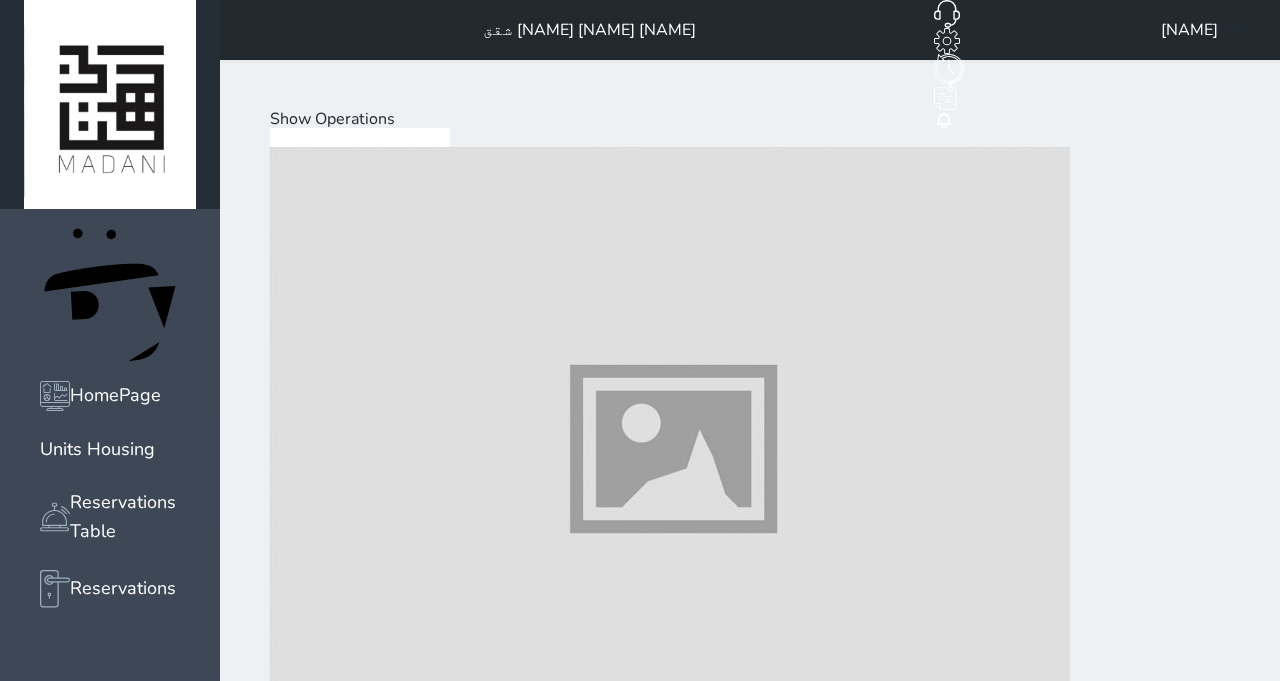 scroll, scrollTop: 0, scrollLeft: 0, axis: both 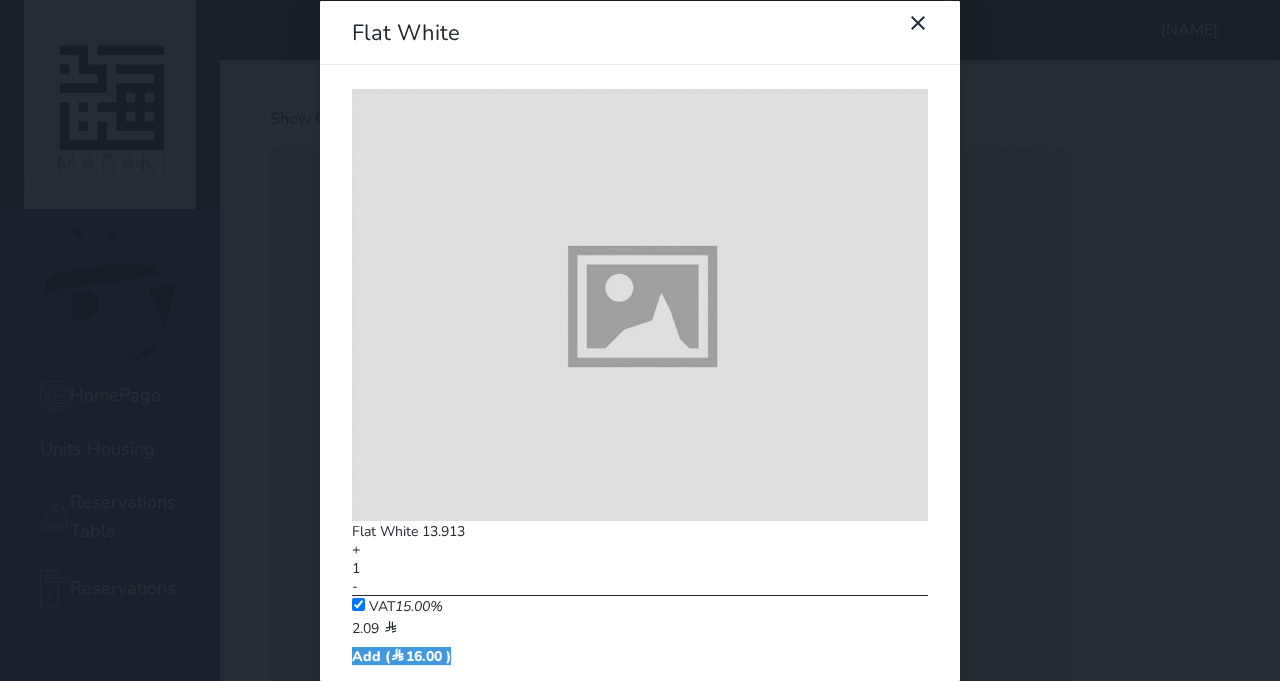 click on "Flat White                 Flat White   13.913   +   1   -
VAT  15.00%   2.09       Add  (    16.00 )" at bounding box center (640, 340) 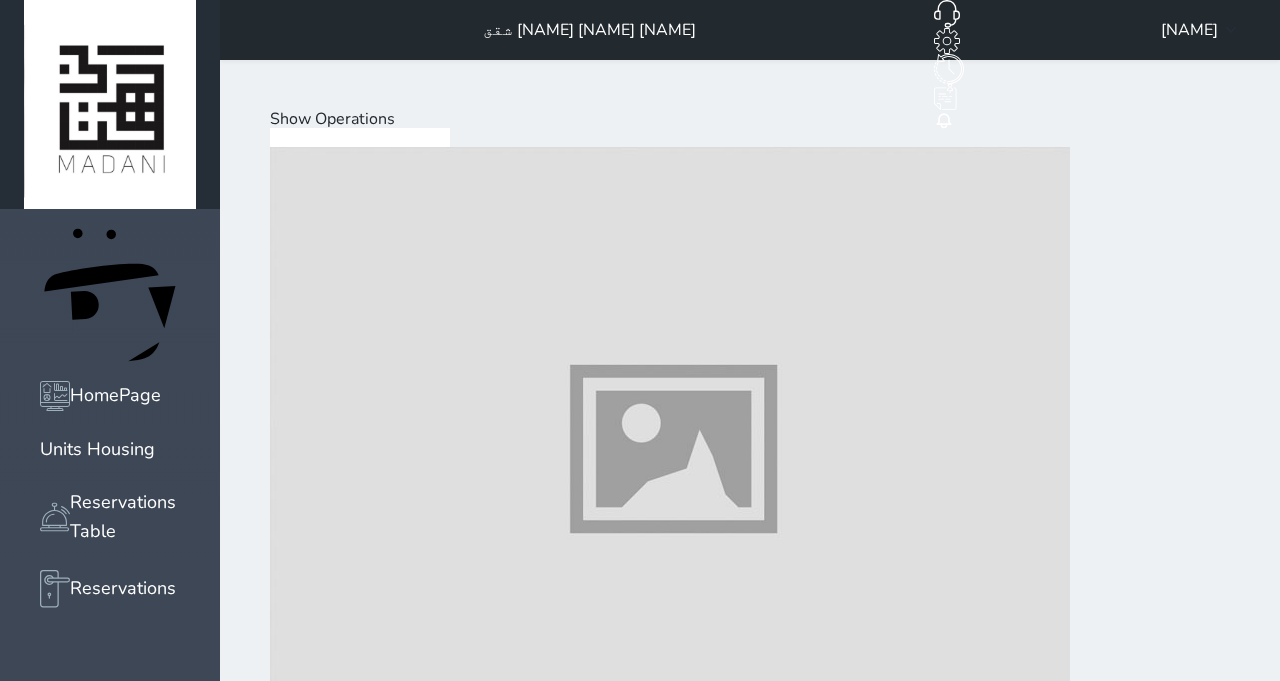 click at bounding box center [670, 2928] 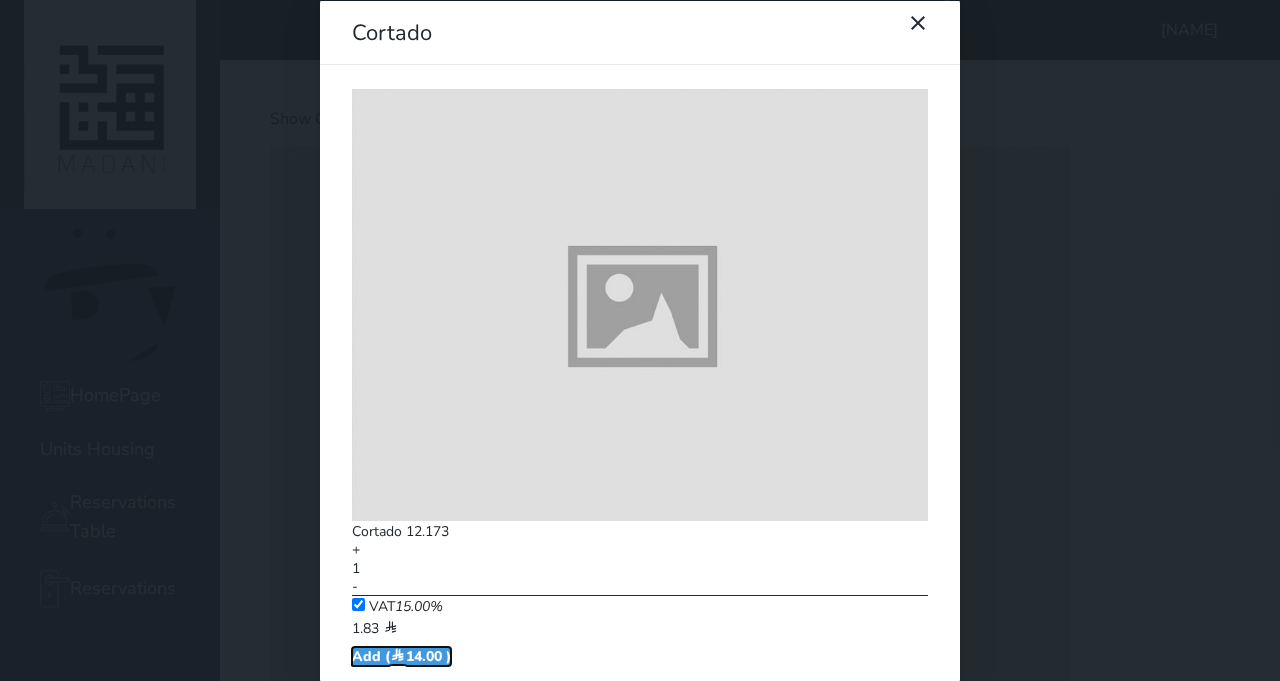 click on "Add  (    14.00 )" at bounding box center (401, 655) 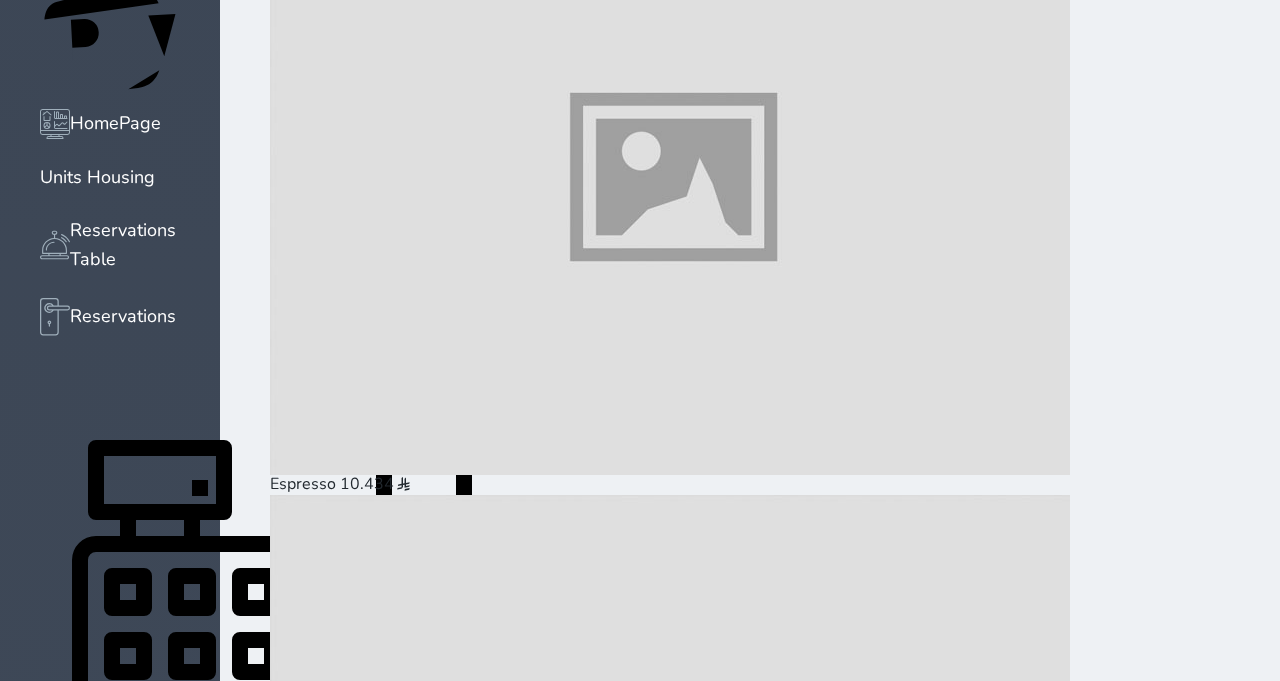 scroll, scrollTop: 280, scrollLeft: 0, axis: vertical 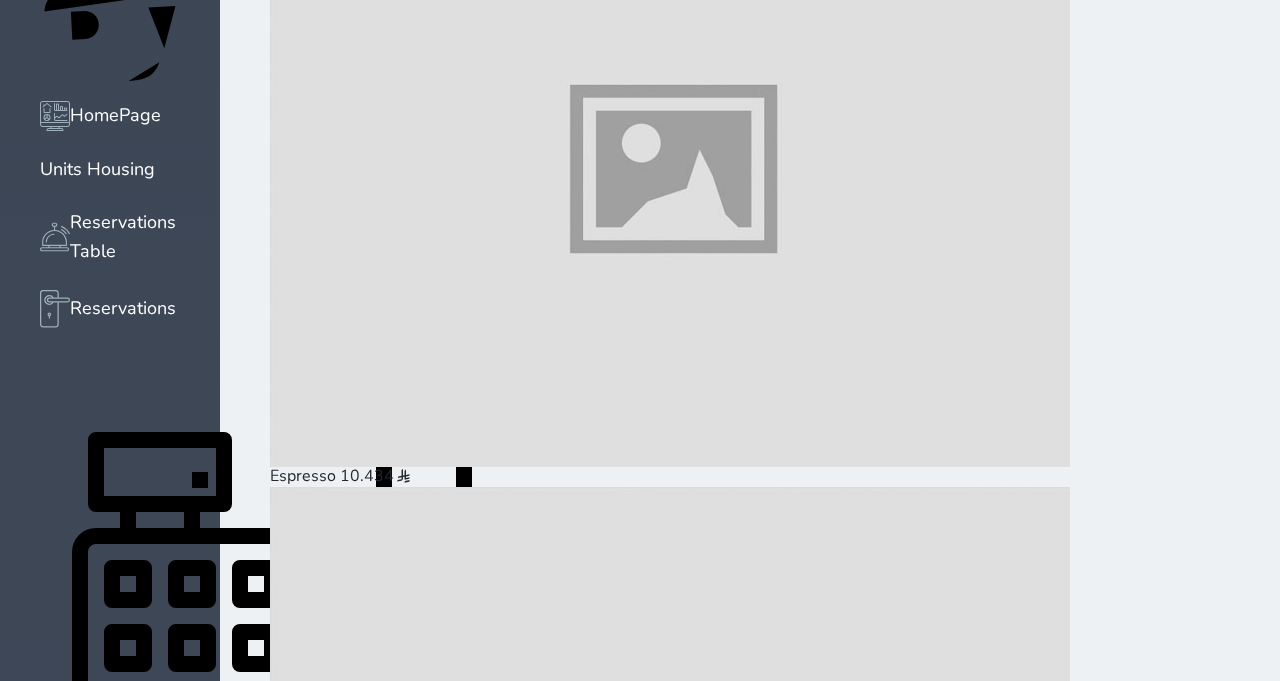 click on "Pay (80.00  )" at bounding box center [323, 38972] 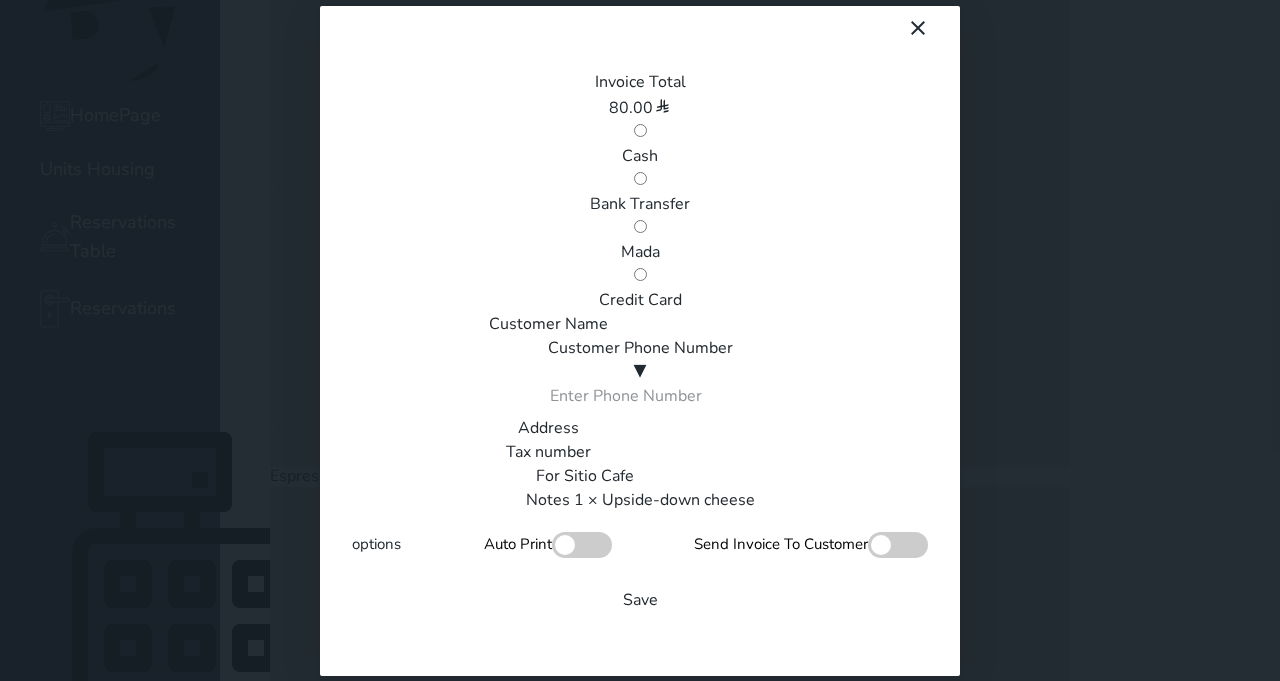 scroll, scrollTop: 0, scrollLeft: 0, axis: both 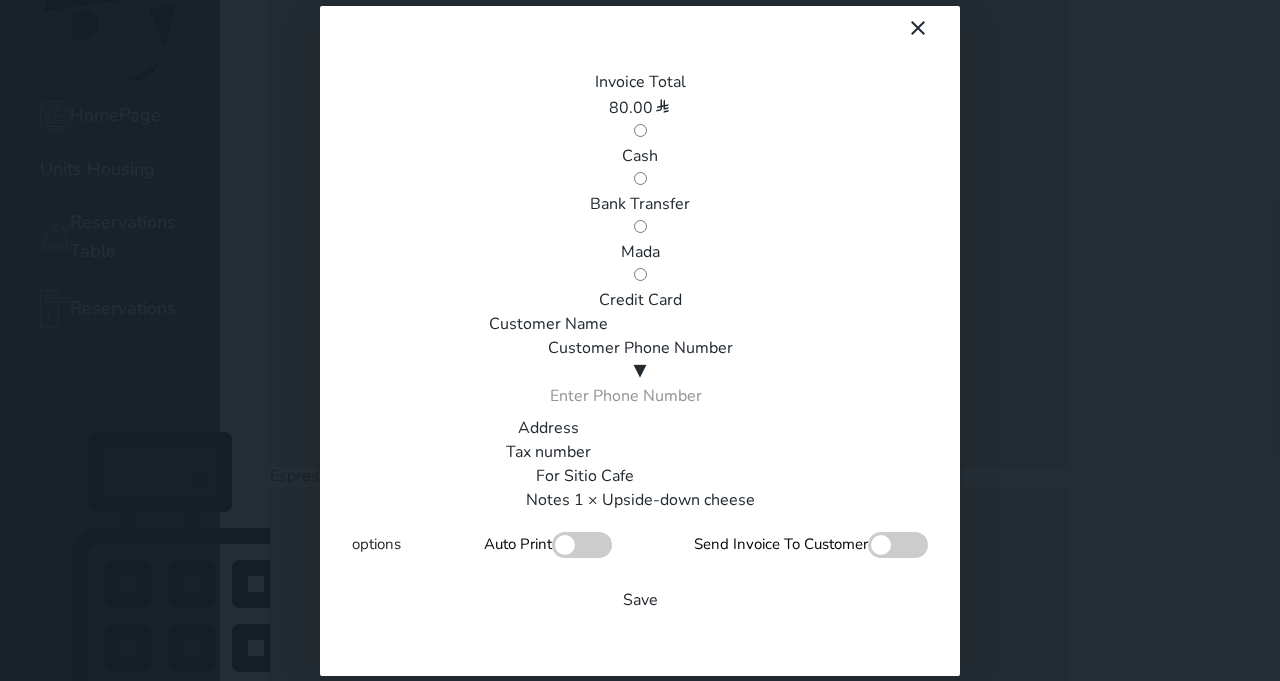 click on "Mada" at bounding box center [640, 252] 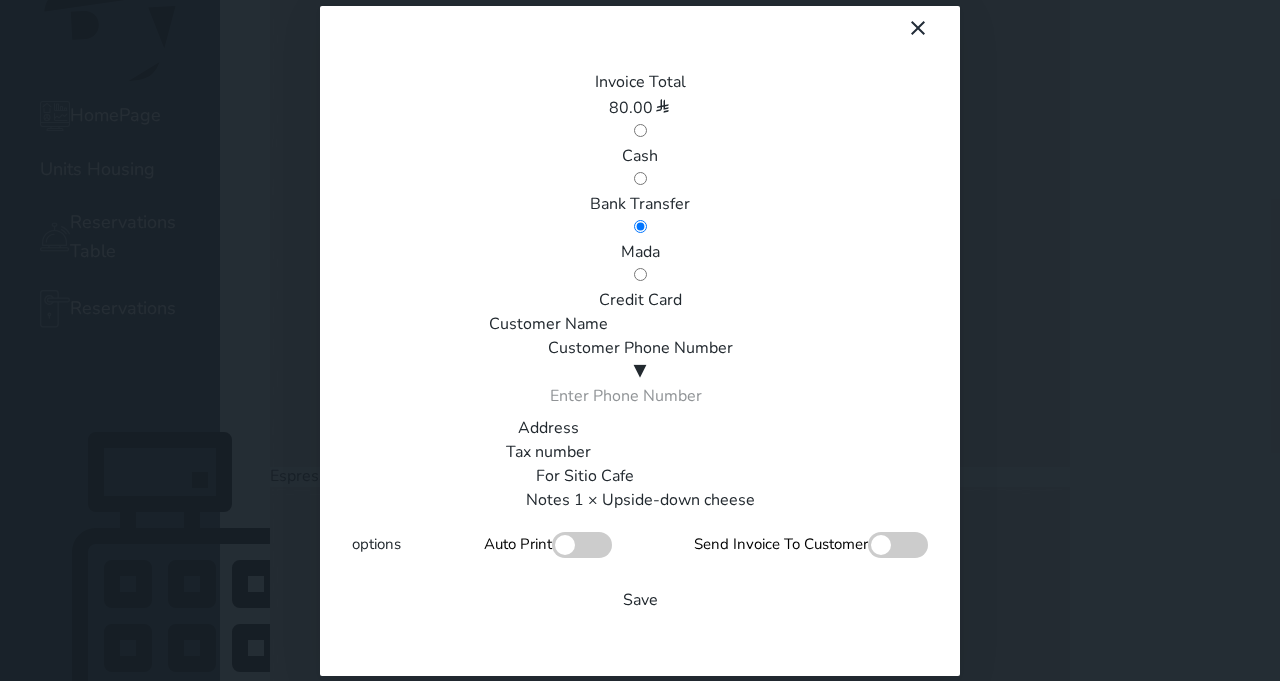 scroll, scrollTop: 340, scrollLeft: 0, axis: vertical 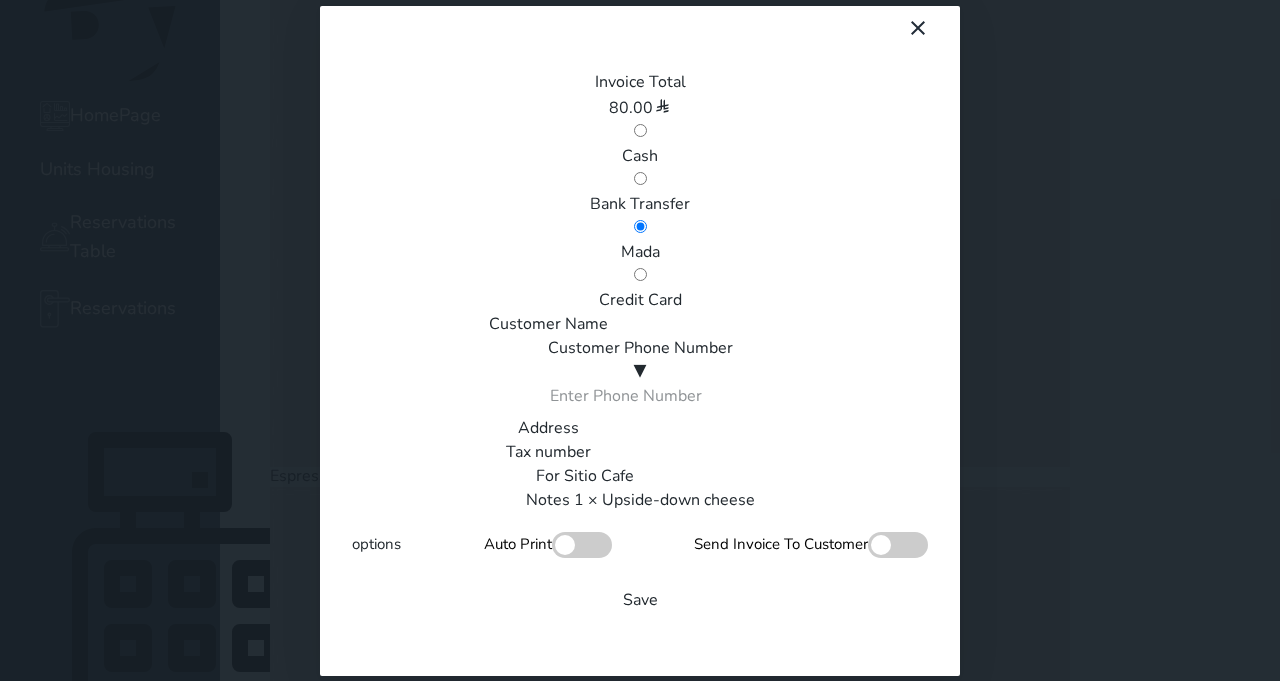 click 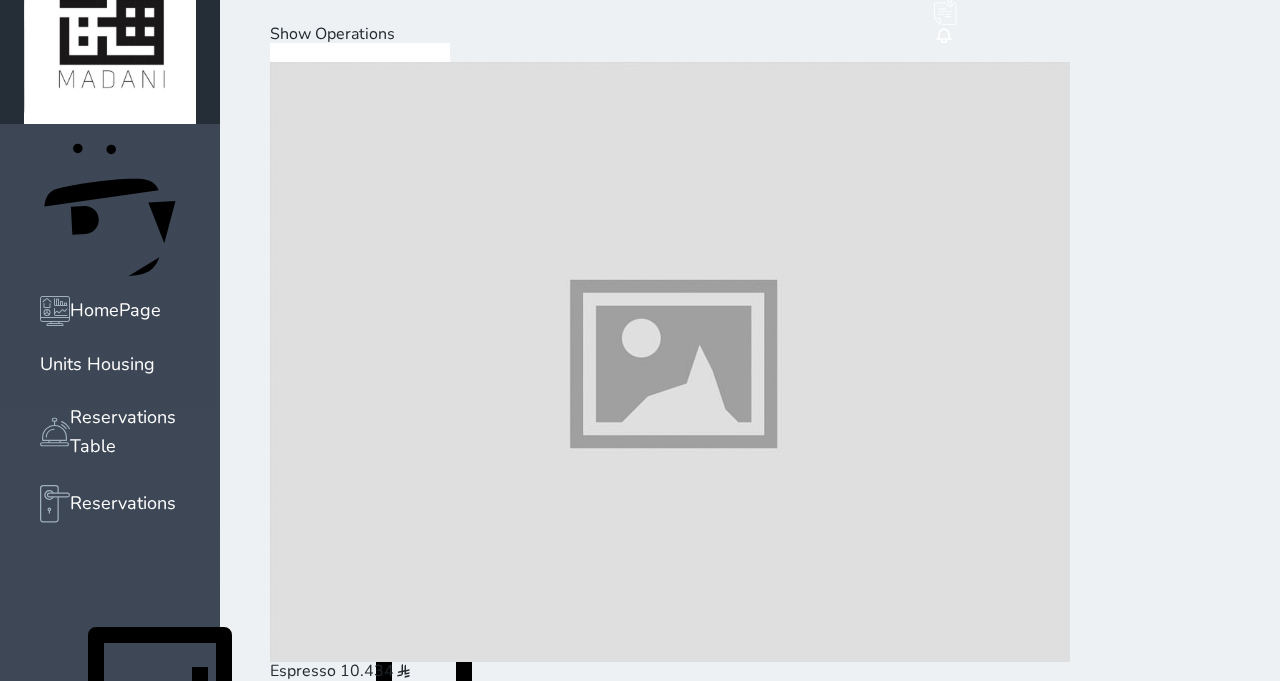 scroll, scrollTop: 86, scrollLeft: 0, axis: vertical 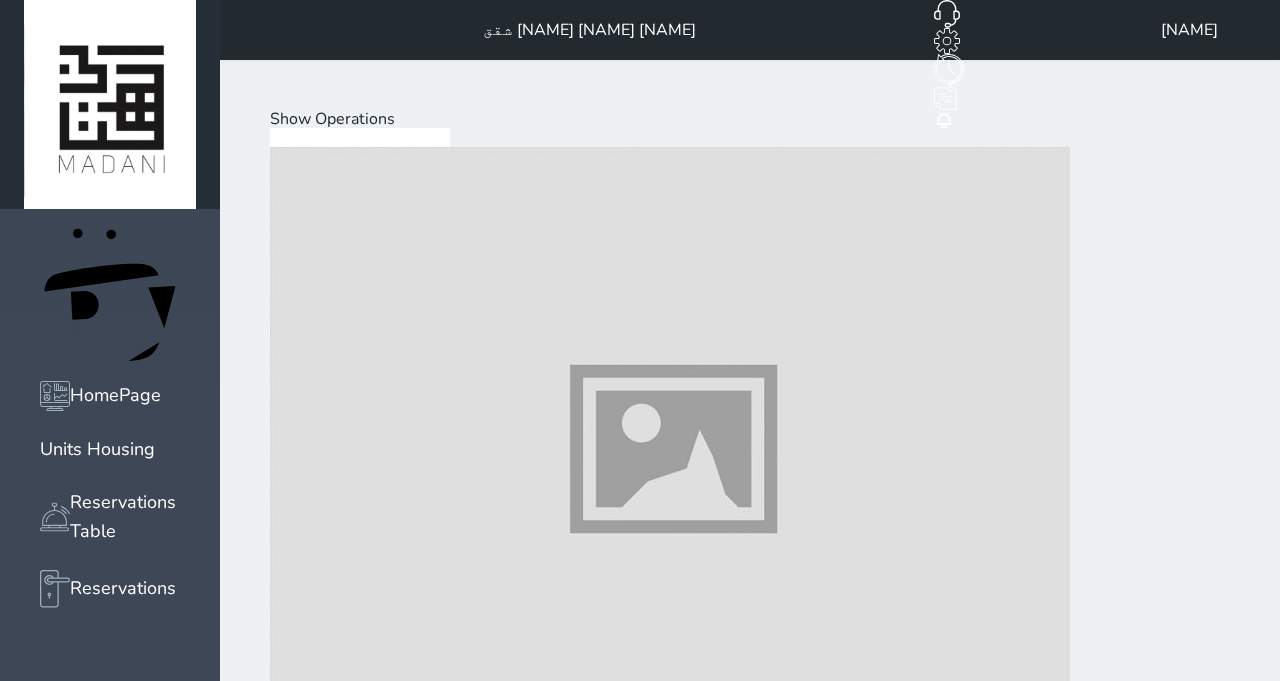 click at bounding box center [670, 20920] 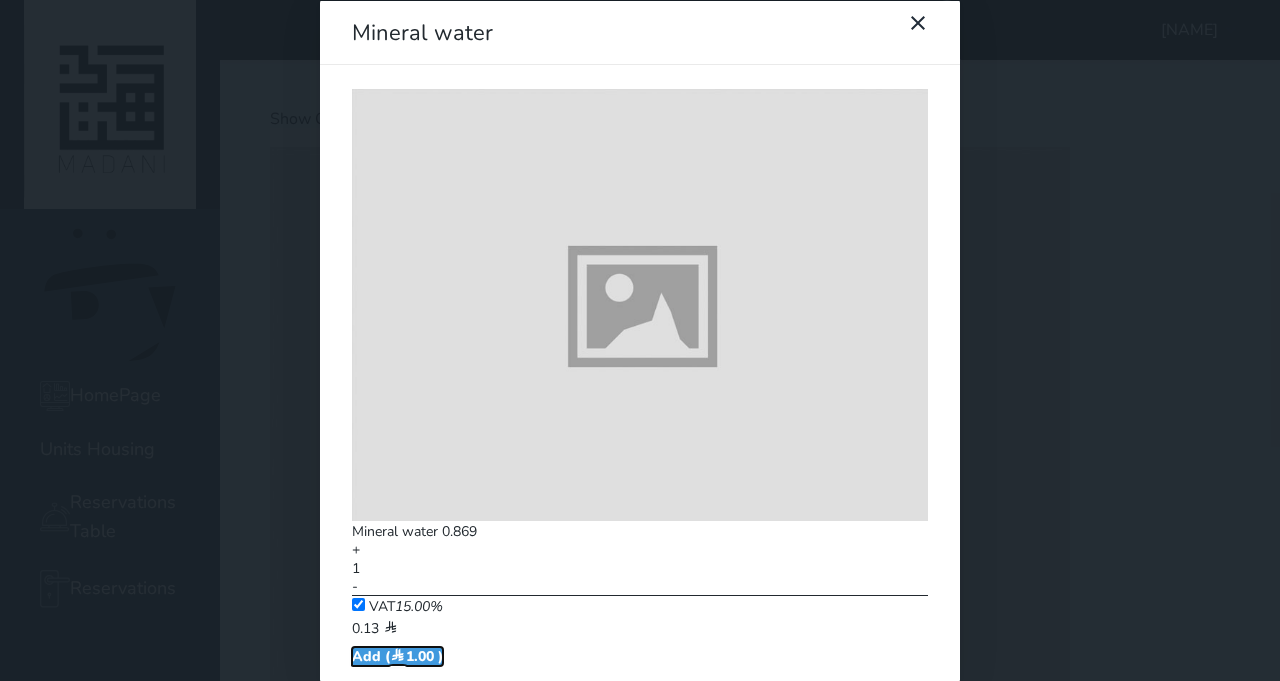 click on "Add  (    1.00 )" at bounding box center (397, 655) 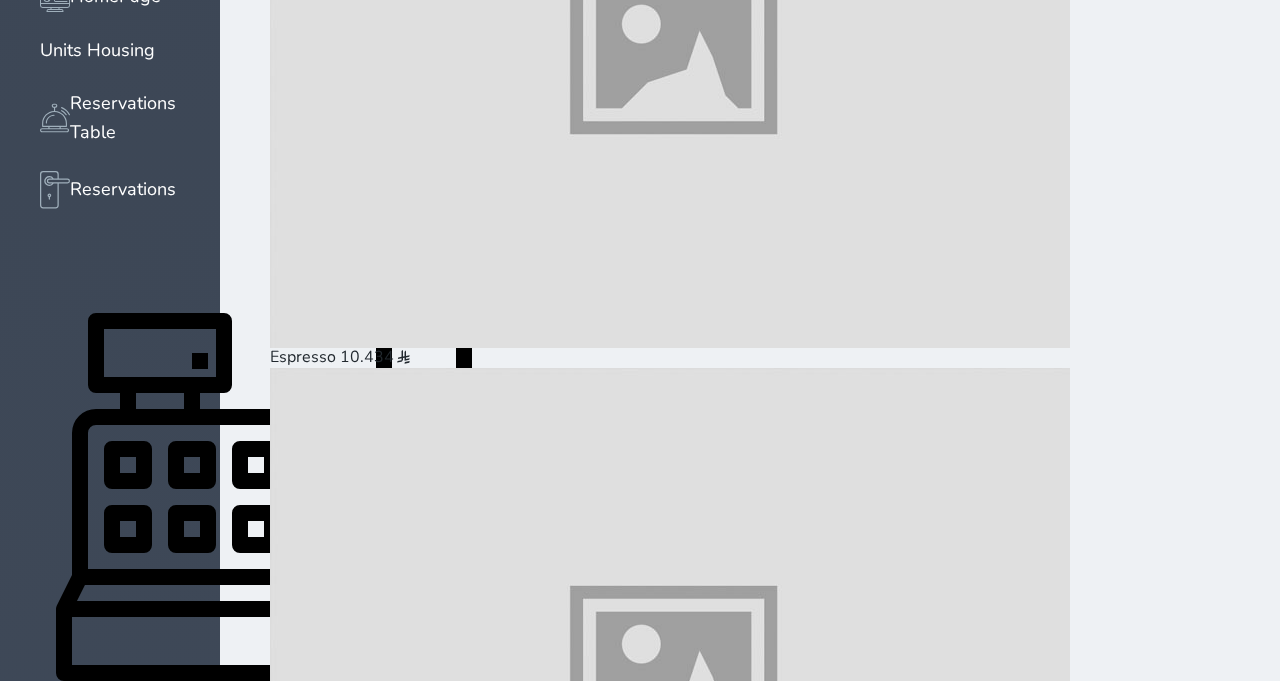 scroll, scrollTop: 514, scrollLeft: 0, axis: vertical 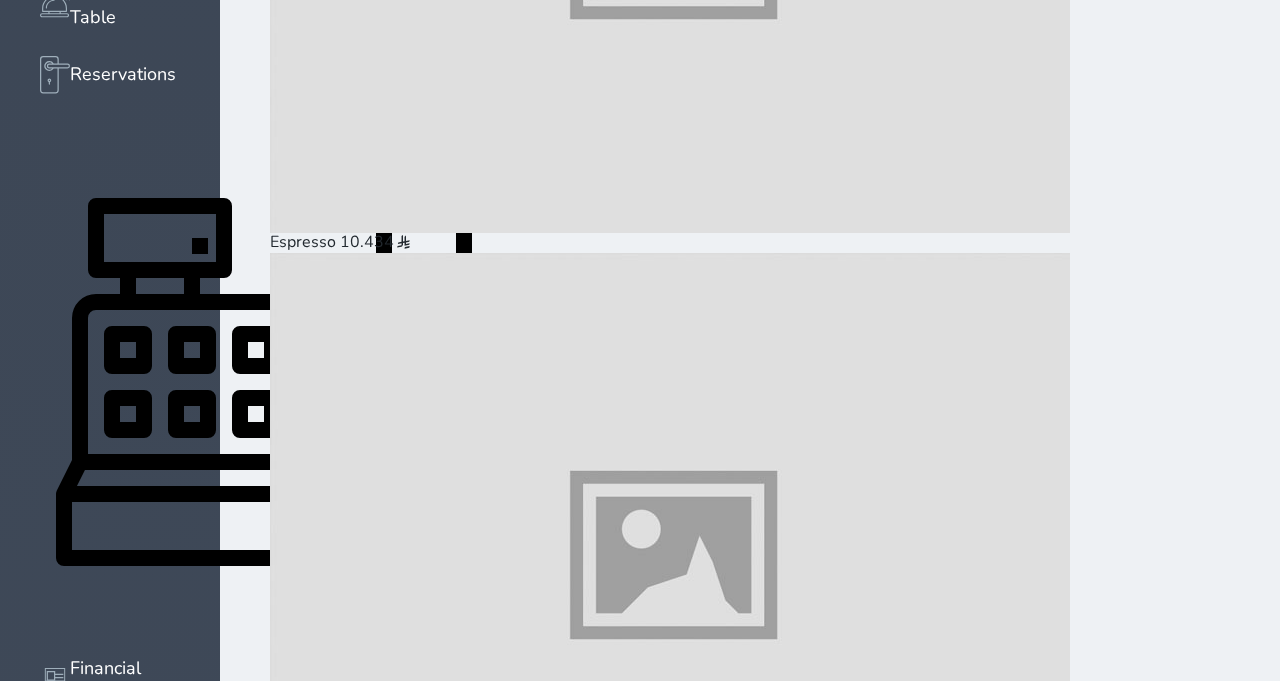 click on "Pay (81.00  )" at bounding box center (323, 38810) 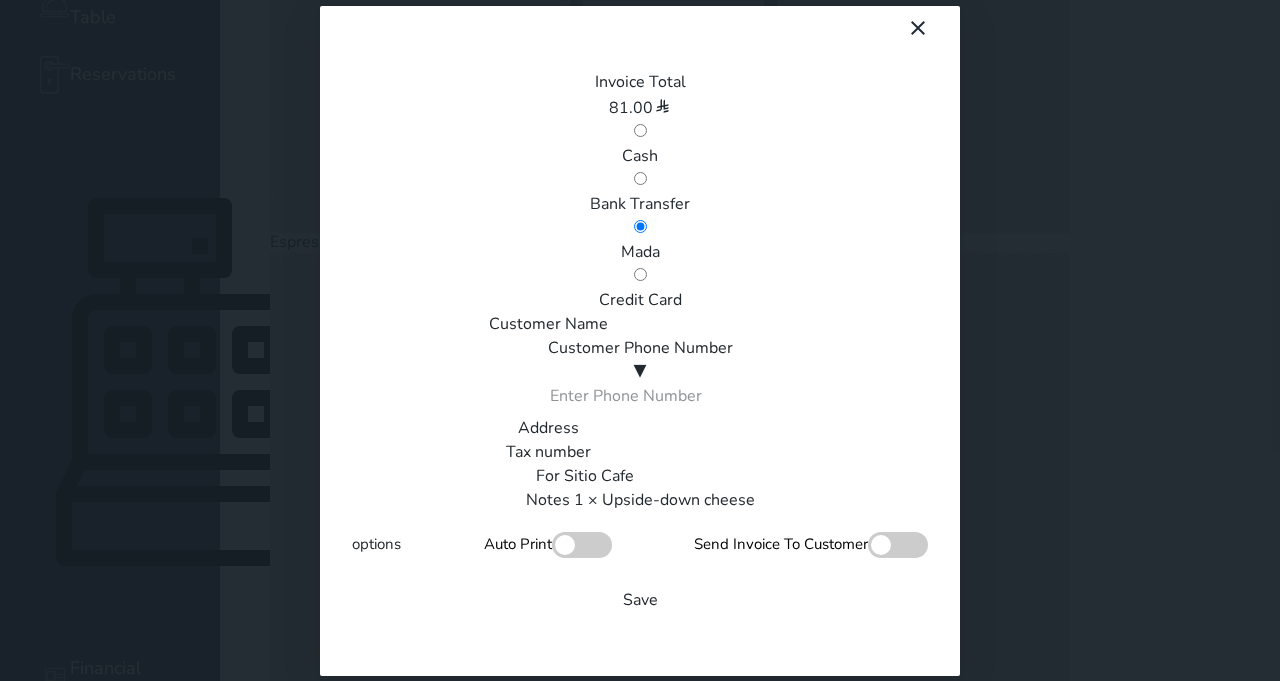 scroll, scrollTop: 0, scrollLeft: 0, axis: both 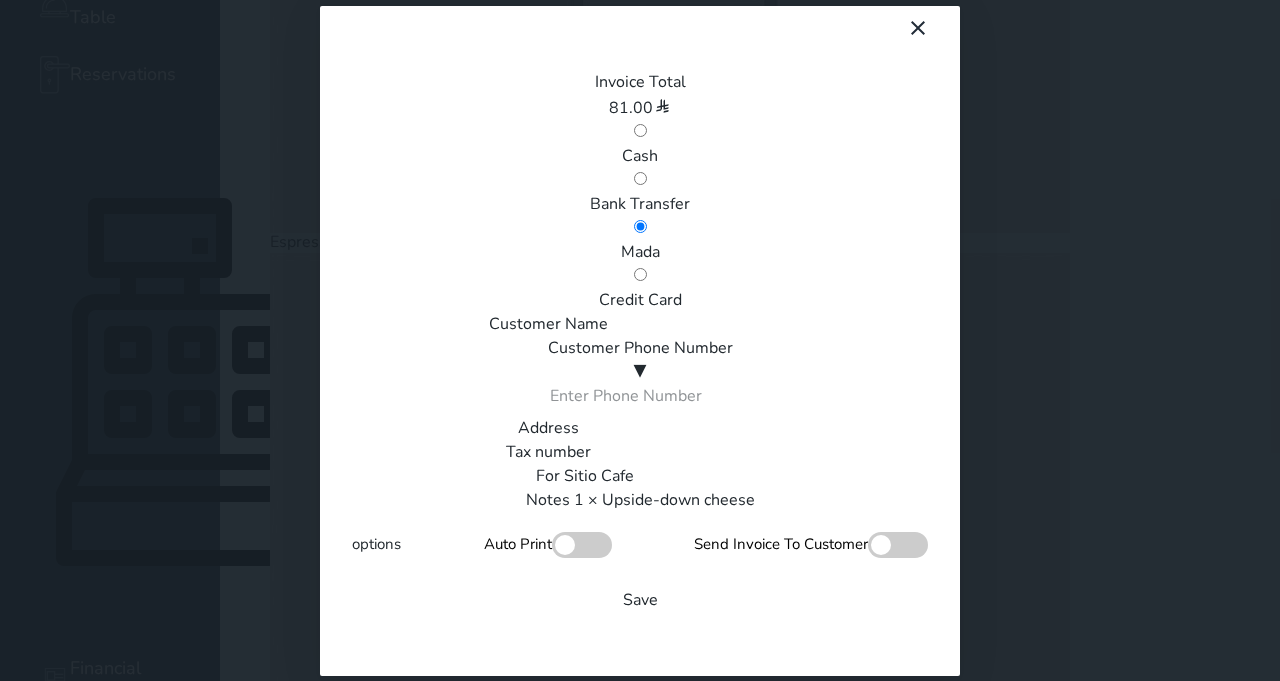 click on "Mada" at bounding box center [640, 252] 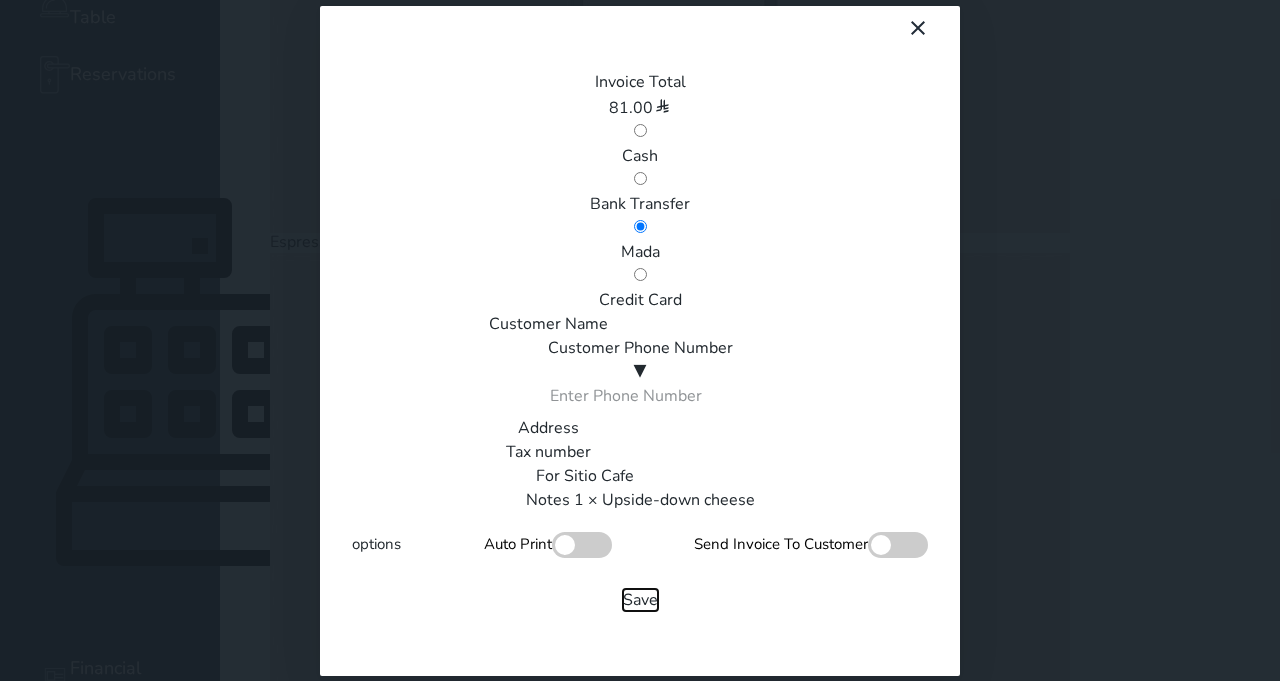 click on "Save" at bounding box center (640, 600) 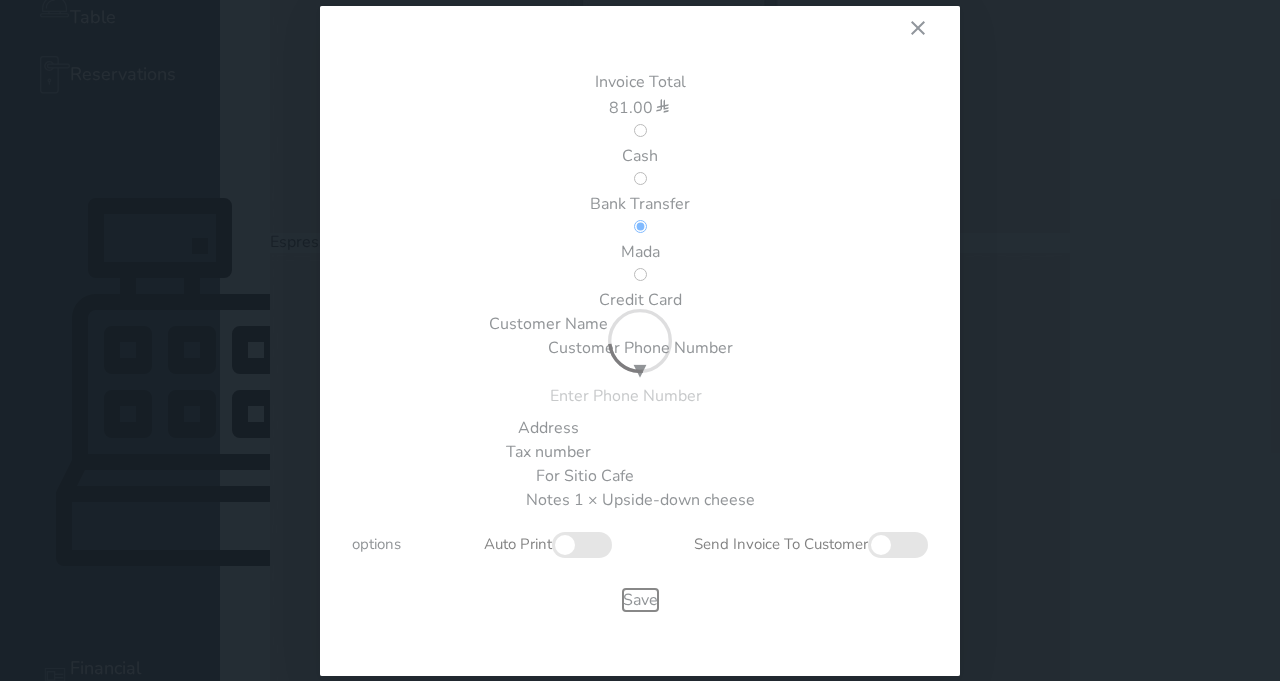 type 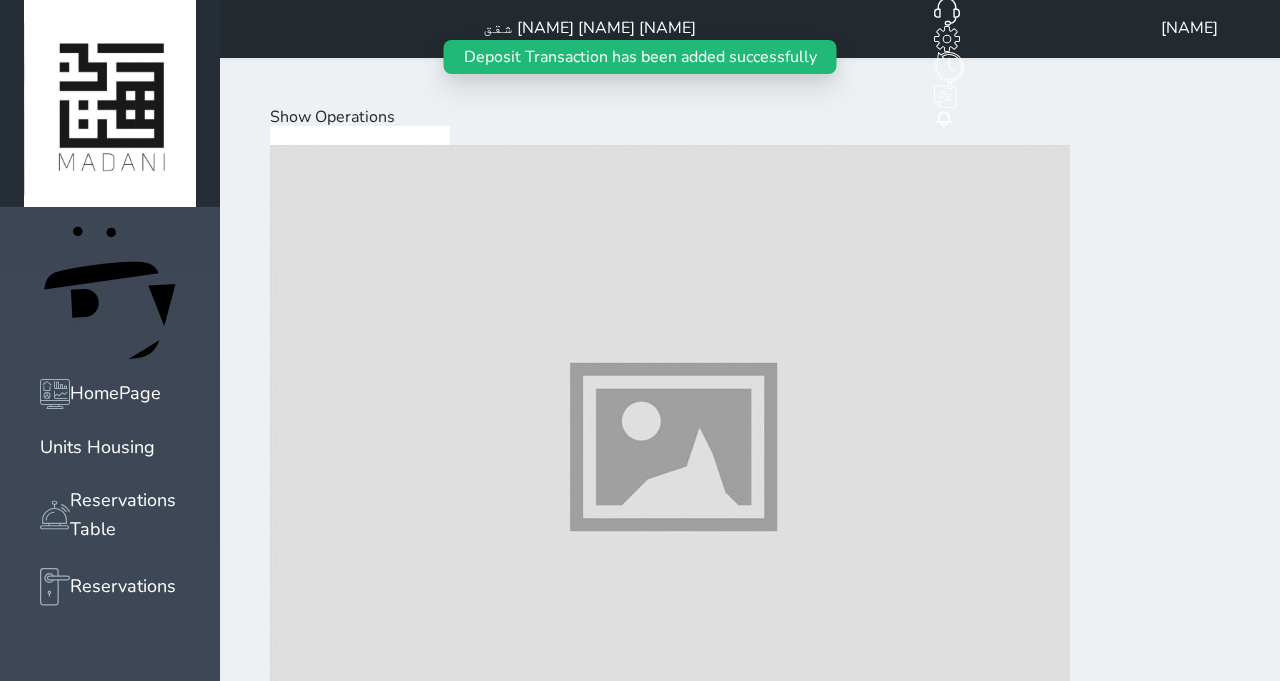 scroll, scrollTop: 0, scrollLeft: 0, axis: both 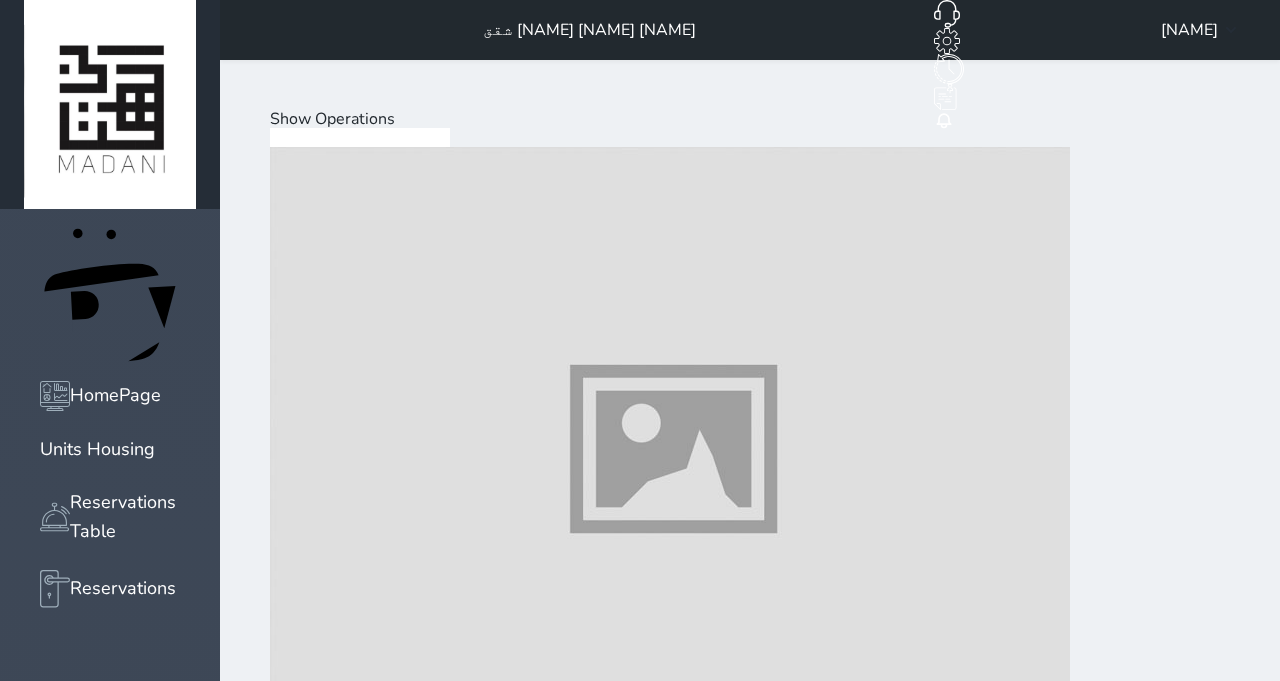 click at bounding box center [670, 6030] 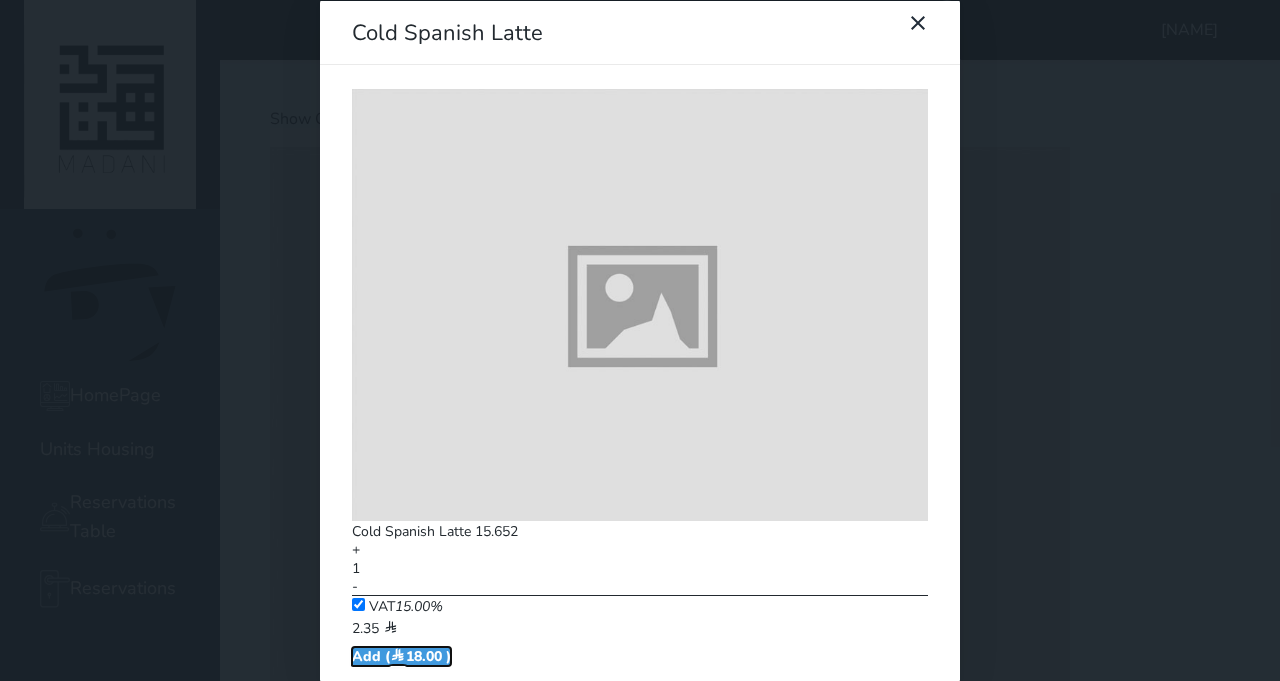 click on "Add  (    [PRICE] )" at bounding box center (401, 655) 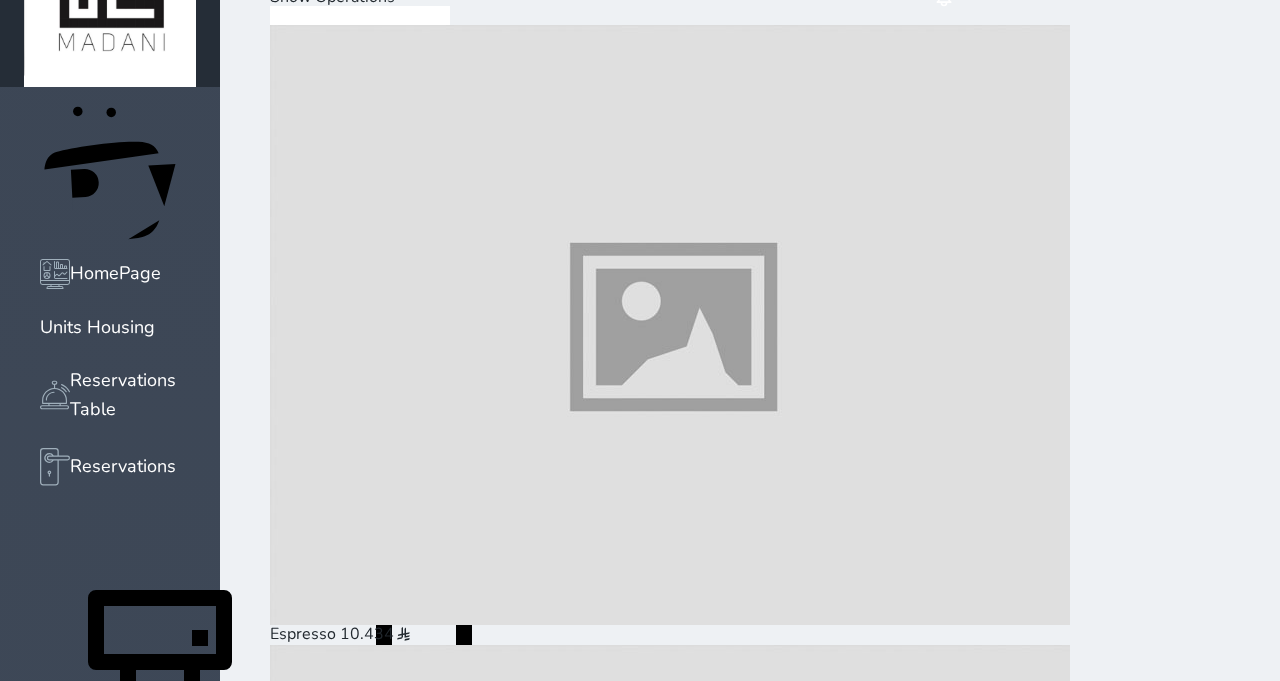 scroll, scrollTop: 129, scrollLeft: 0, axis: vertical 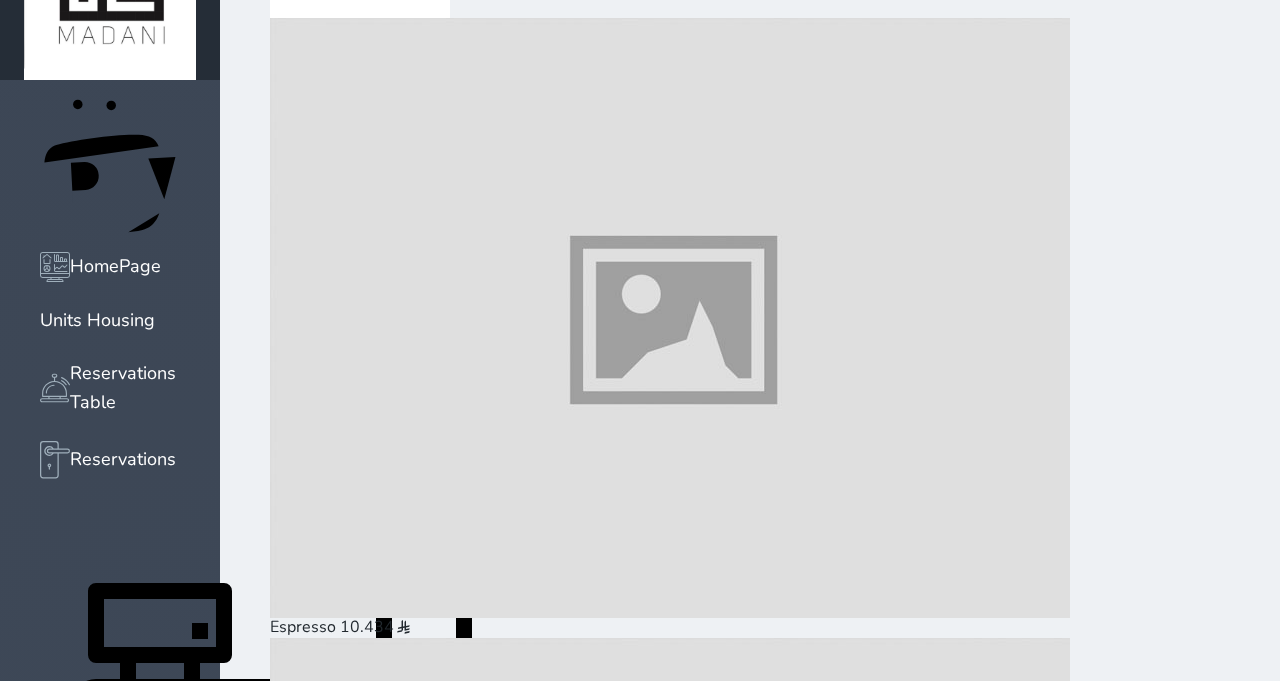 click on "Pay (18.00  )" at bounding box center (323, 38907) 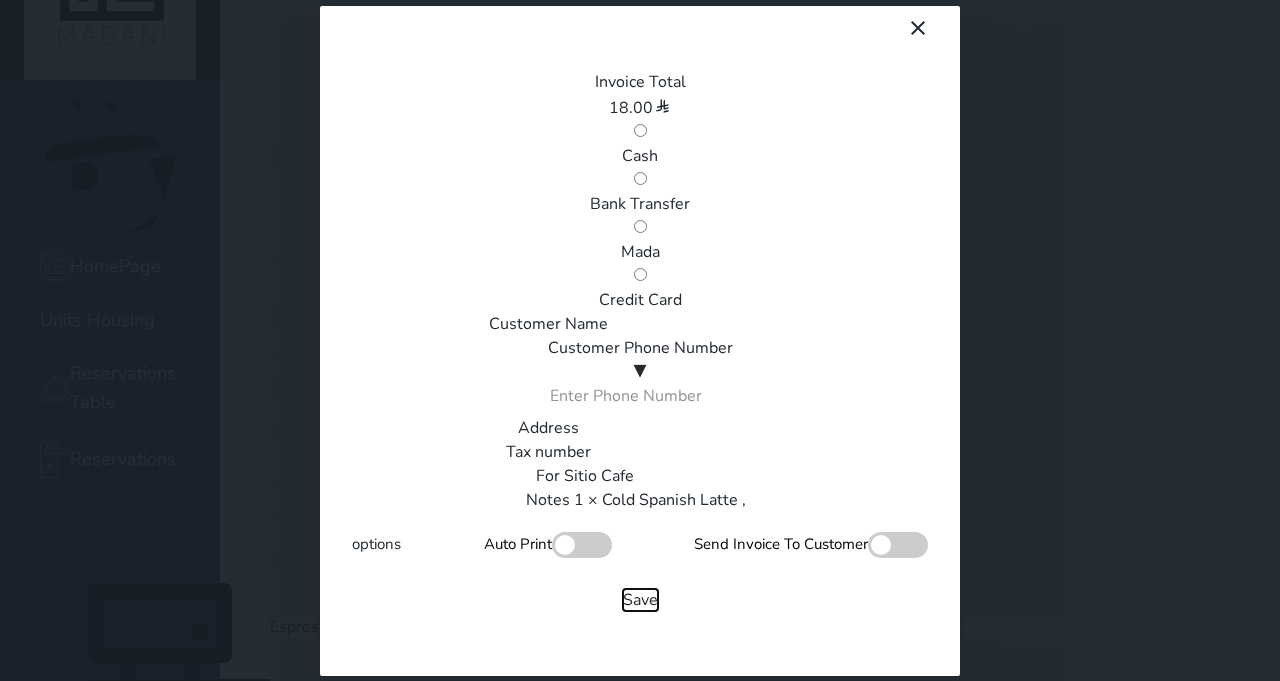 click on "Save" at bounding box center [640, 600] 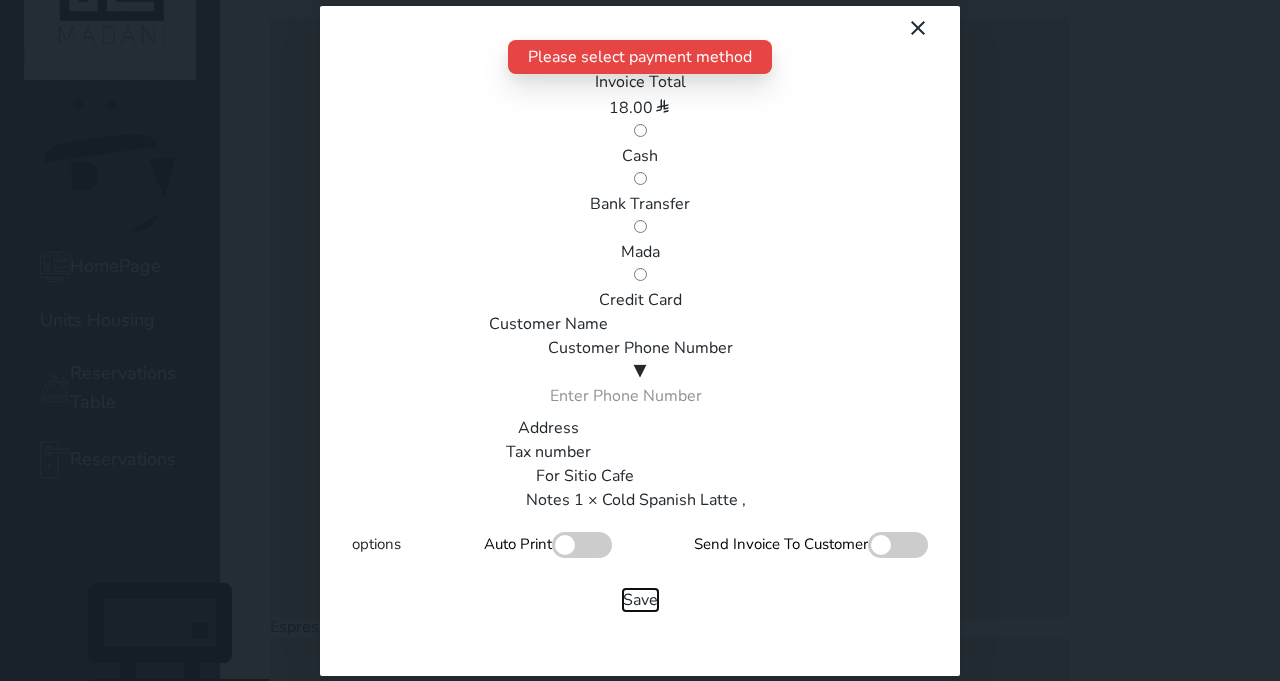 scroll, scrollTop: 0, scrollLeft: 0, axis: both 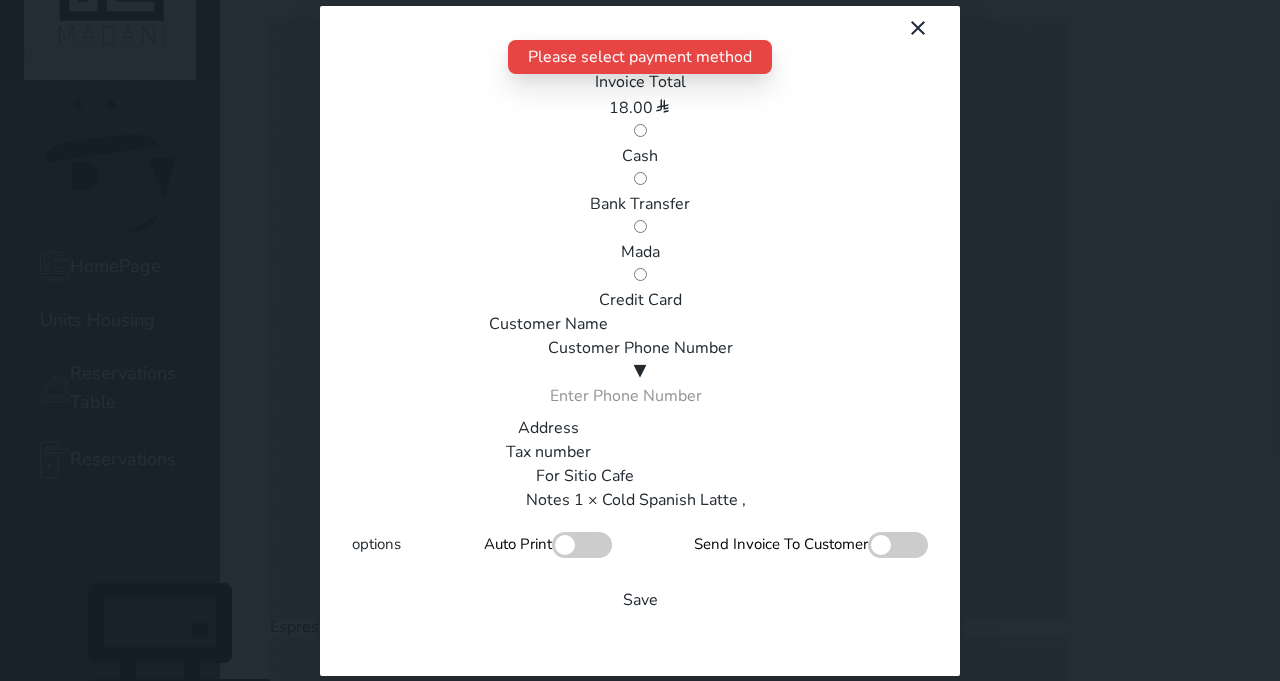 click on "Mada" at bounding box center (640, 252) 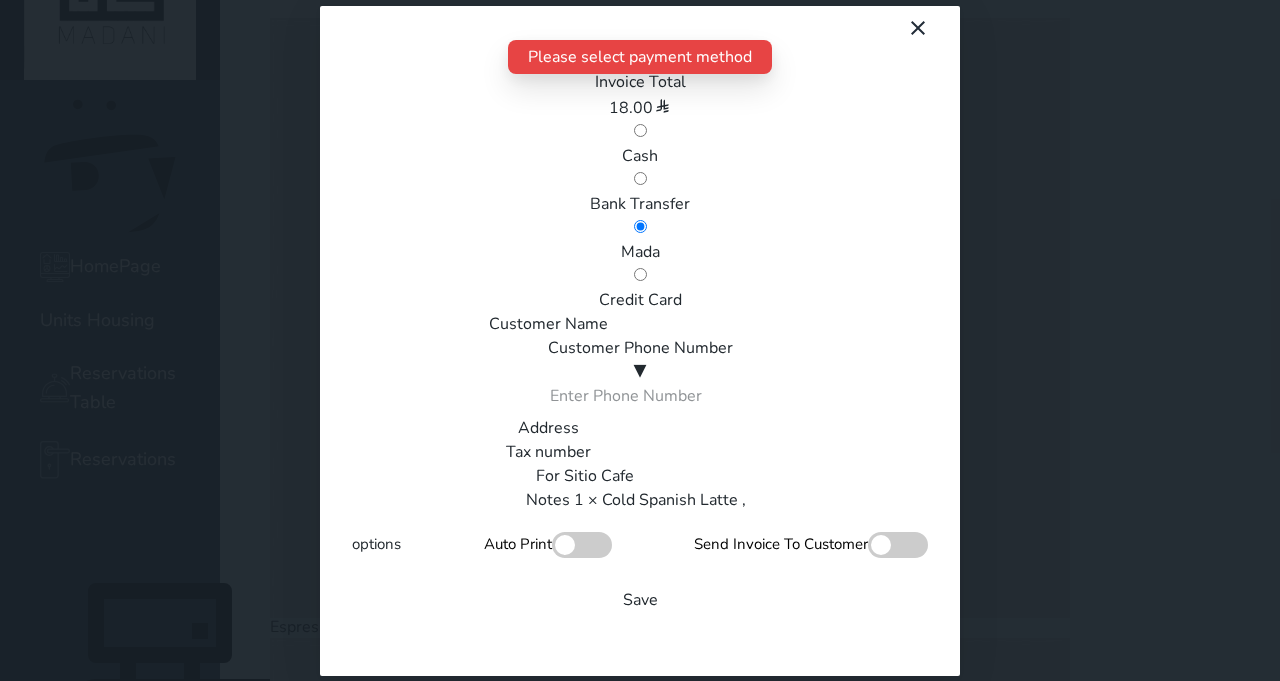 scroll, scrollTop: 340, scrollLeft: 0, axis: vertical 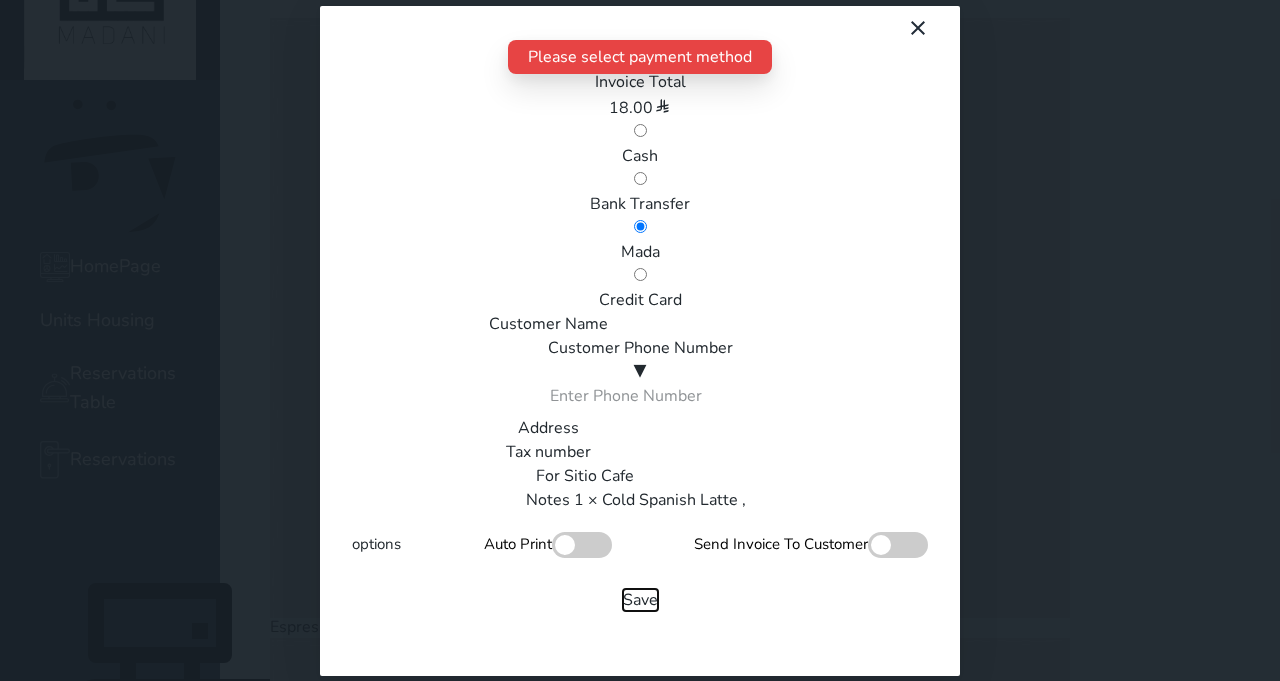 click on "Save" at bounding box center (640, 600) 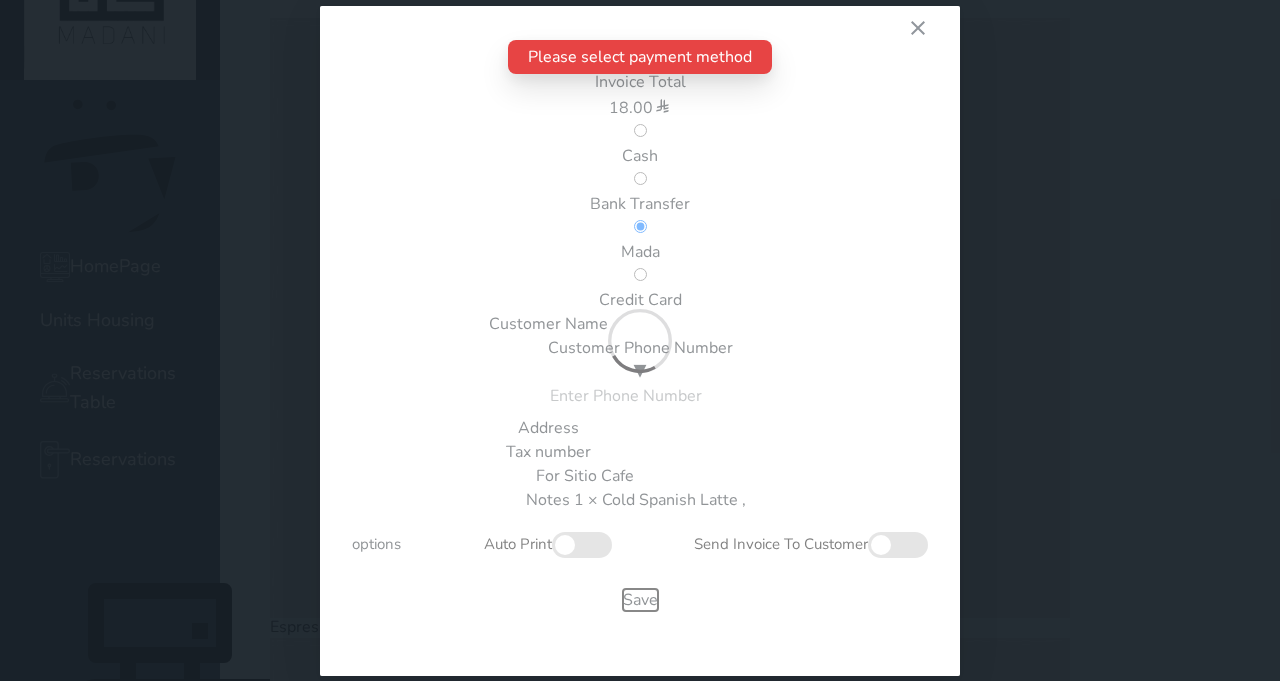 type 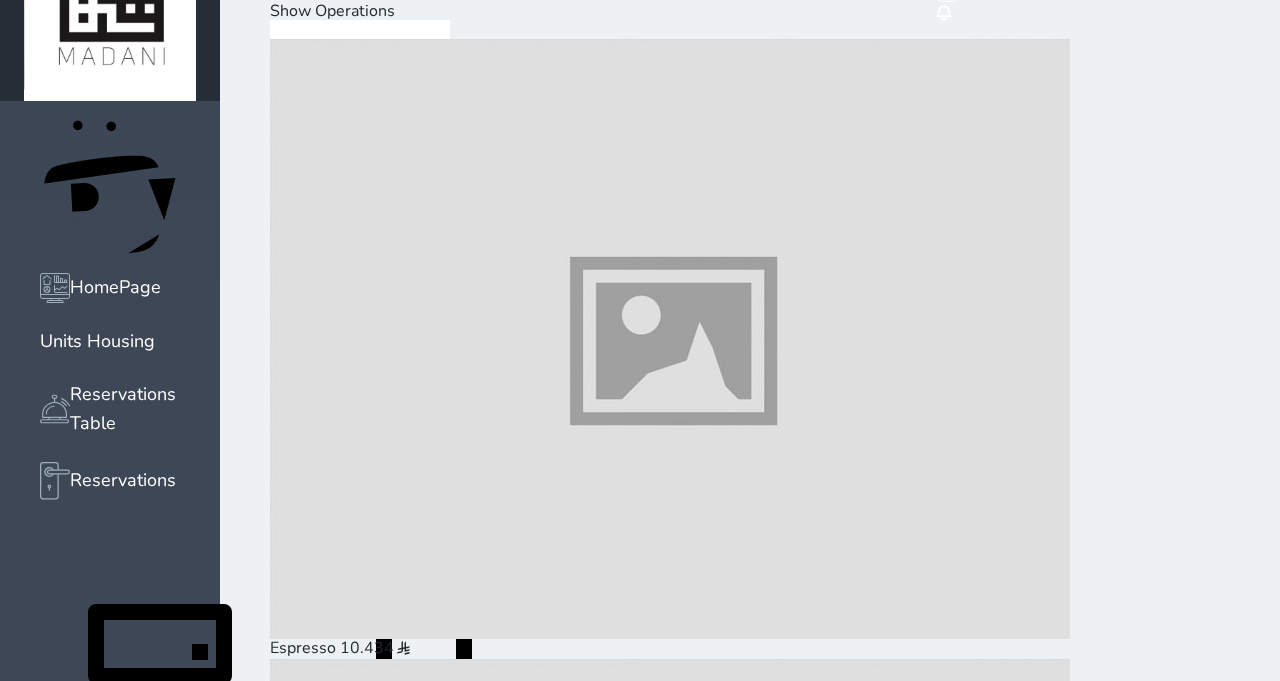 scroll, scrollTop: 0, scrollLeft: 0, axis: both 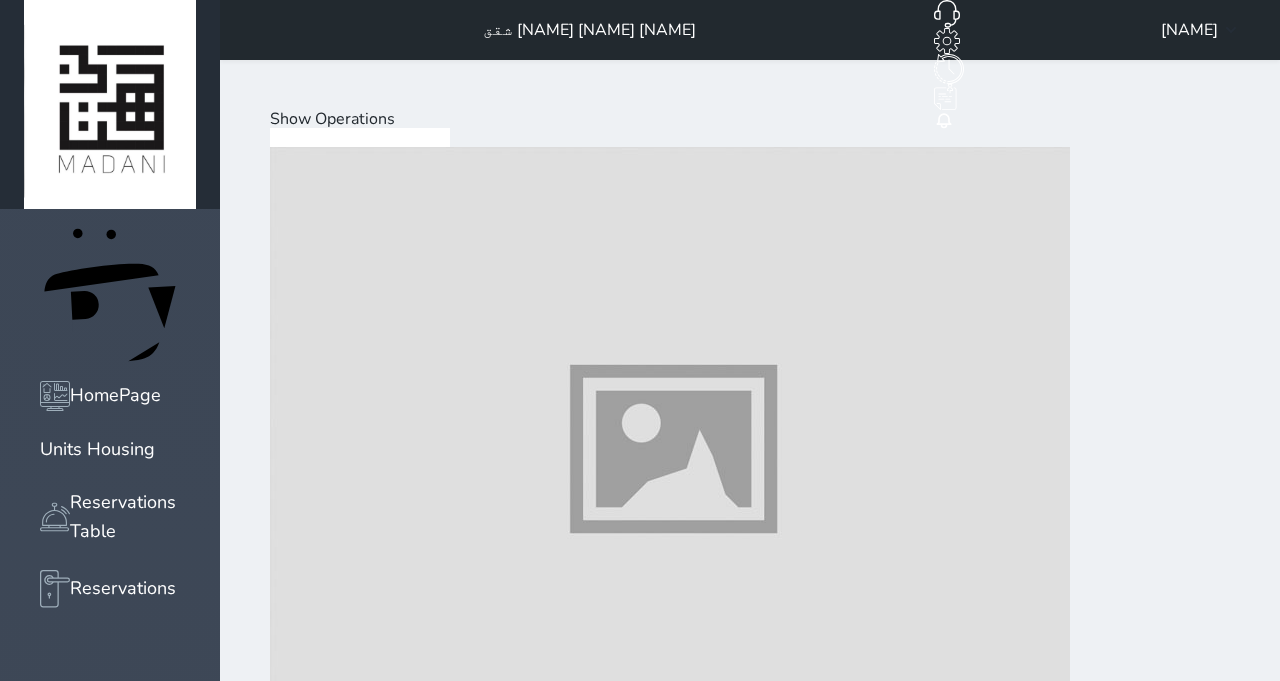 click at bounding box center (670, 12234) 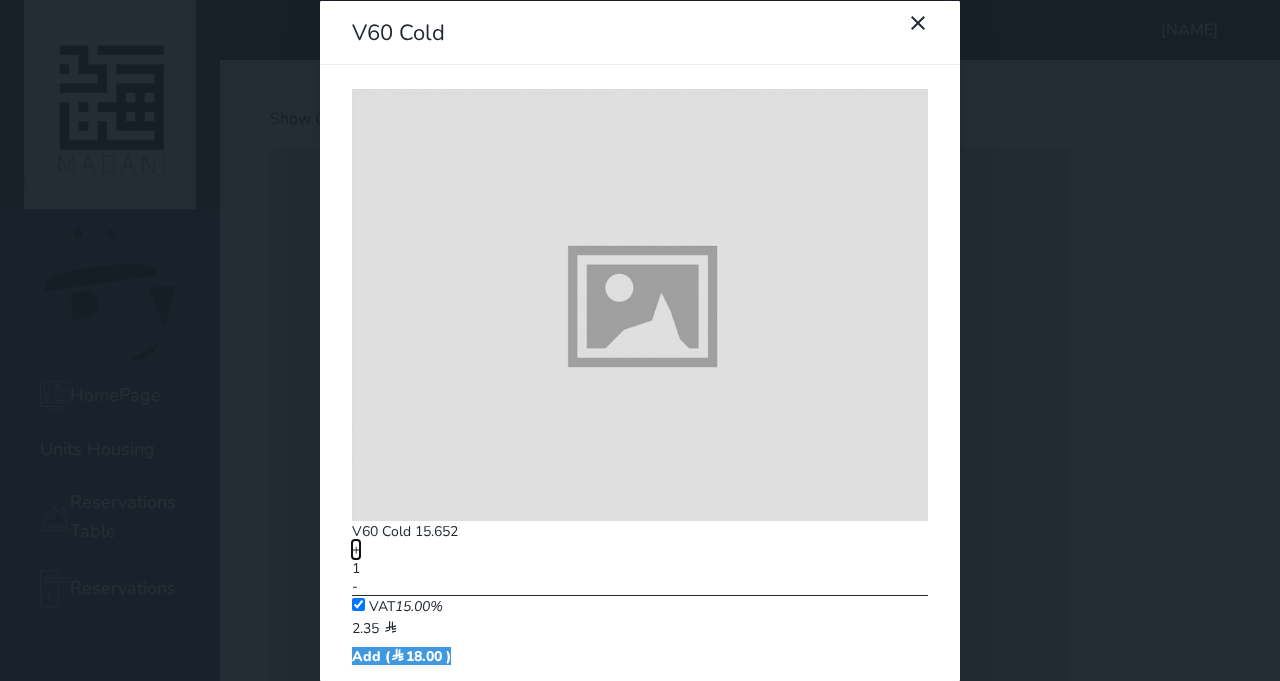click on "+" at bounding box center (356, 549) 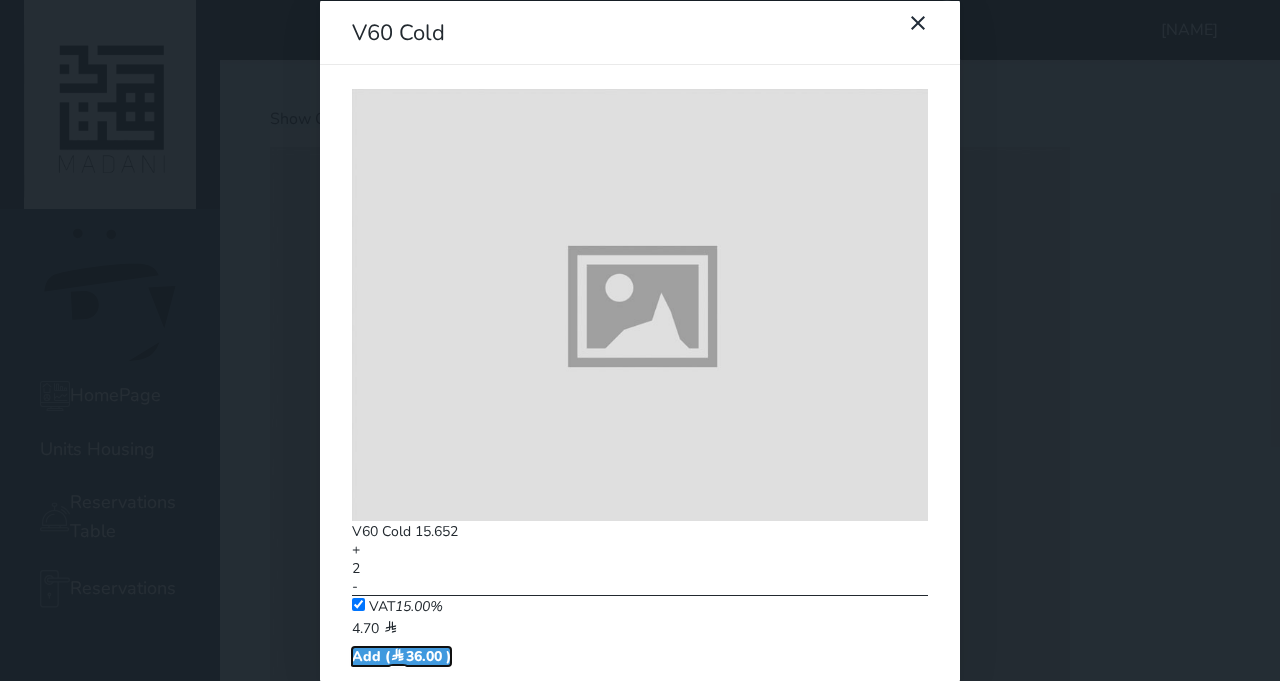 click on "Add  (    36.00 )" at bounding box center (401, 655) 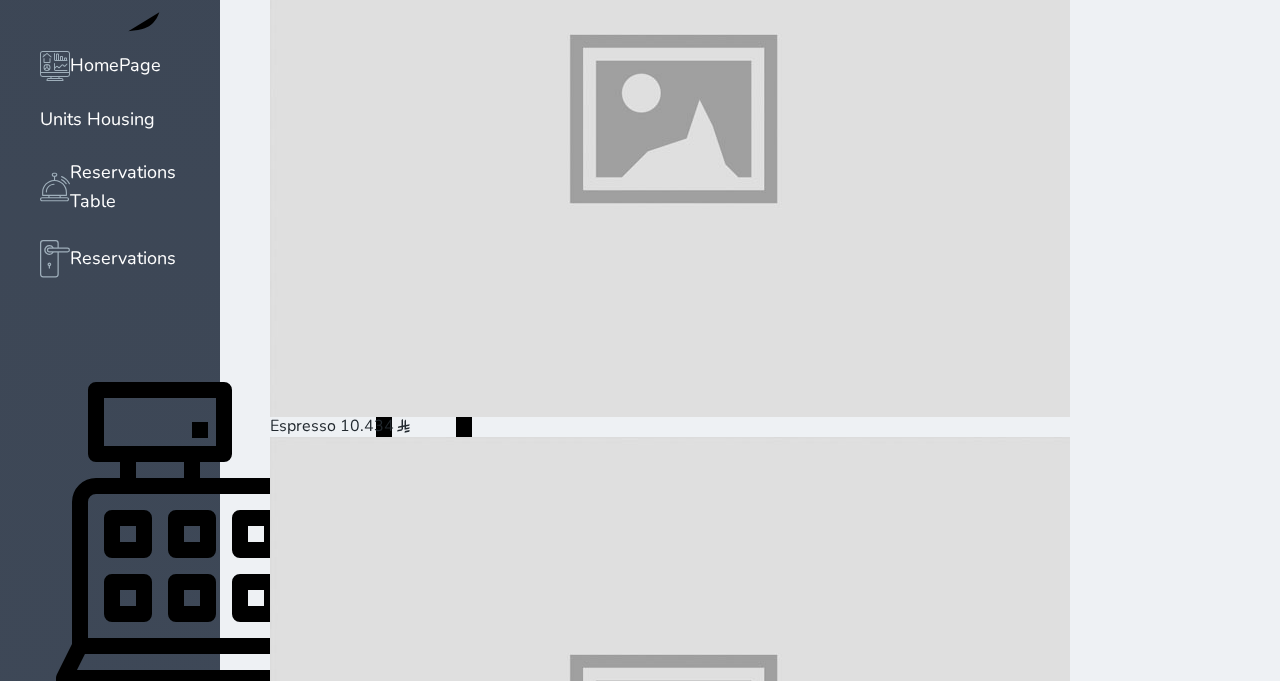 scroll, scrollTop: 334, scrollLeft: 0, axis: vertical 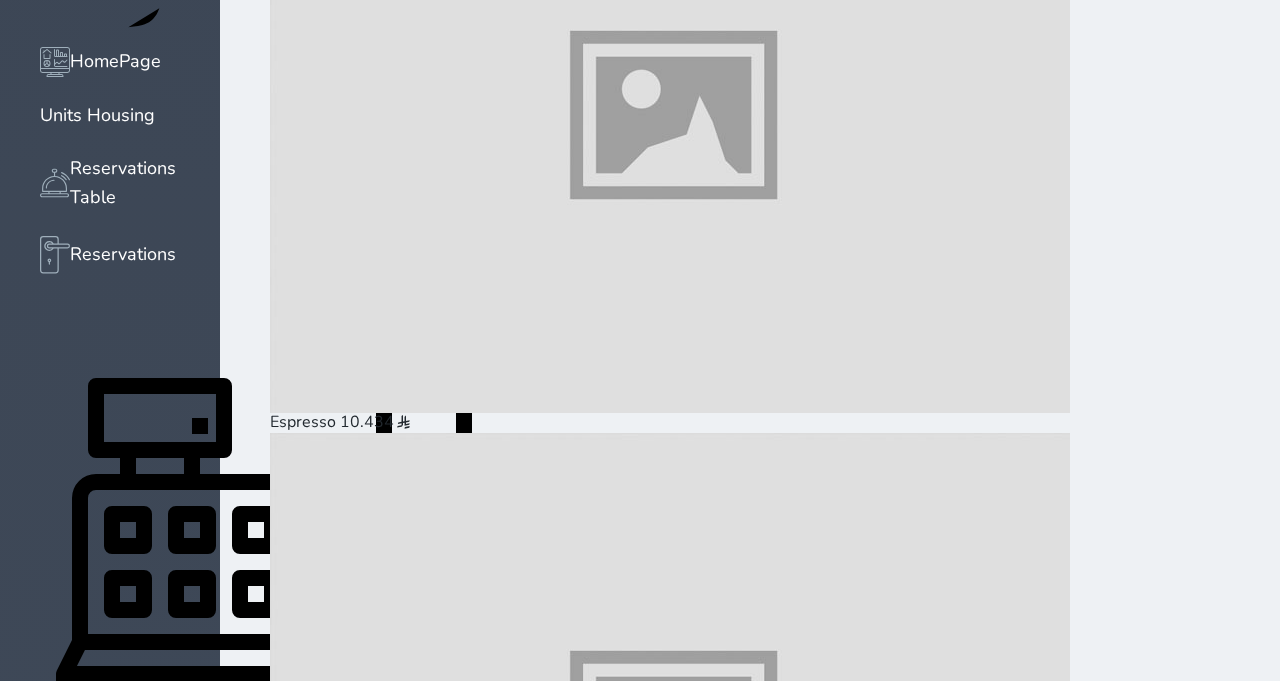click on "Pay (36.00  )" at bounding box center [323, 38702] 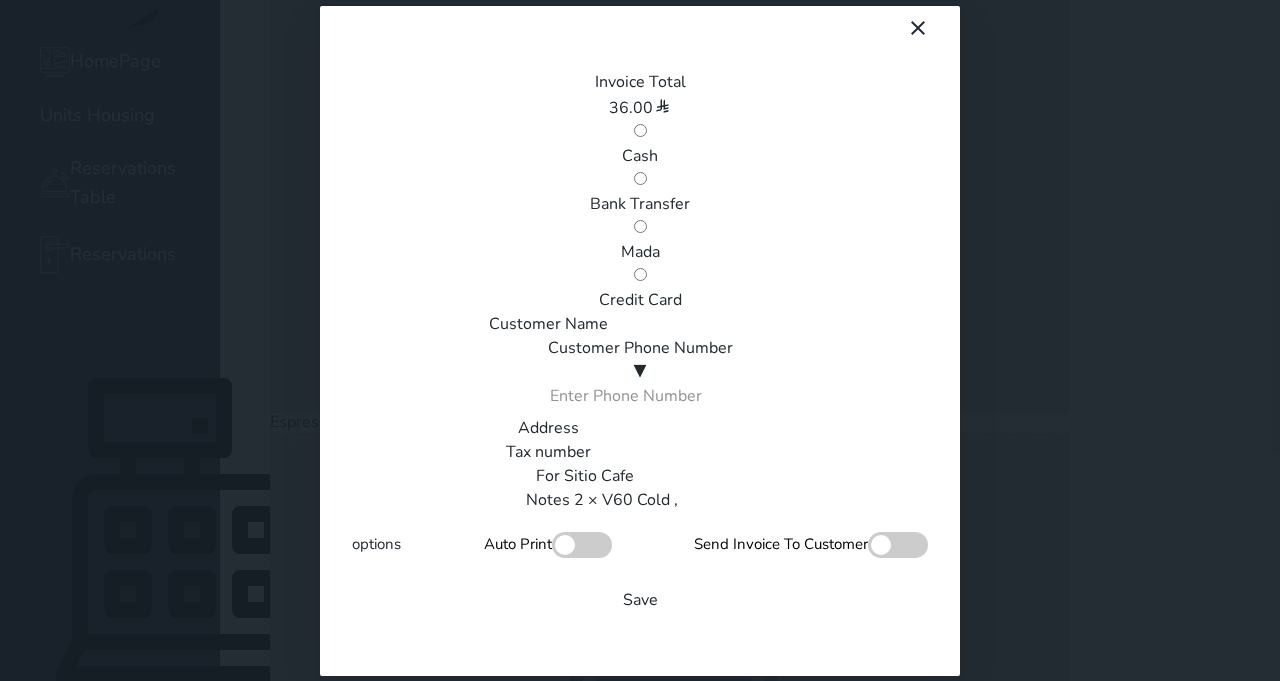 scroll, scrollTop: 0, scrollLeft: 0, axis: both 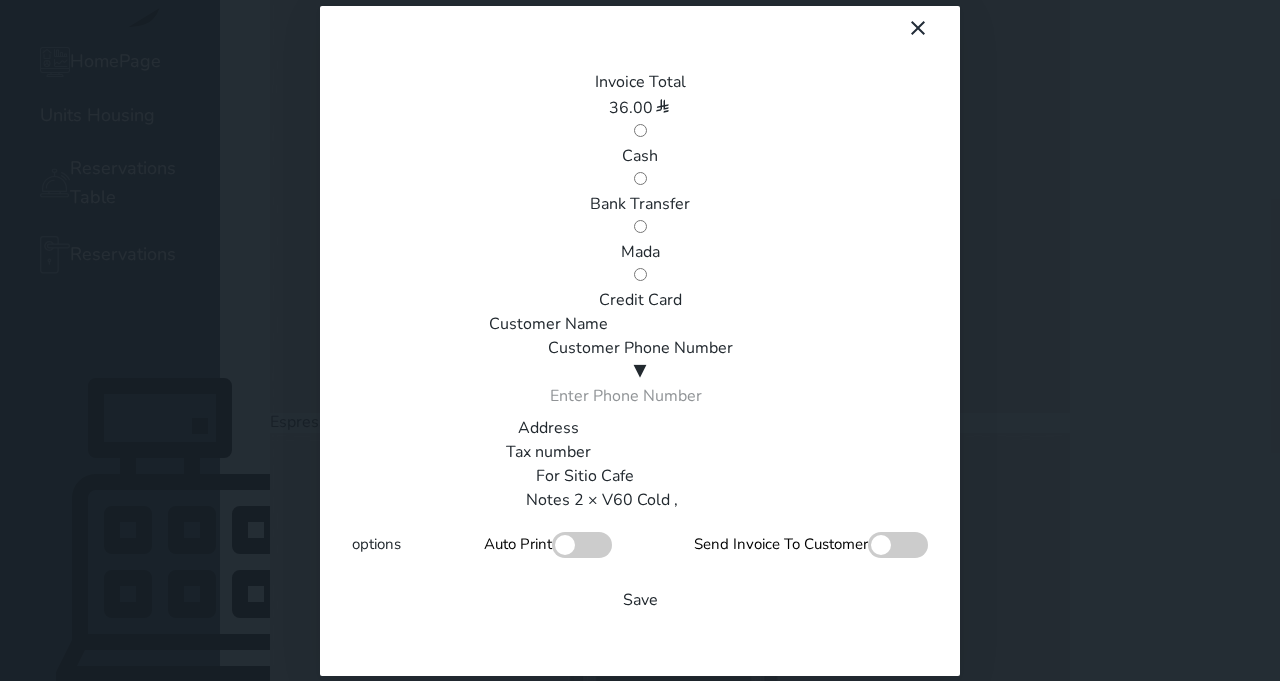click on "Mada" at bounding box center [640, 252] 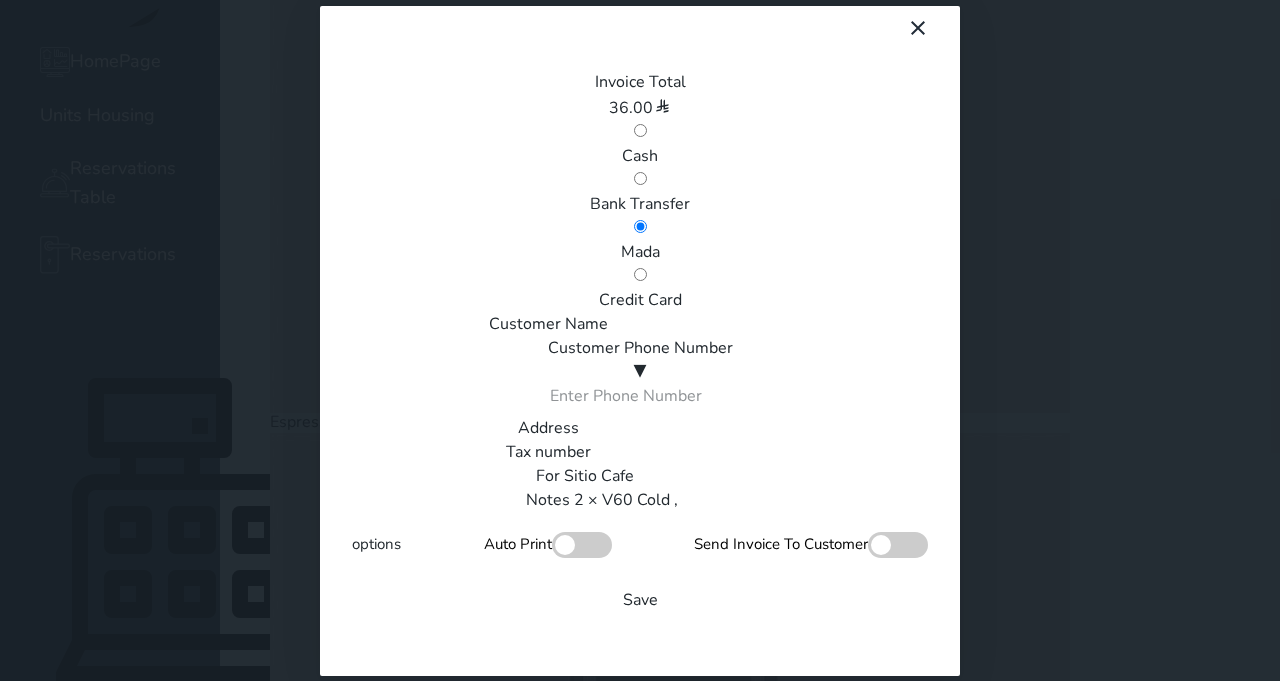 scroll, scrollTop: 340, scrollLeft: 0, axis: vertical 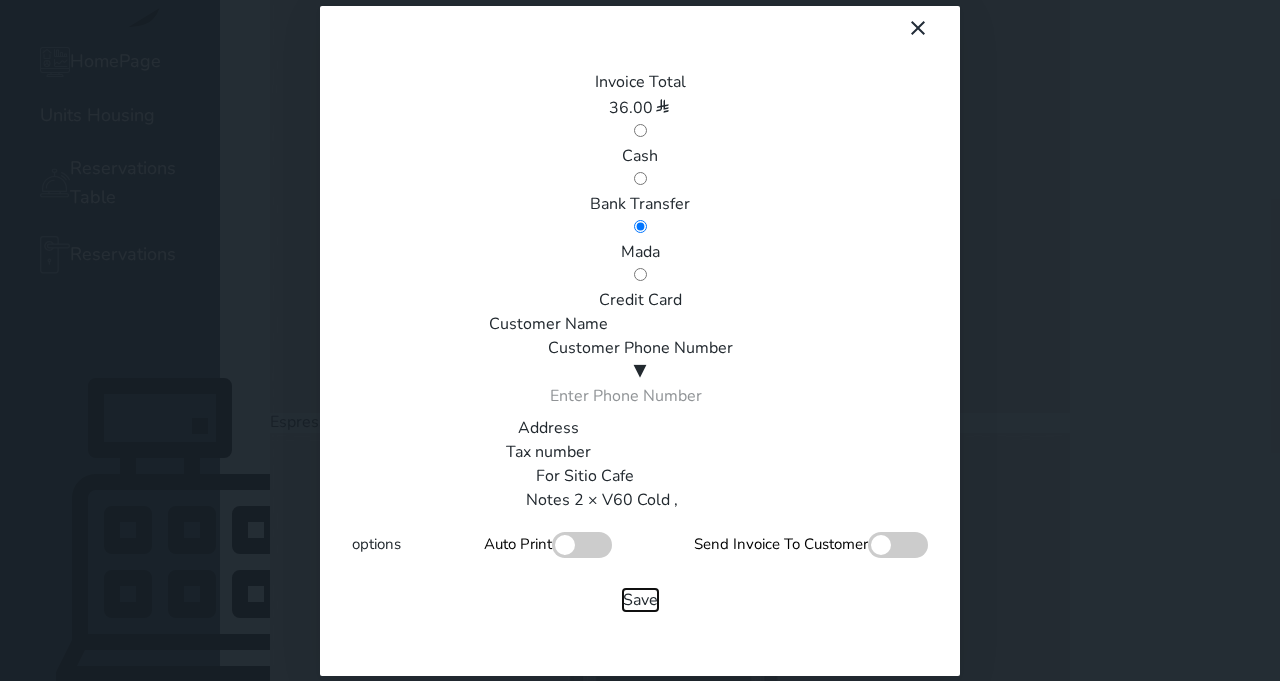 click on "Save" at bounding box center [640, 600] 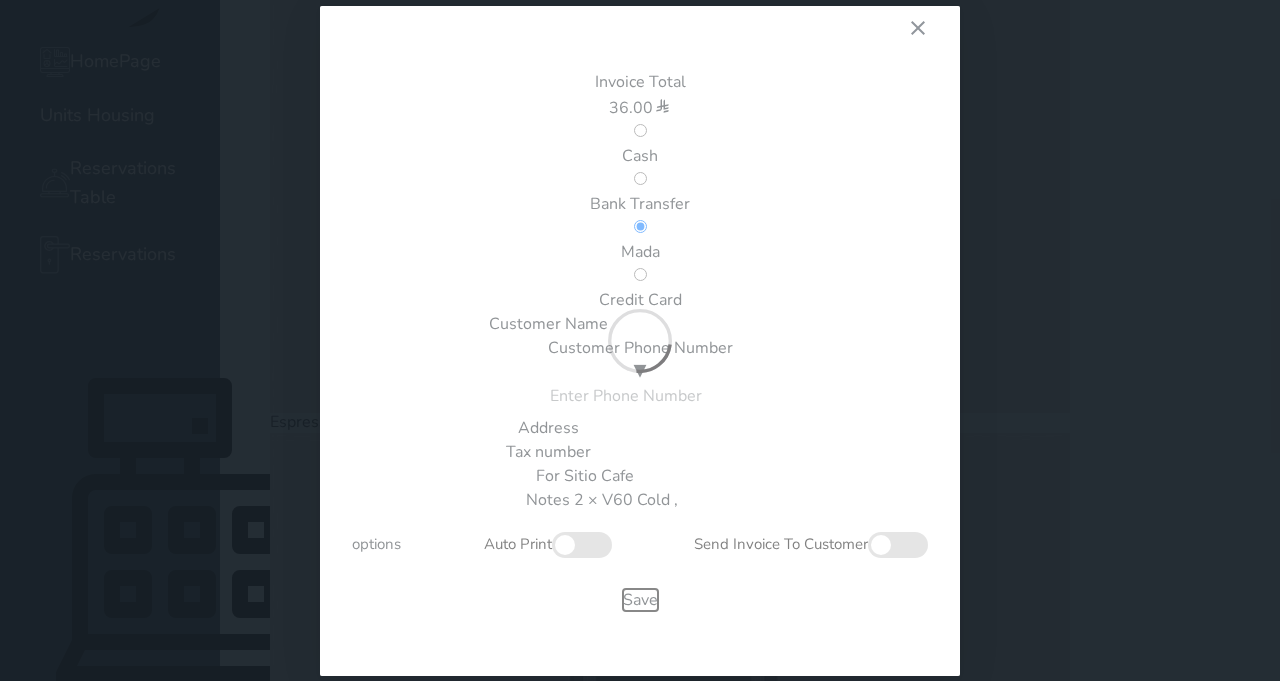 type 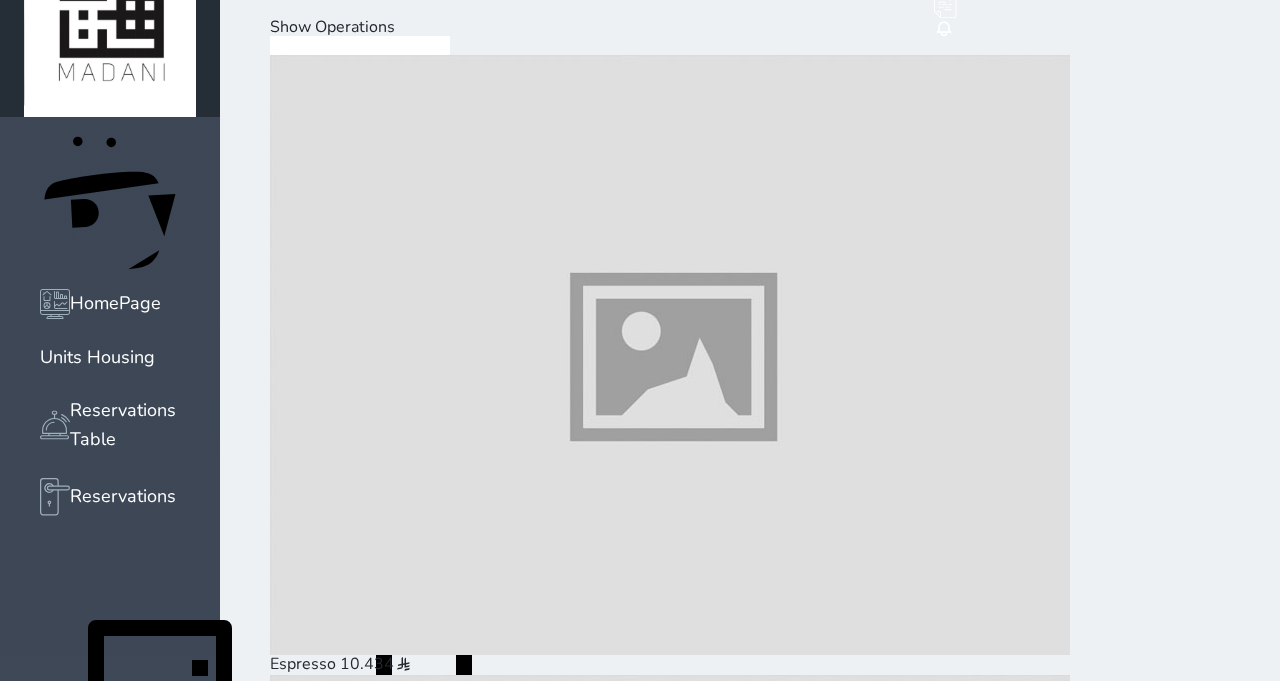 scroll, scrollTop: 0, scrollLeft: 0, axis: both 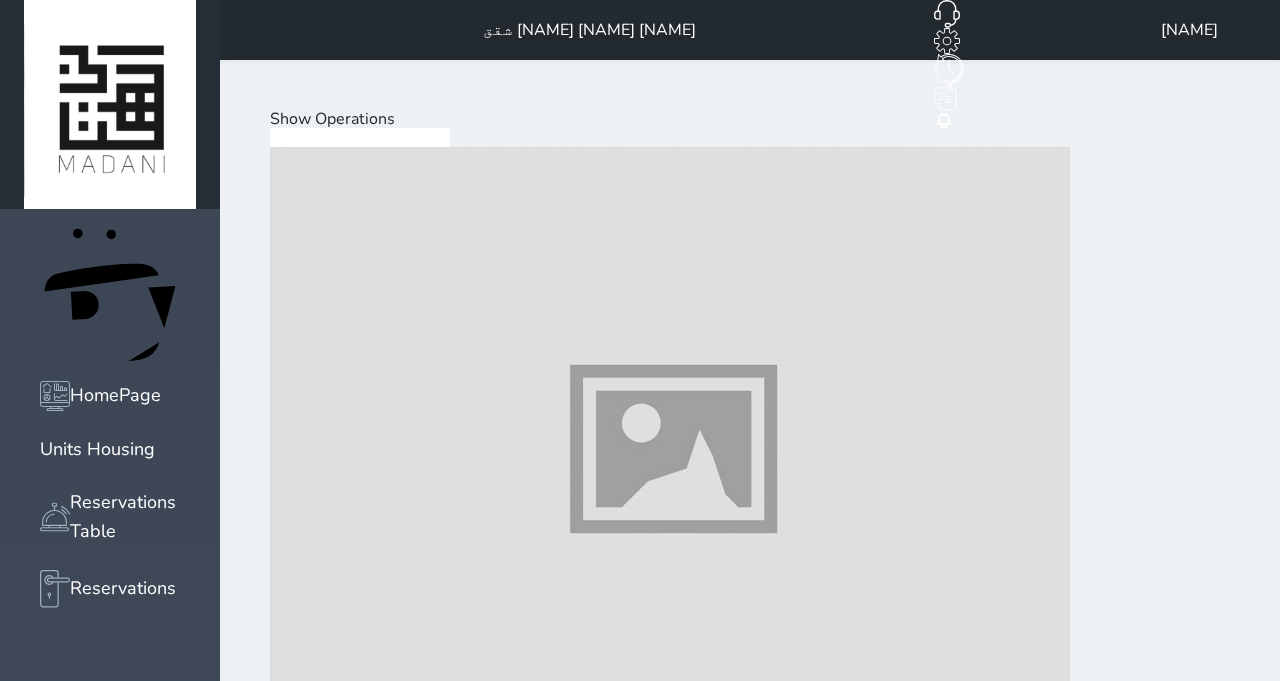 click at bounding box center [670, 20920] 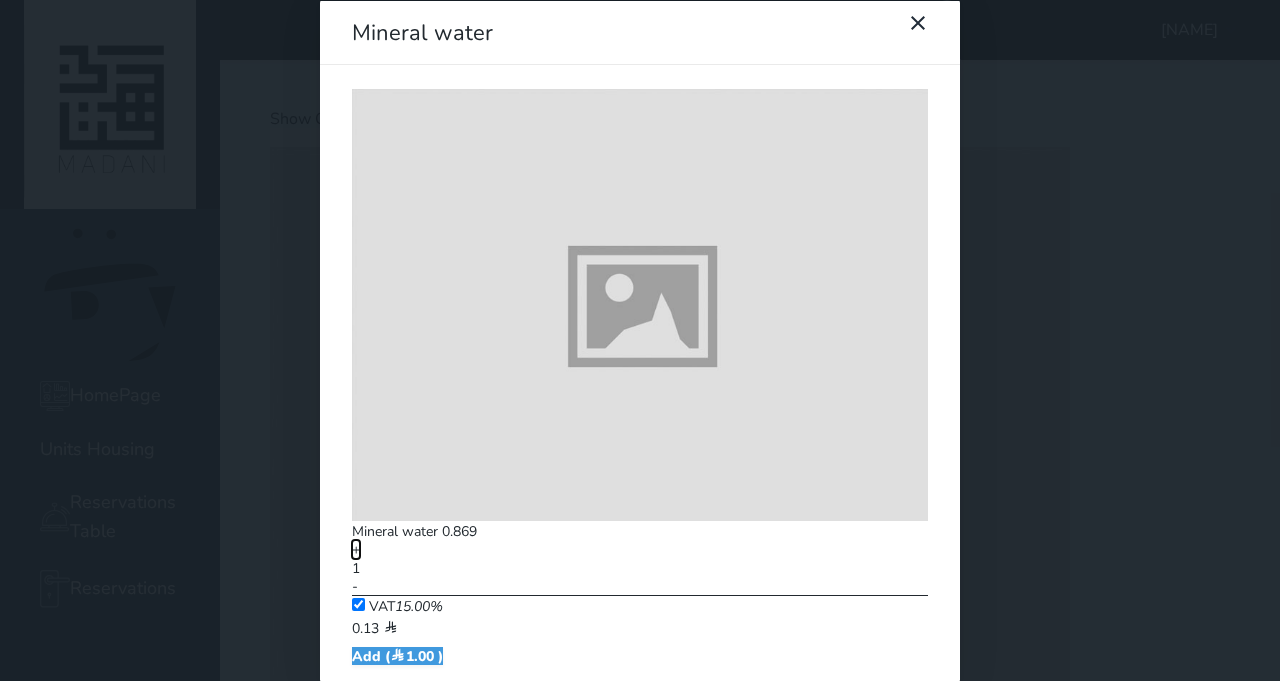 click on "+" at bounding box center [356, 549] 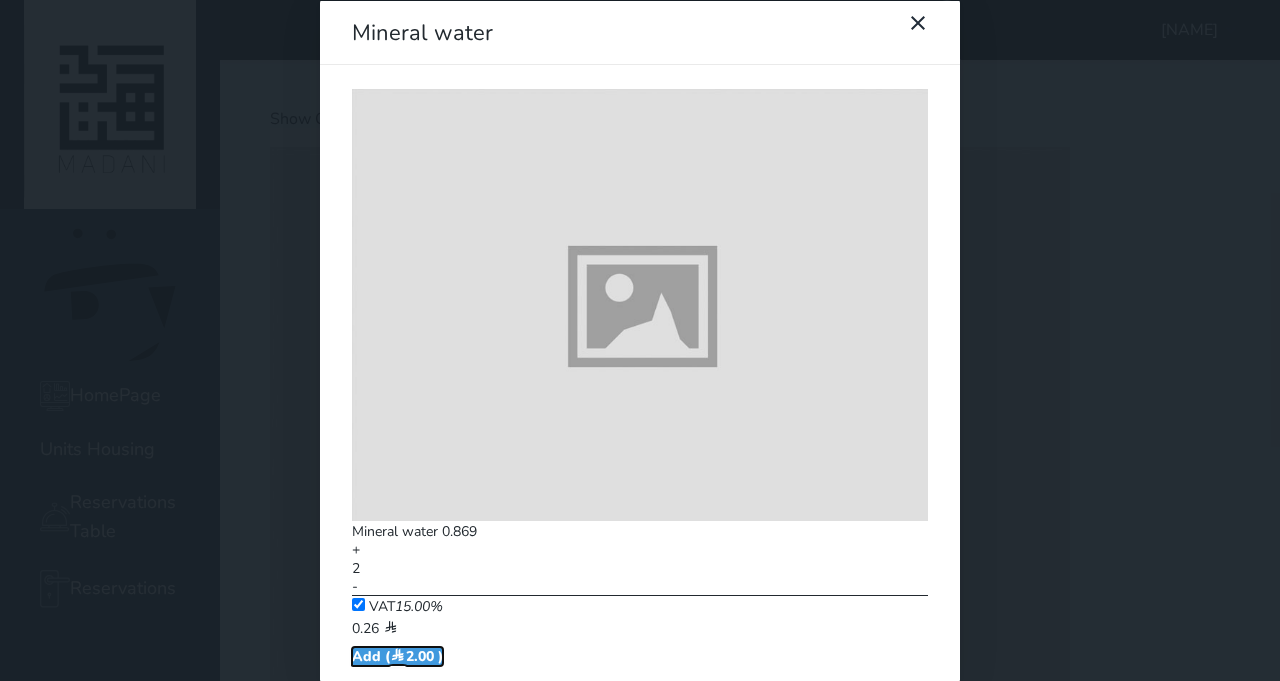 click on "Add  (    [PRICE] )" at bounding box center [397, 655] 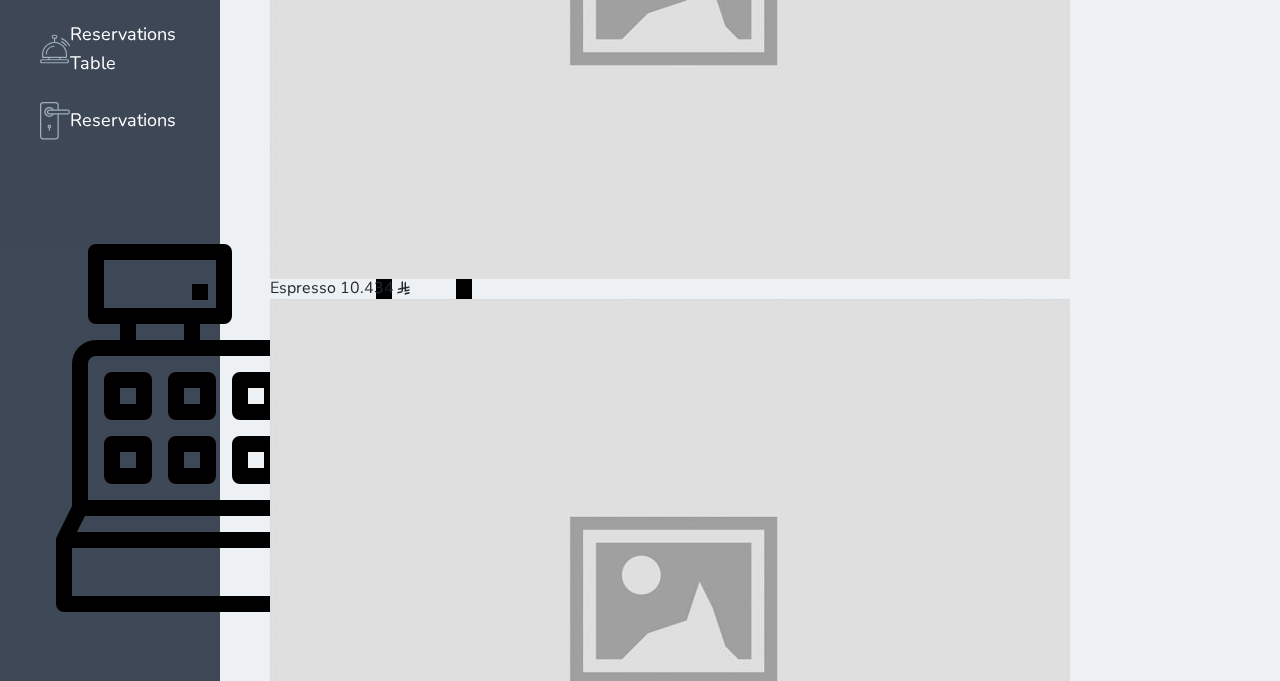 scroll, scrollTop: 514, scrollLeft: 0, axis: vertical 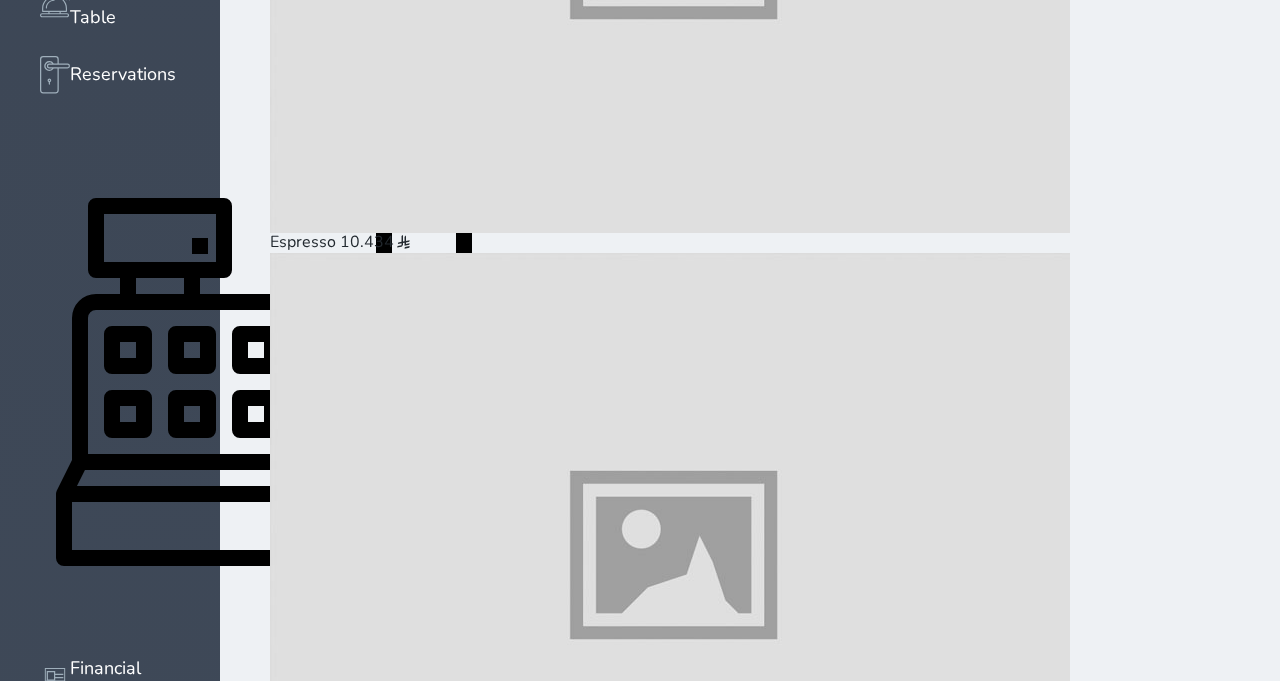 click on "Pay (2.00  )" at bounding box center [318, 38522] 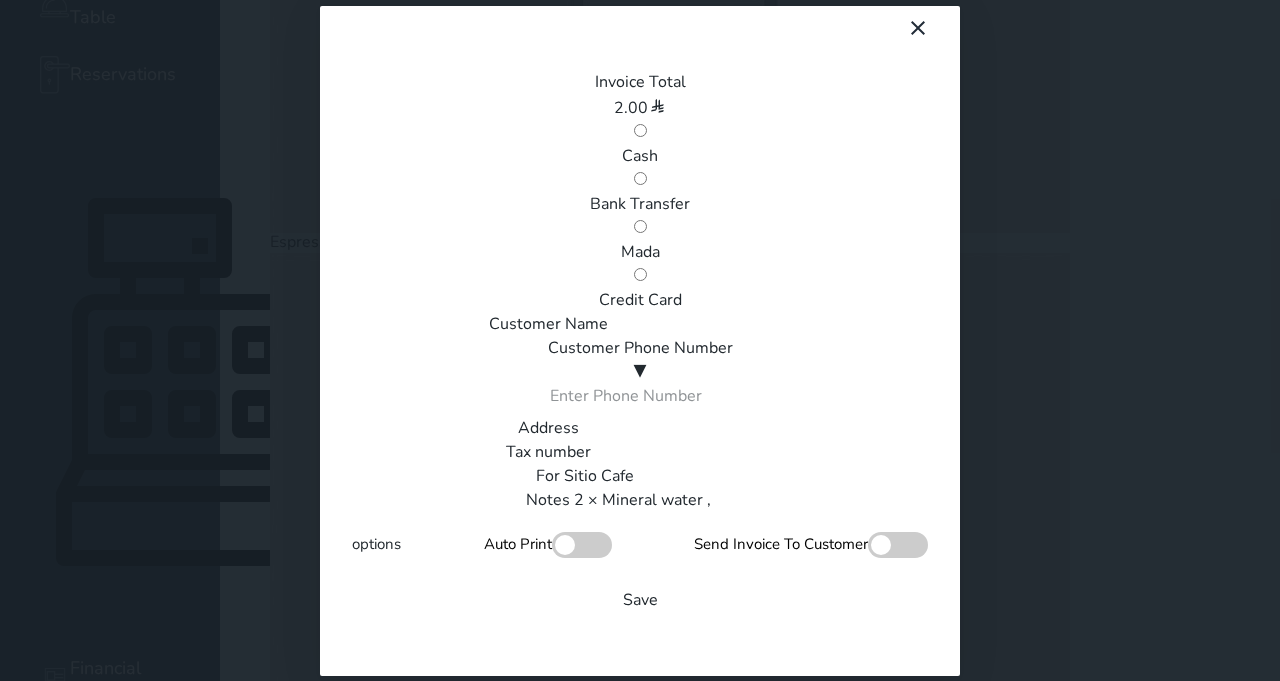 scroll, scrollTop: 0, scrollLeft: 0, axis: both 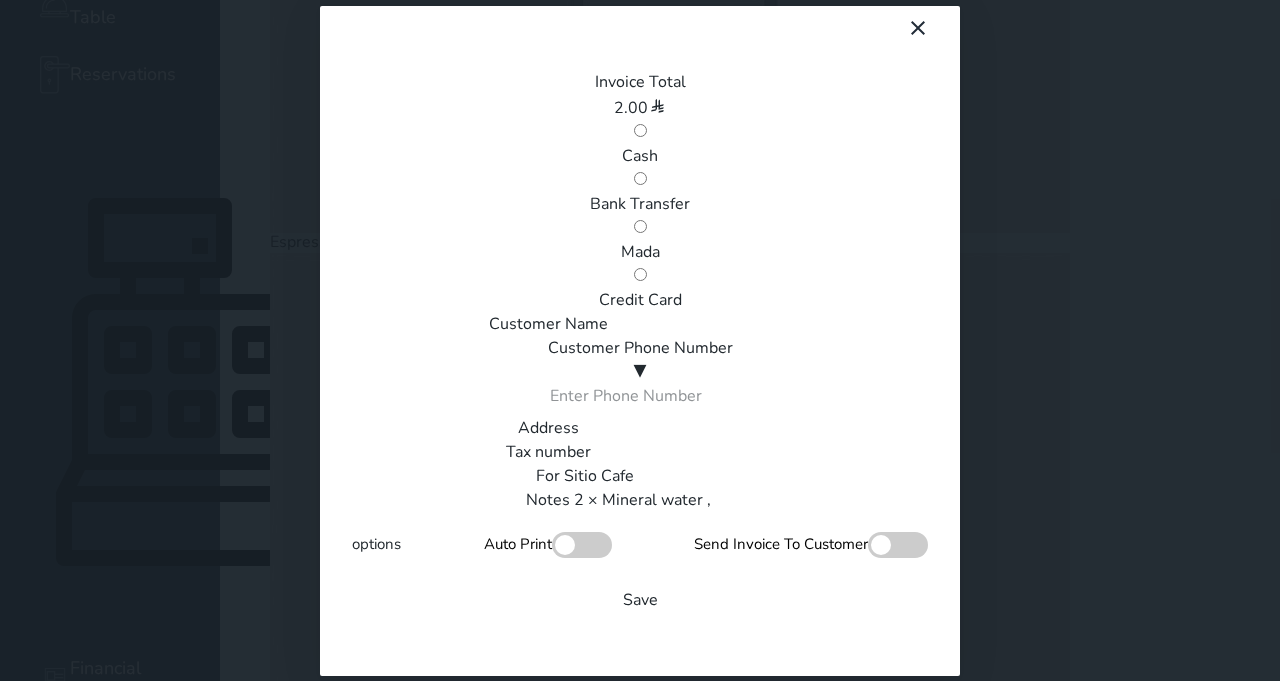 click on "Mada" at bounding box center [640, 252] 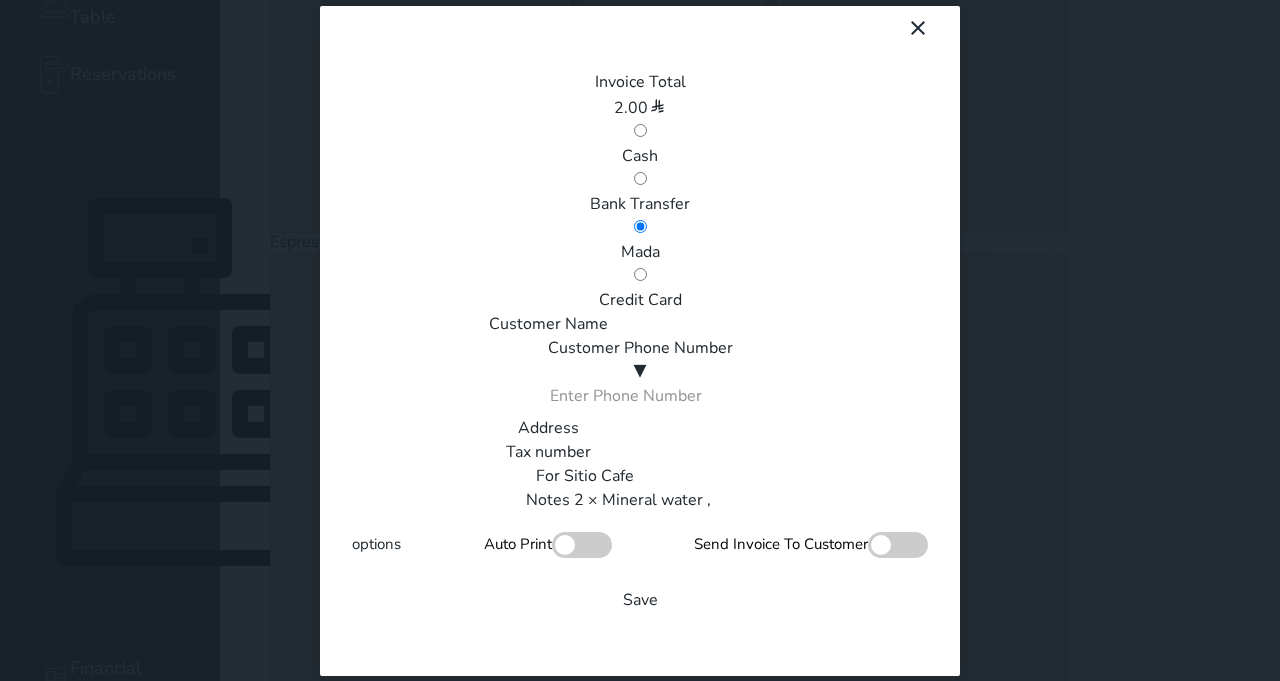 scroll, scrollTop: 340, scrollLeft: 0, axis: vertical 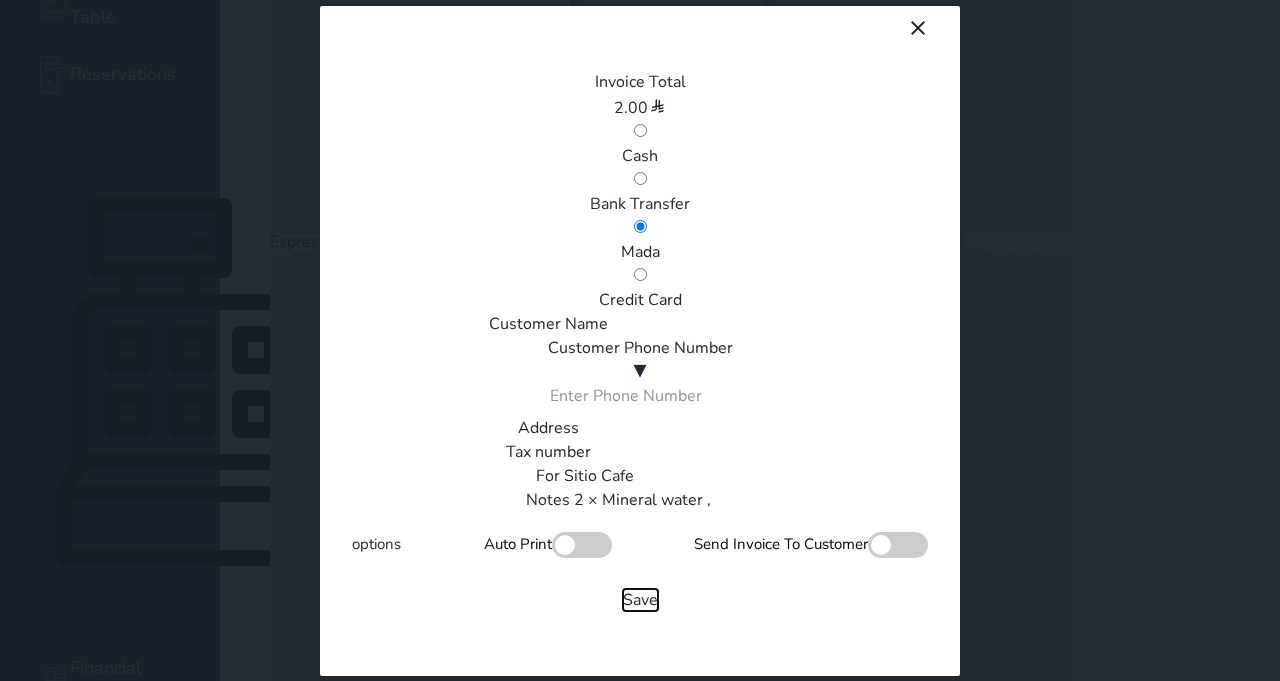 click on "Save" at bounding box center [640, 600] 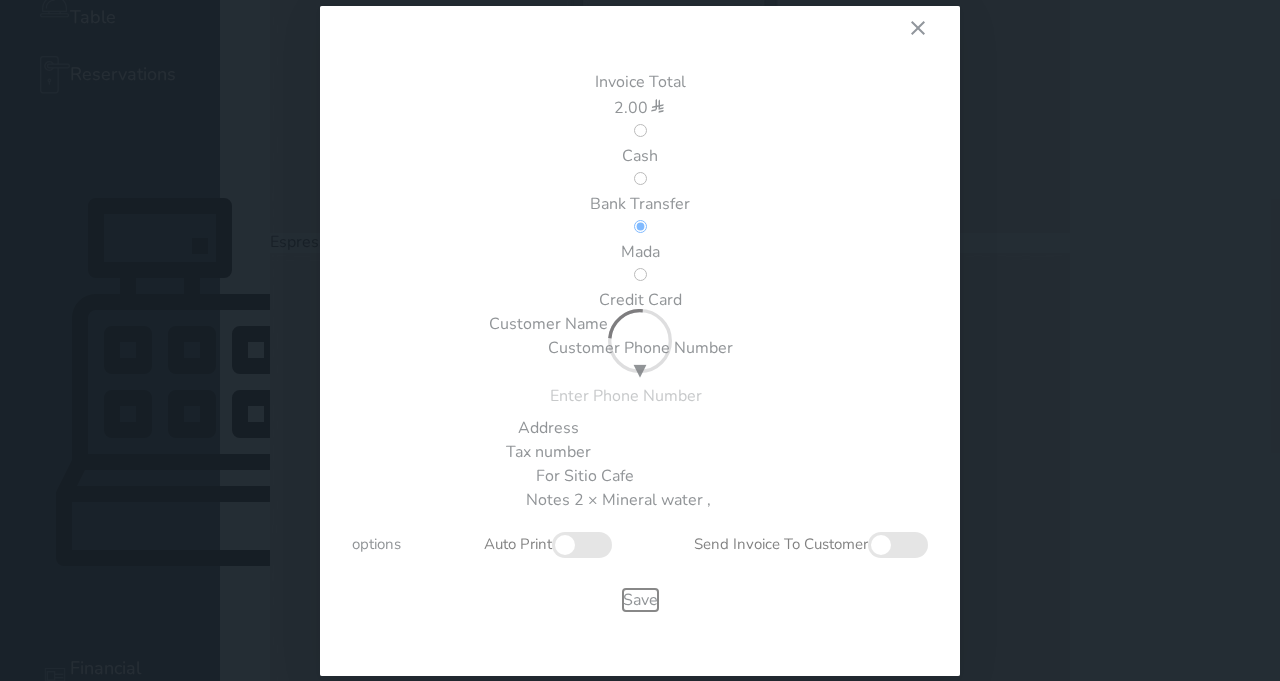 type 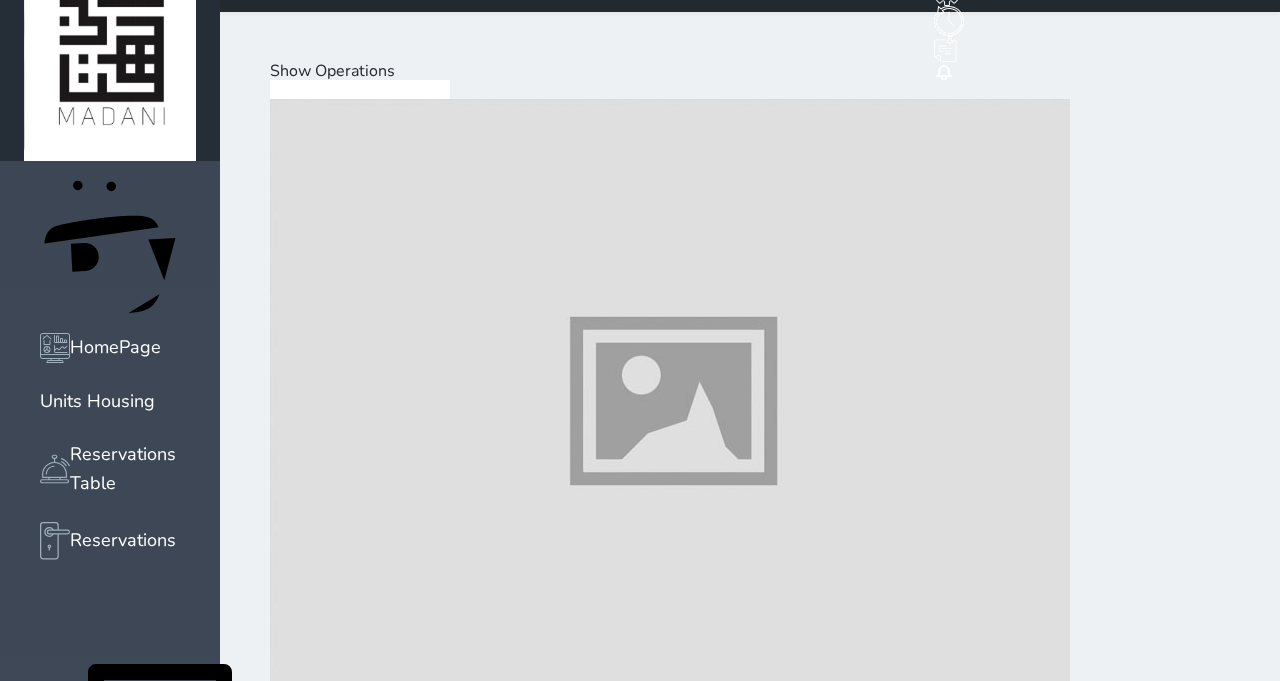 scroll, scrollTop: 0, scrollLeft: 0, axis: both 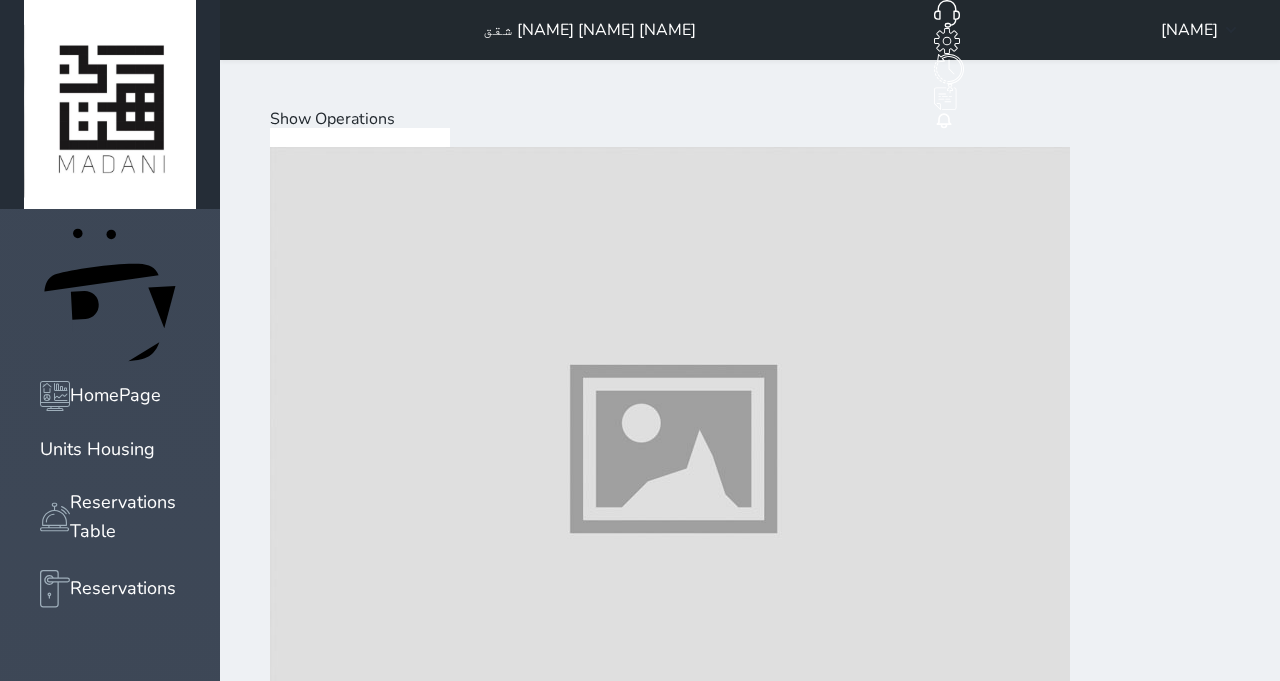 click at bounding box center (670, 4169) 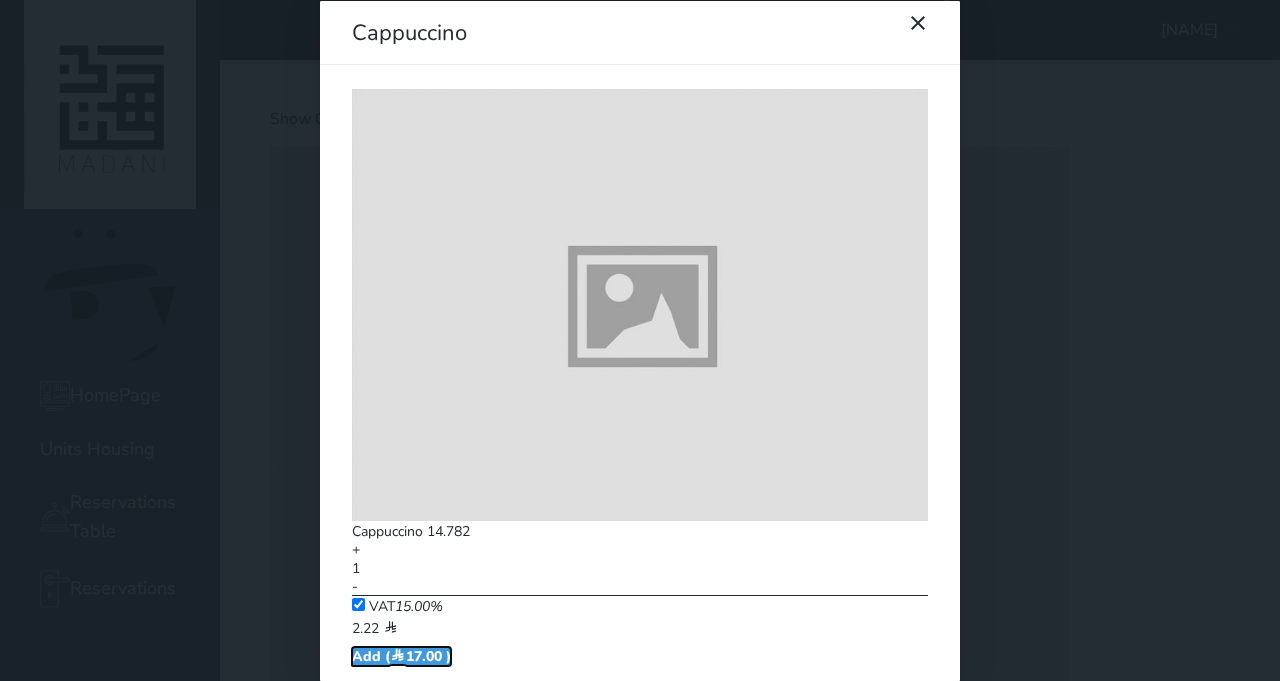 click on "Add  (    17.00 )" at bounding box center (401, 655) 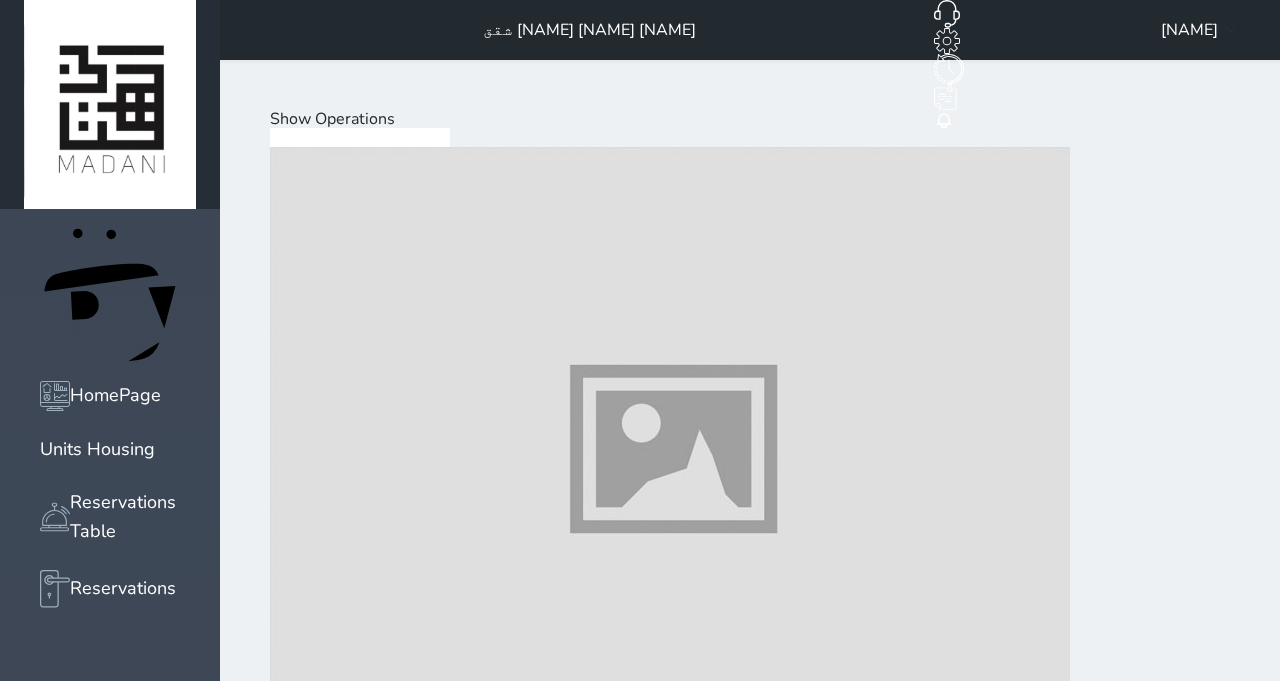 scroll, scrollTop: 2087, scrollLeft: 0, axis: vertical 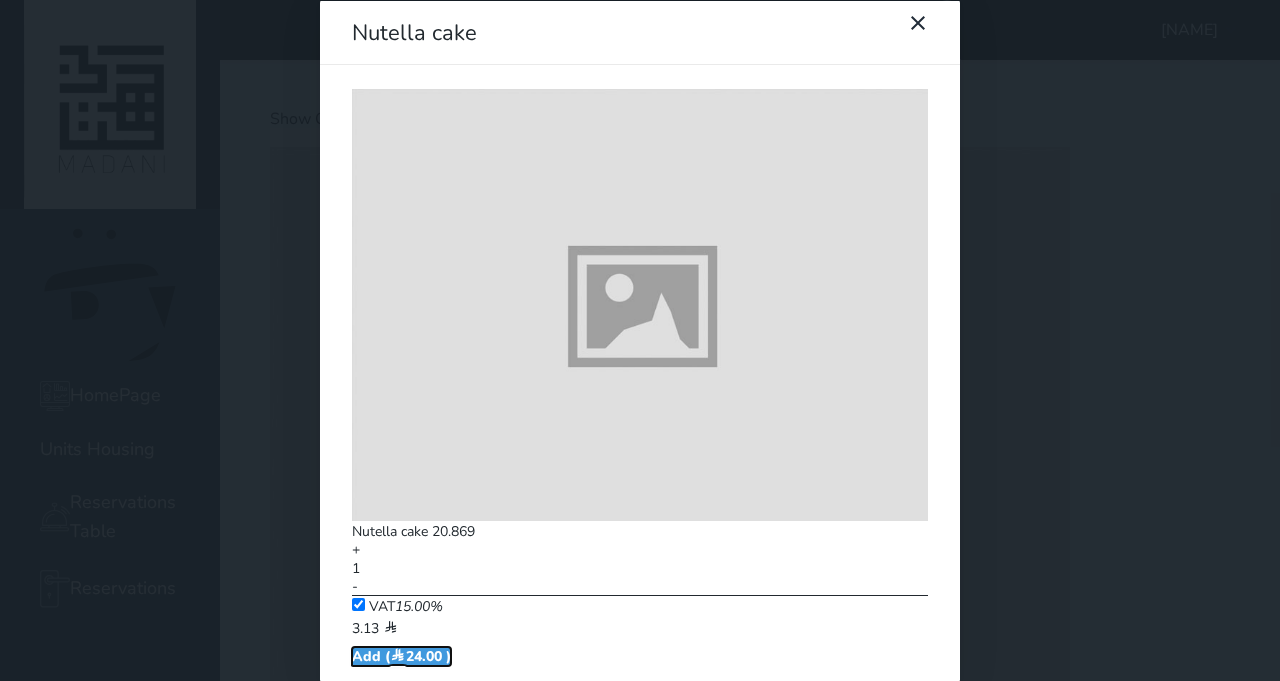 click on "Add  (    24.00 )" at bounding box center [401, 655] 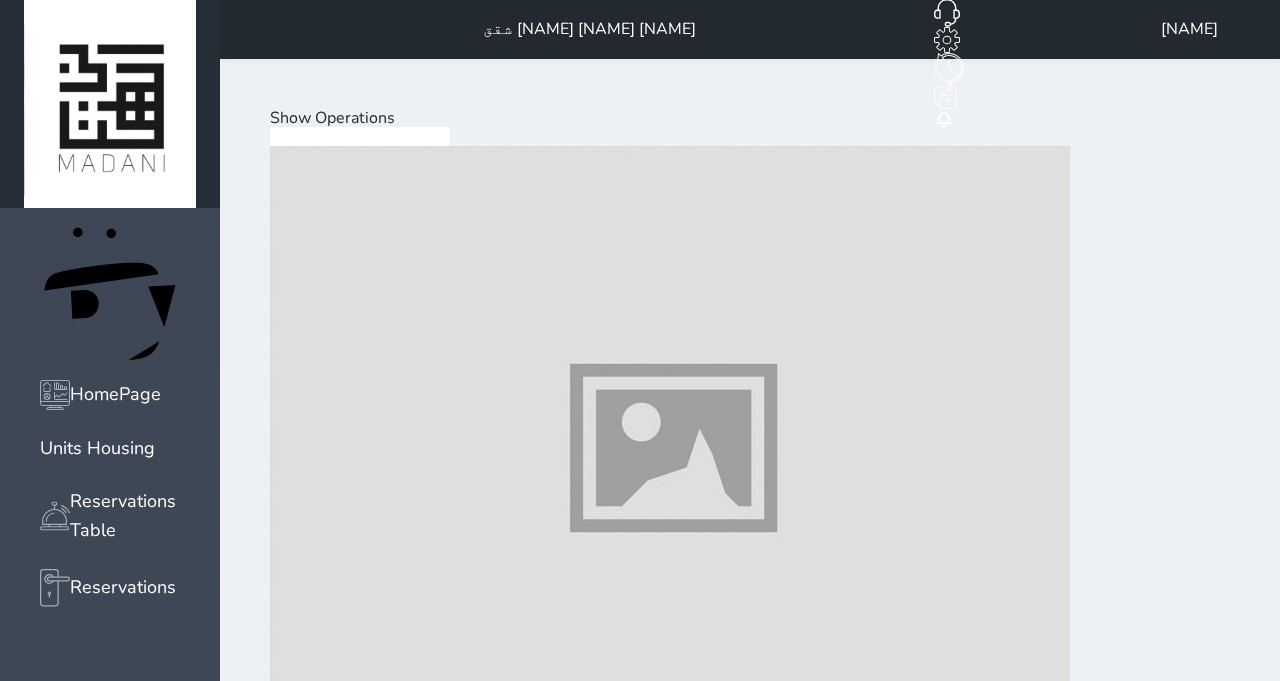 scroll, scrollTop: 64, scrollLeft: 0, axis: vertical 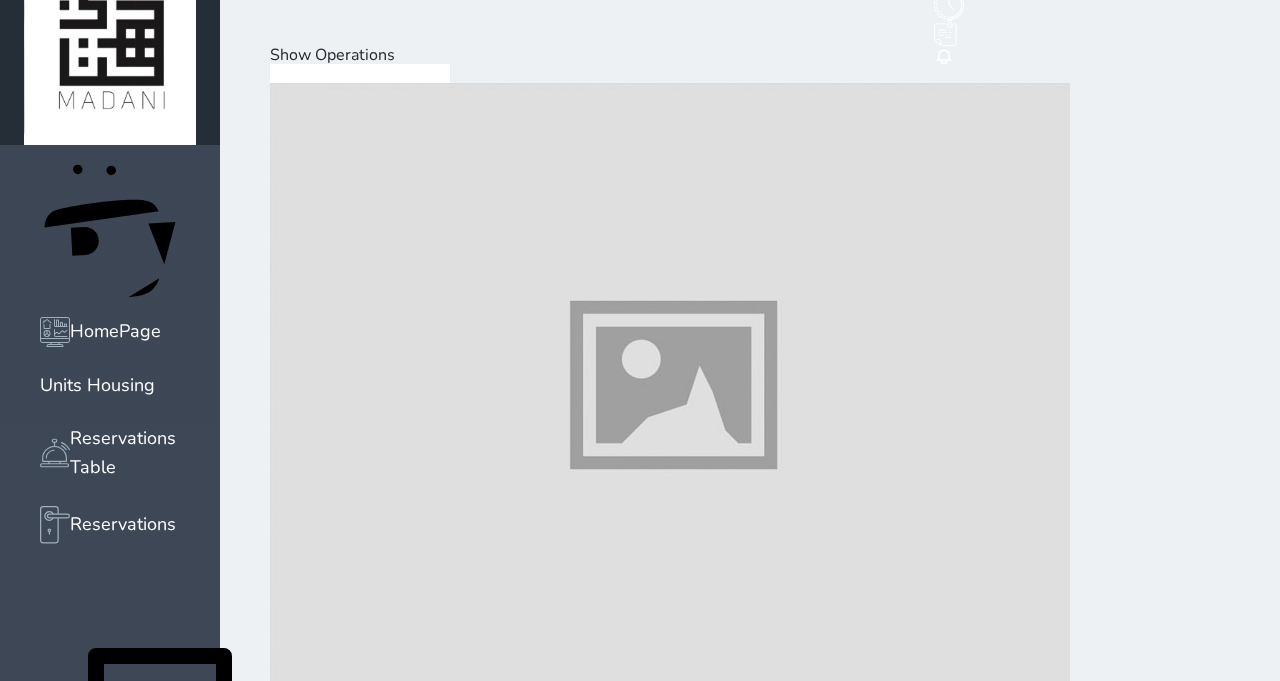 click on "Pay (41.00  )" at bounding box center [323, 39044] 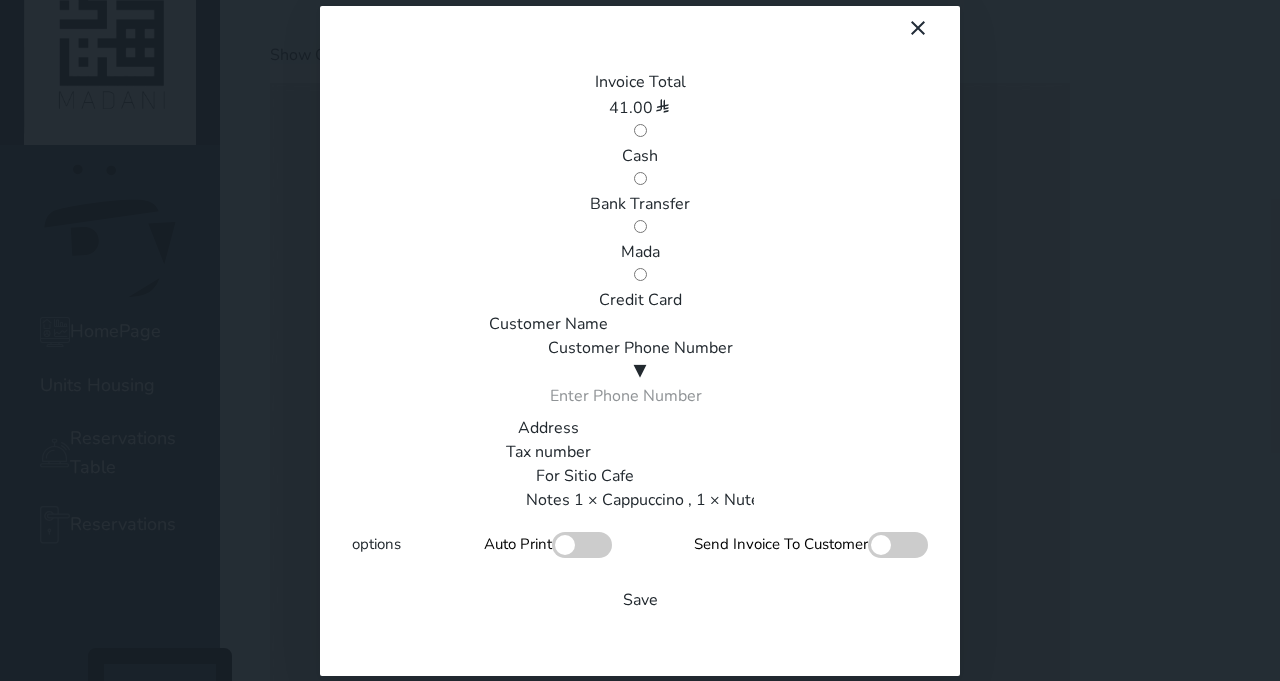 scroll, scrollTop: 0, scrollLeft: 0, axis: both 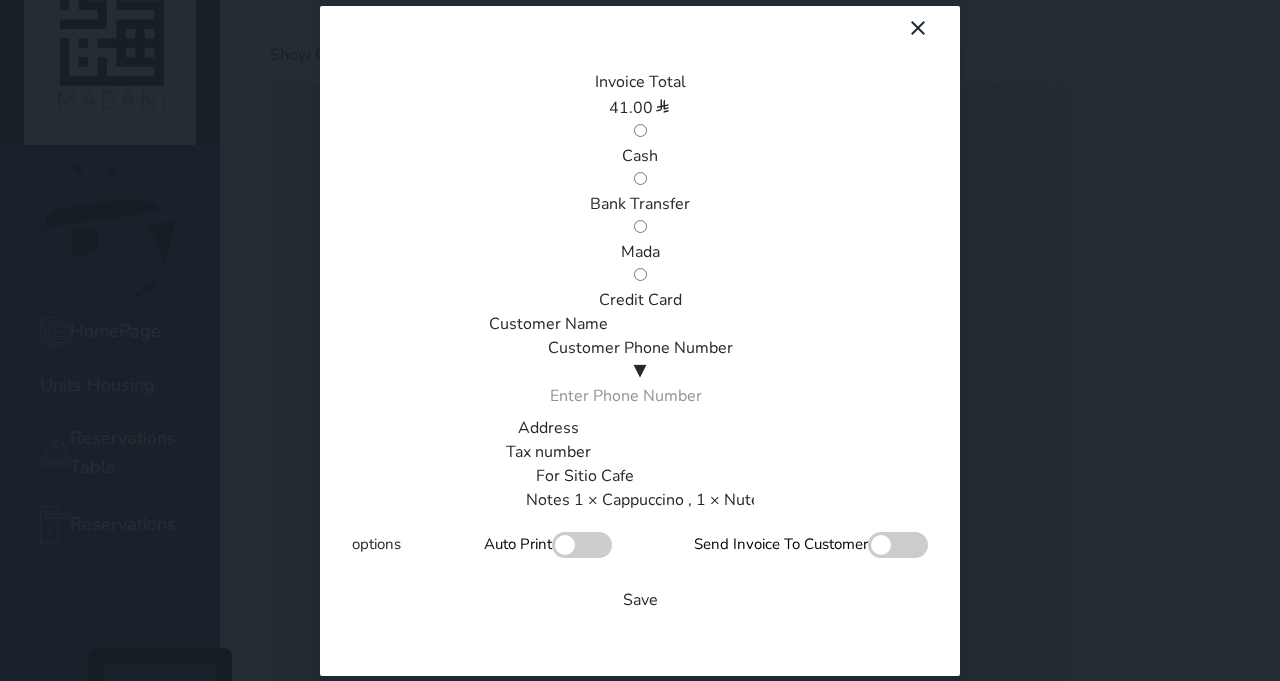 click on "Mada" at bounding box center (640, 252) 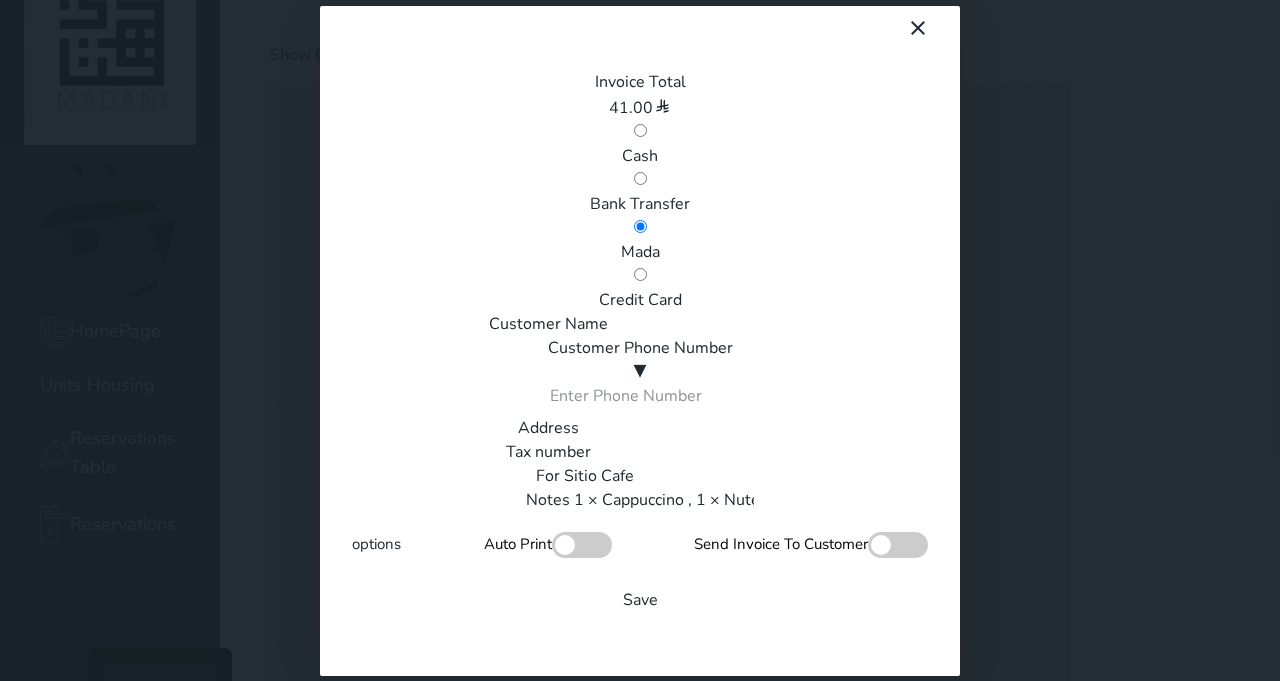 scroll, scrollTop: 340, scrollLeft: 0, axis: vertical 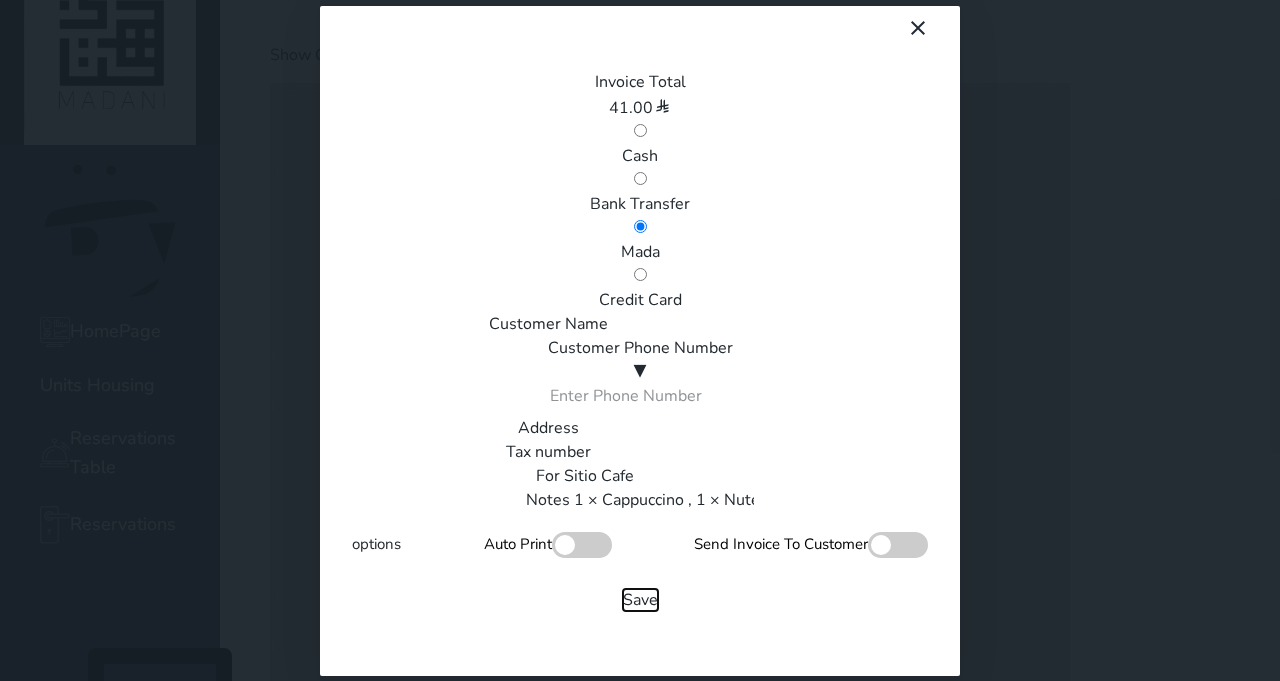 click on "Save" at bounding box center [640, 600] 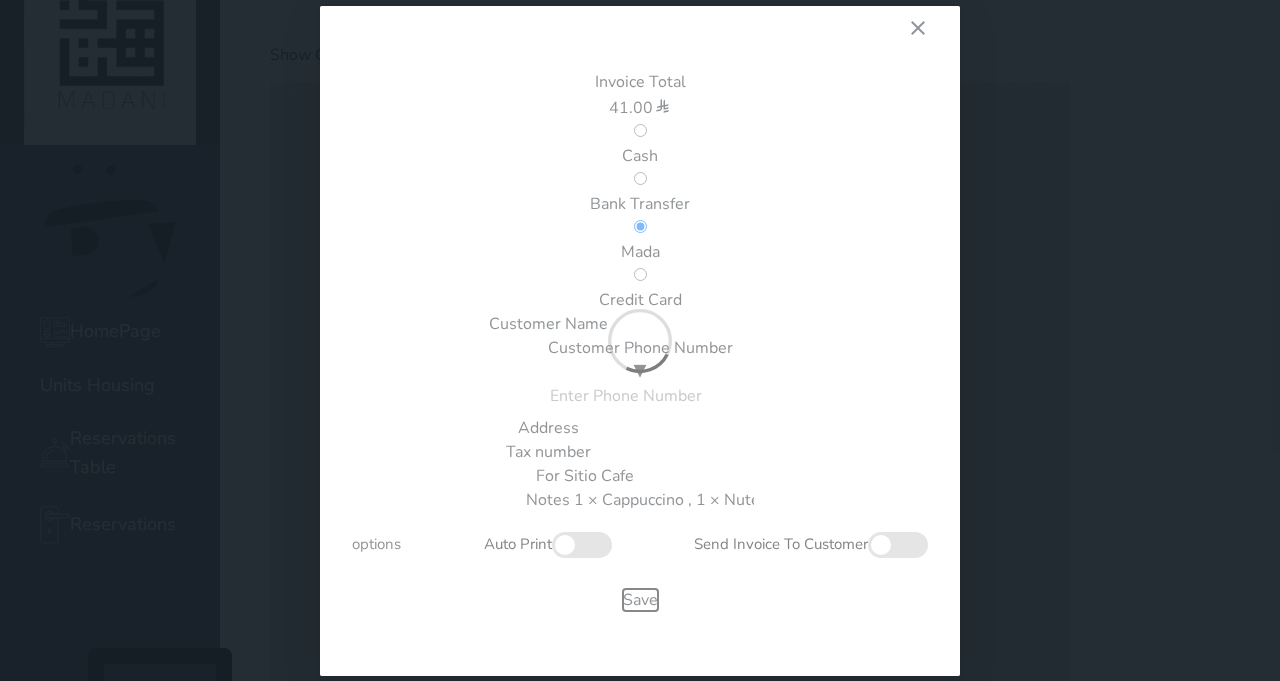 type 